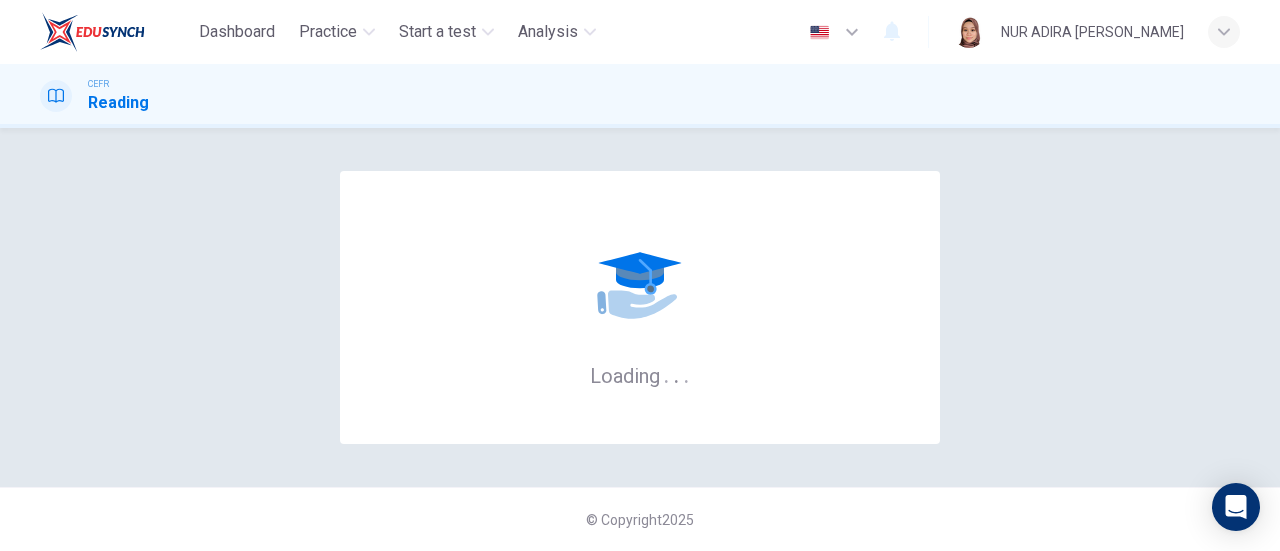 scroll, scrollTop: 0, scrollLeft: 0, axis: both 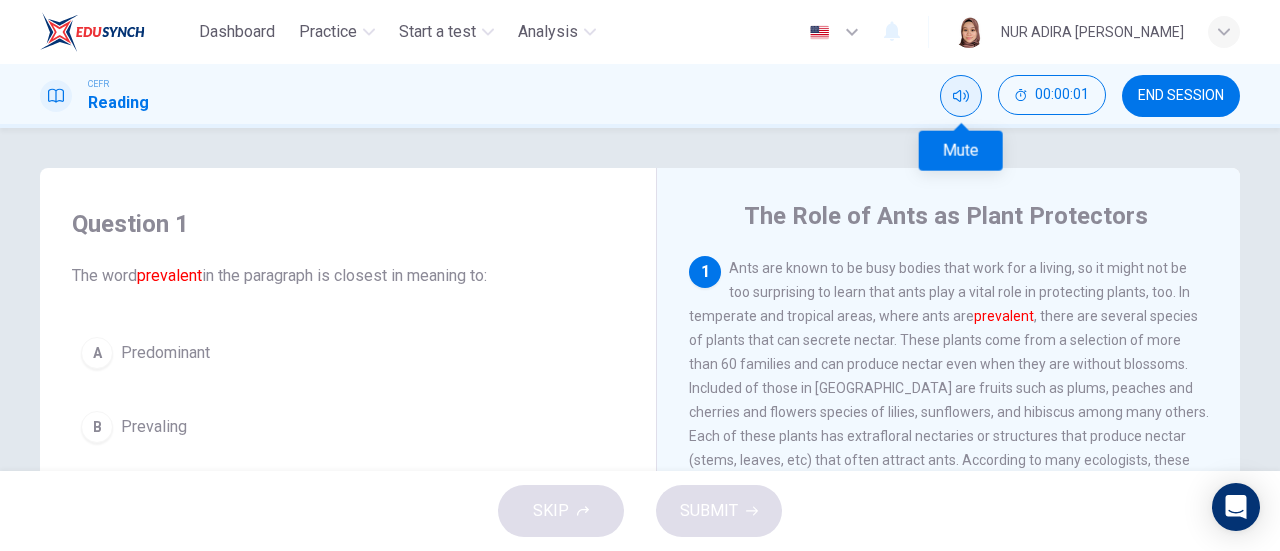 click at bounding box center (961, 96) 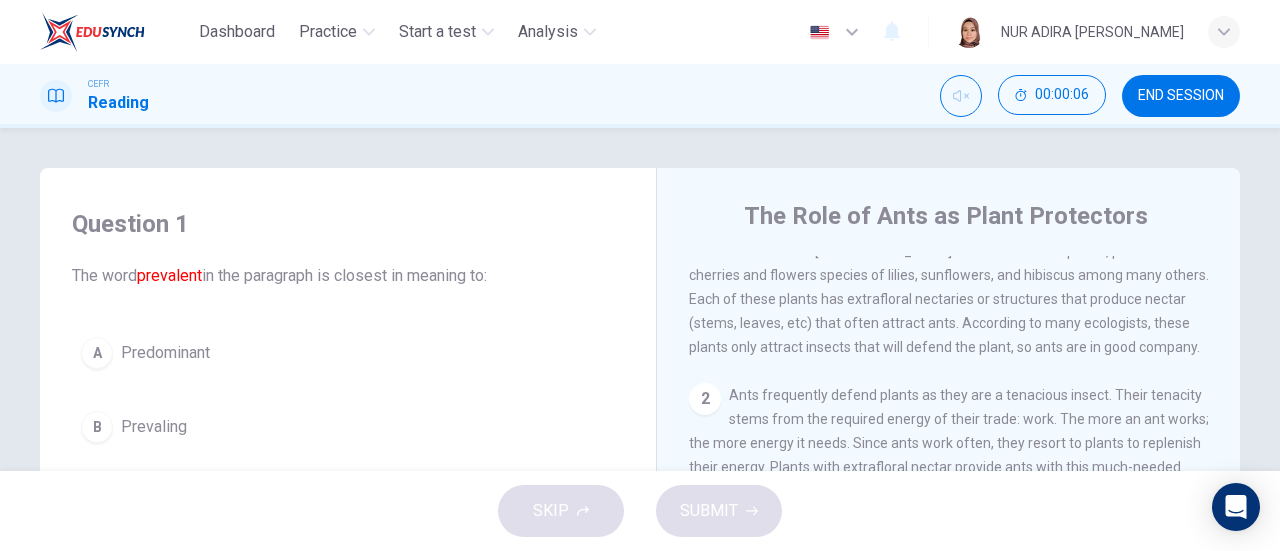scroll, scrollTop: 0, scrollLeft: 0, axis: both 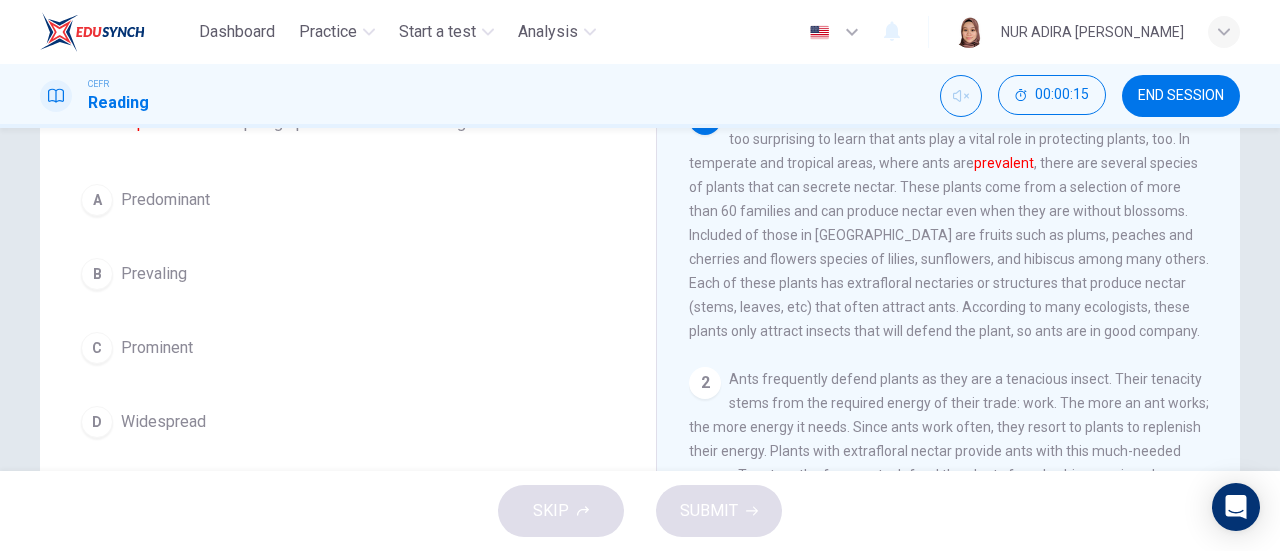 click on "Prominent" at bounding box center (157, 348) 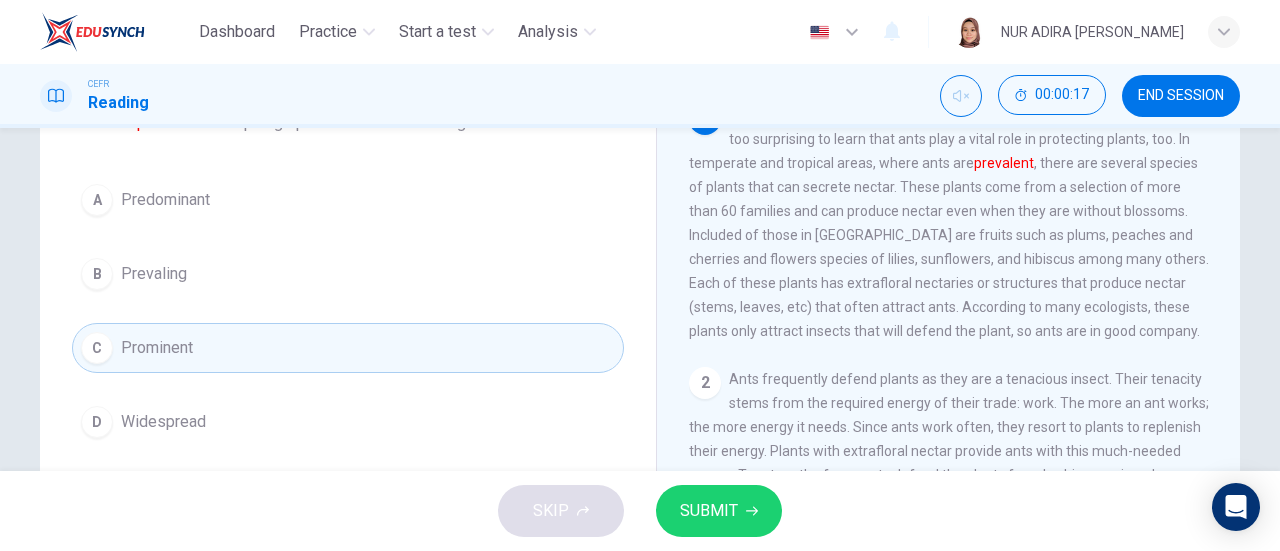 click on "SUBMIT" at bounding box center (709, 511) 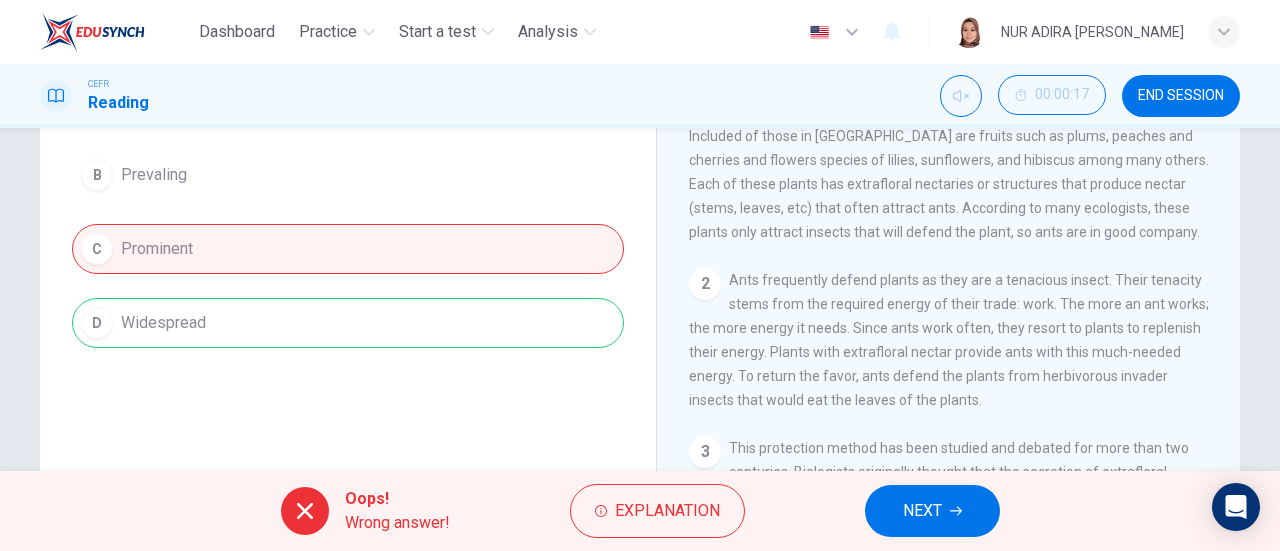 scroll, scrollTop: 253, scrollLeft: 0, axis: vertical 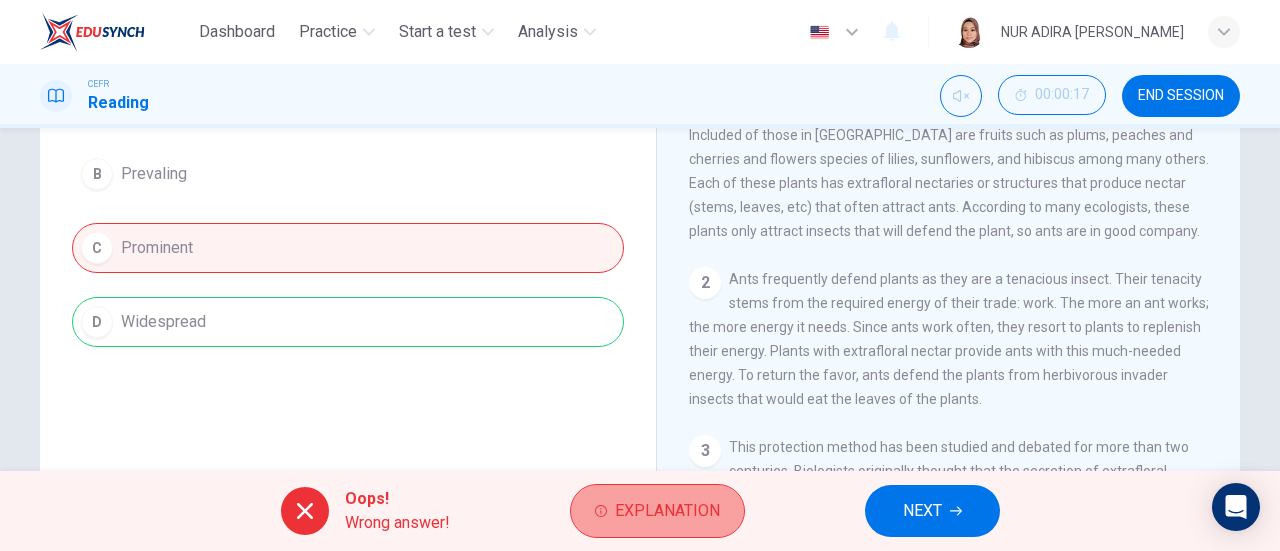 click on "Explanation" at bounding box center (657, 511) 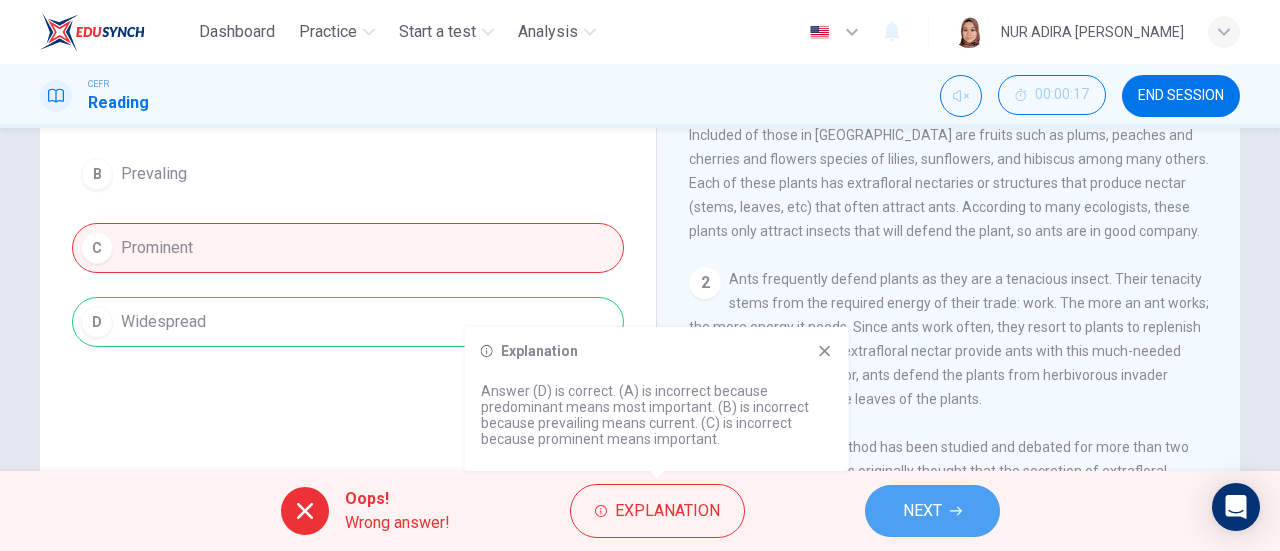 click on "NEXT" at bounding box center [932, 511] 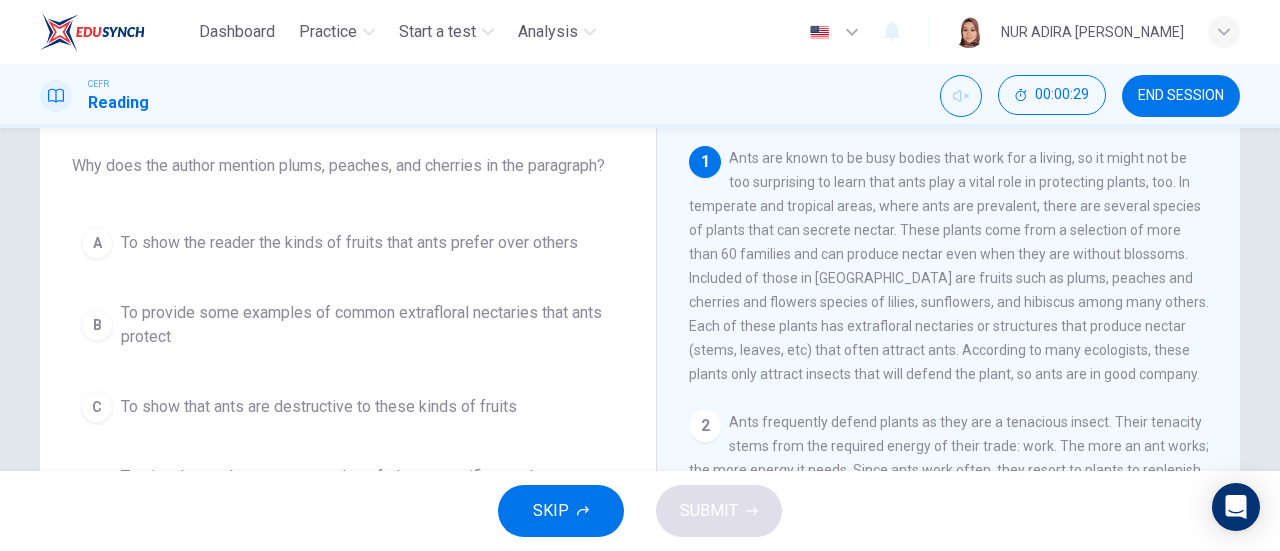scroll, scrollTop: 116, scrollLeft: 0, axis: vertical 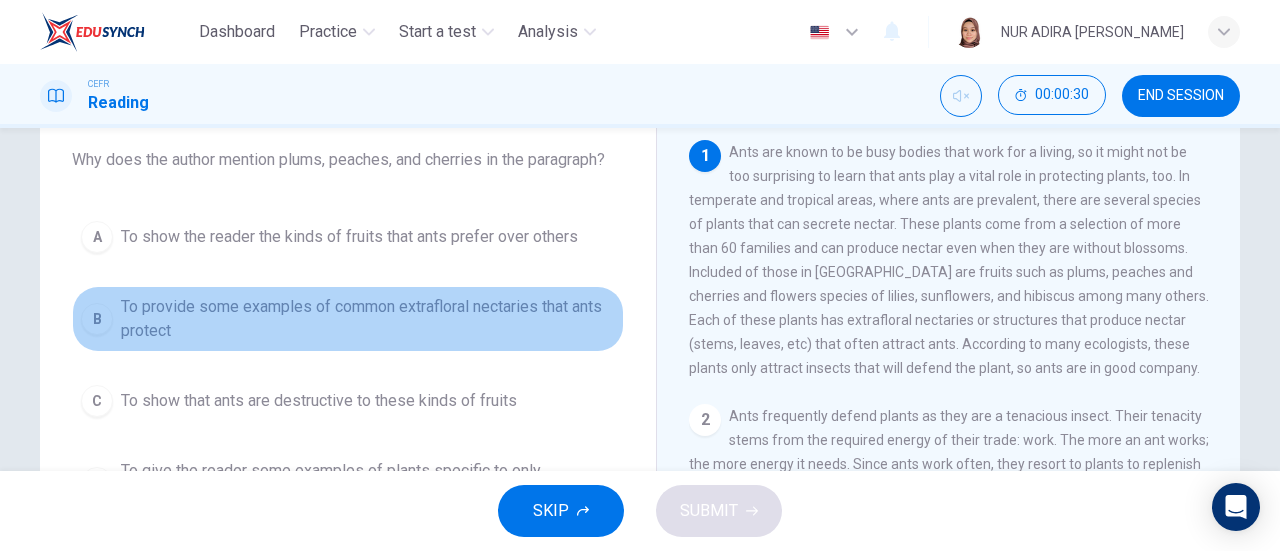 click on "To provide some examples of common extrafloral nectaries that ants protect" at bounding box center [368, 319] 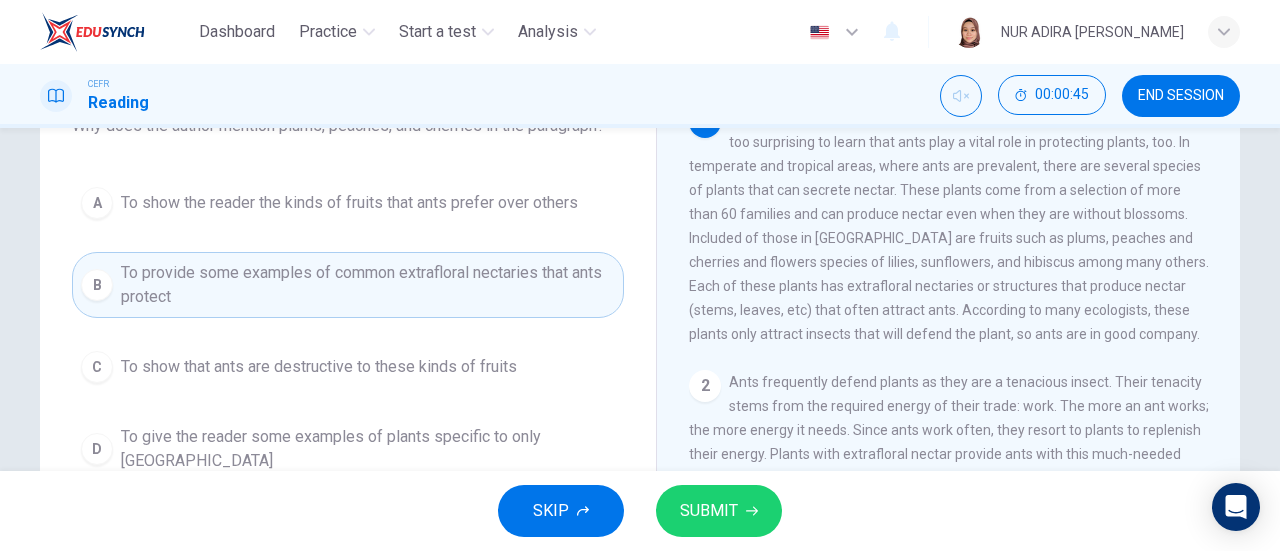 scroll, scrollTop: 155, scrollLeft: 0, axis: vertical 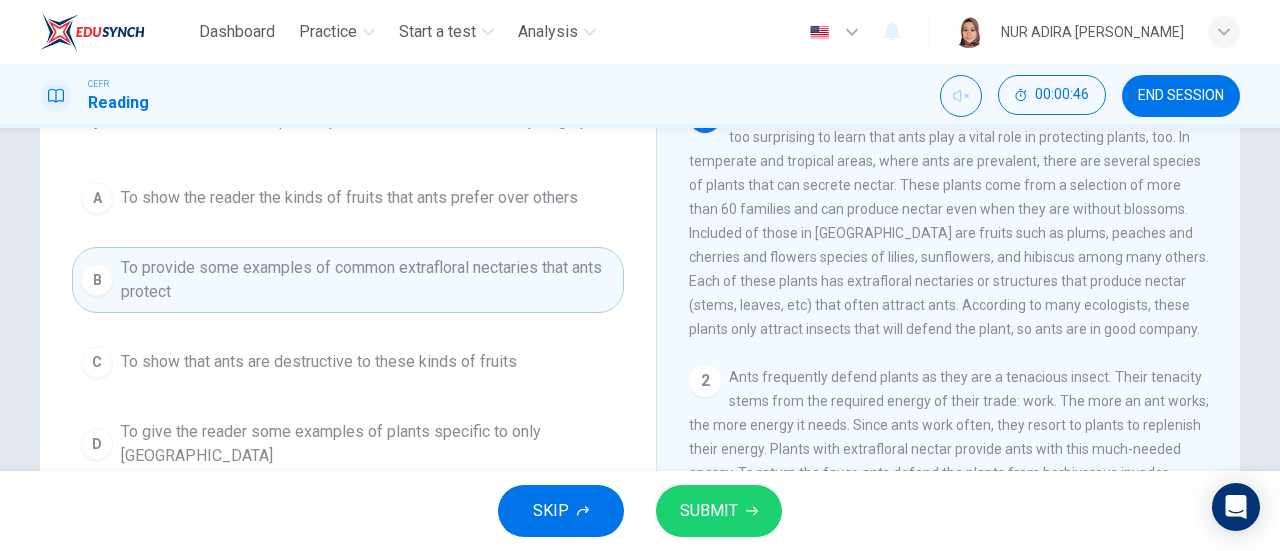 click on "To show the reader the kinds of fruits that ants prefer over others" at bounding box center [349, 198] 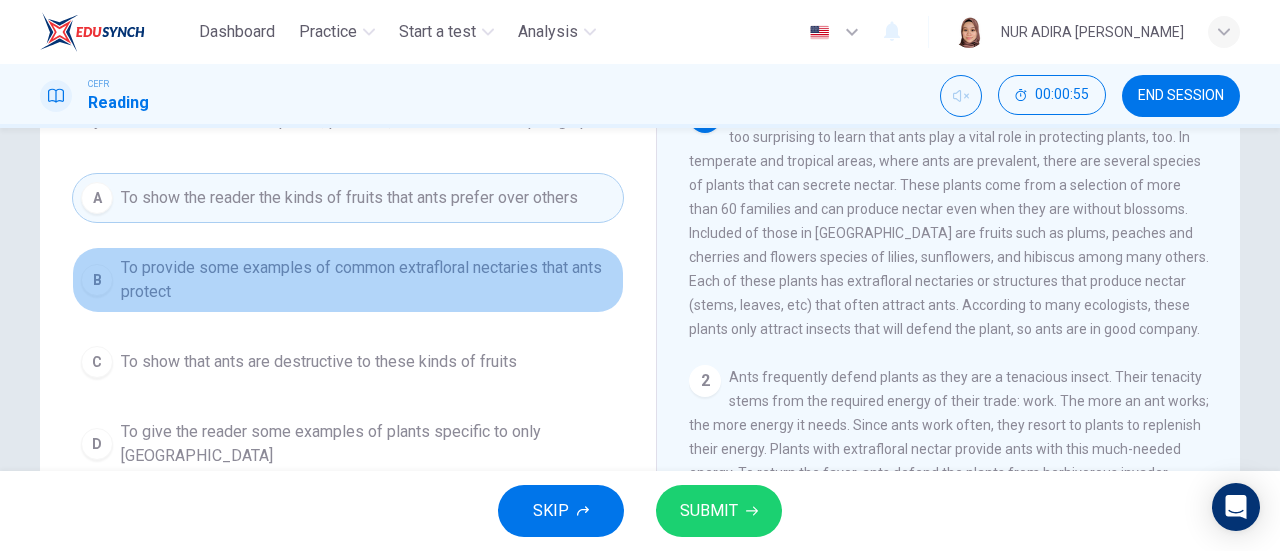 click on "To provide some examples of common extrafloral nectaries that ants protect" at bounding box center [368, 280] 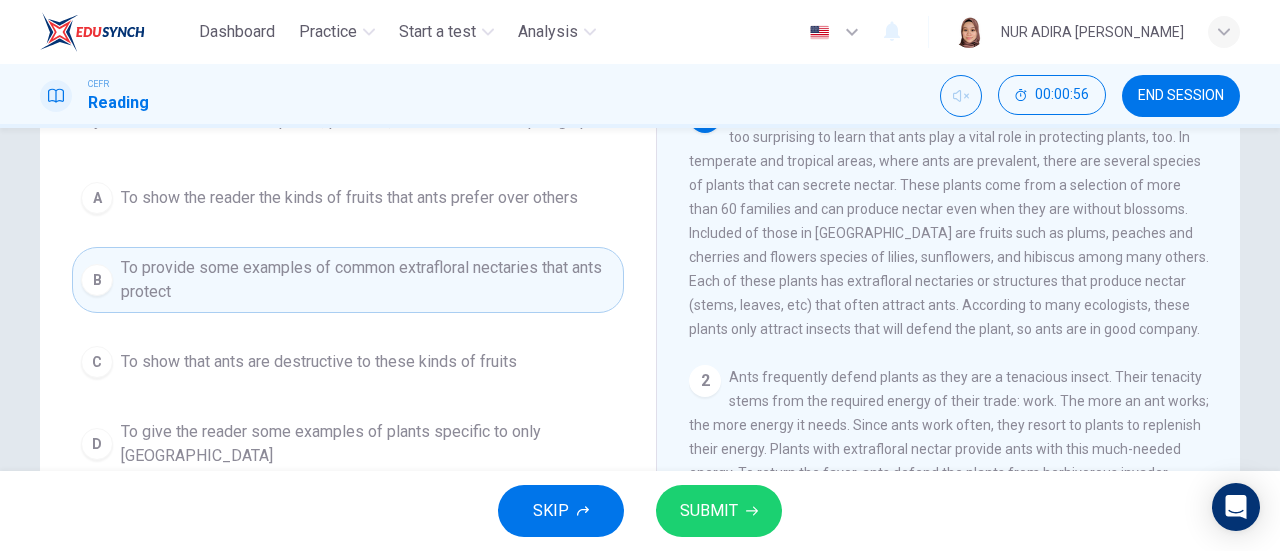 click on "SUBMIT" at bounding box center (709, 511) 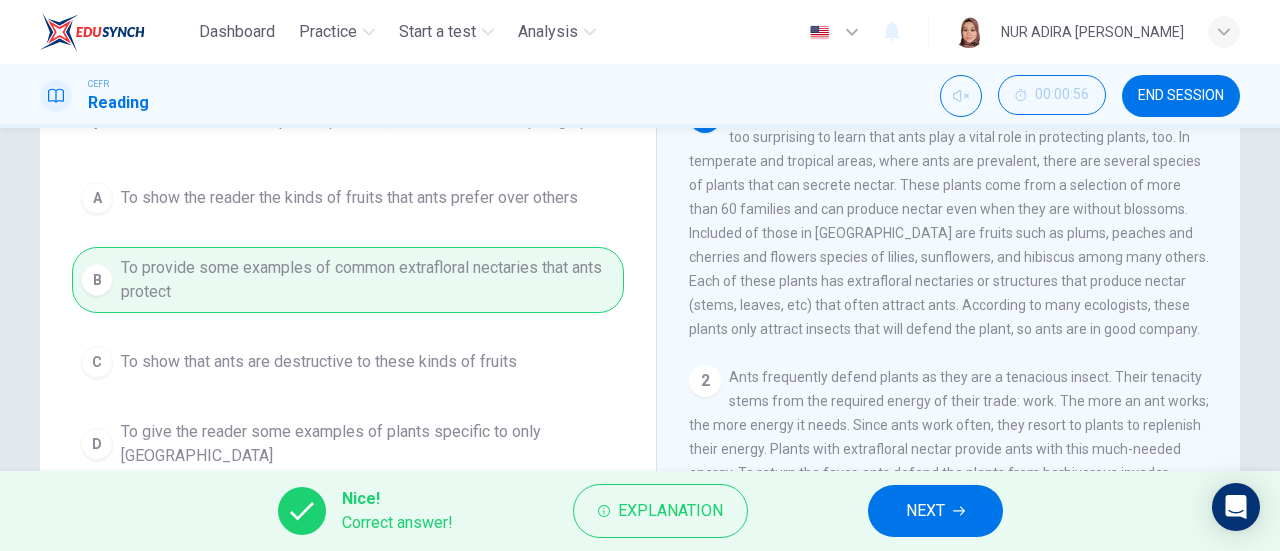 click on "NEXT" at bounding box center (925, 511) 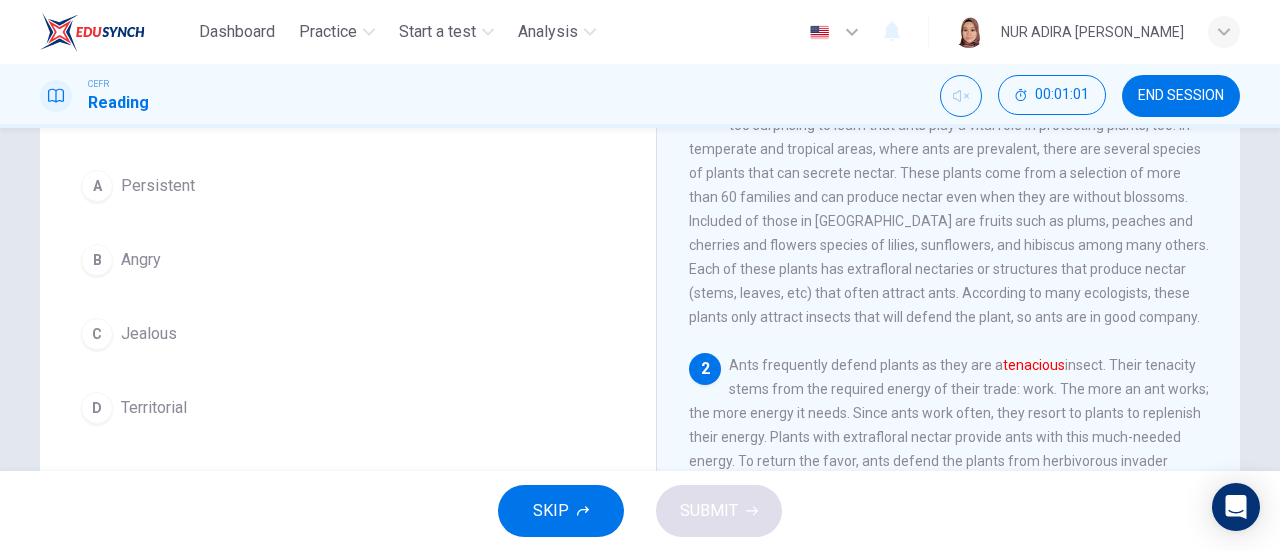 scroll, scrollTop: 168, scrollLeft: 0, axis: vertical 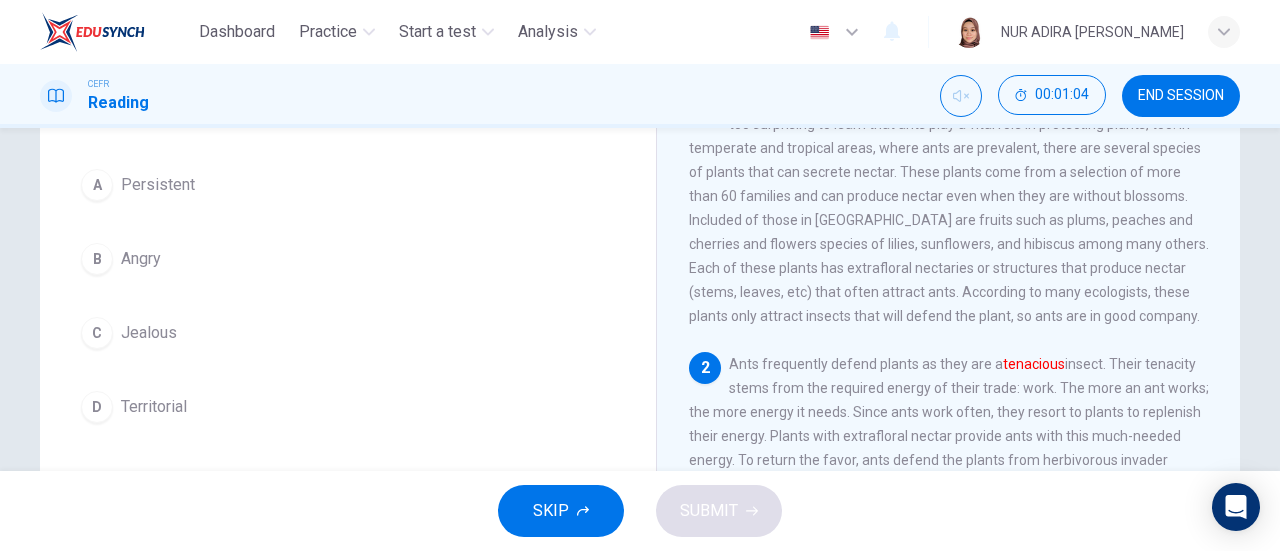 click on "D  Territorial" at bounding box center (348, 407) 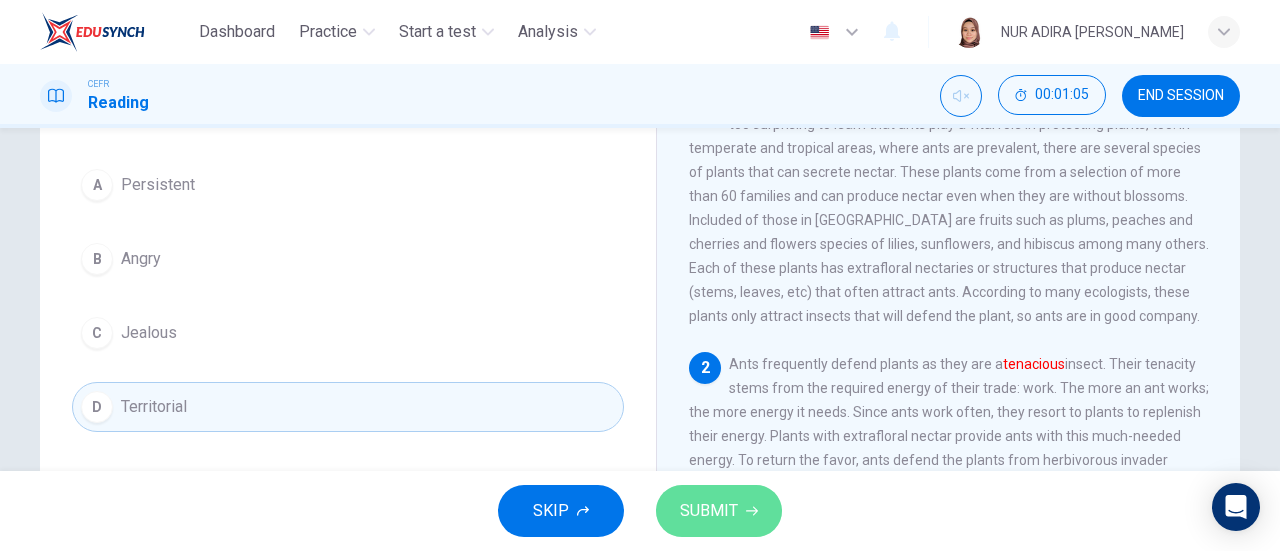 click on "SUBMIT" at bounding box center [709, 511] 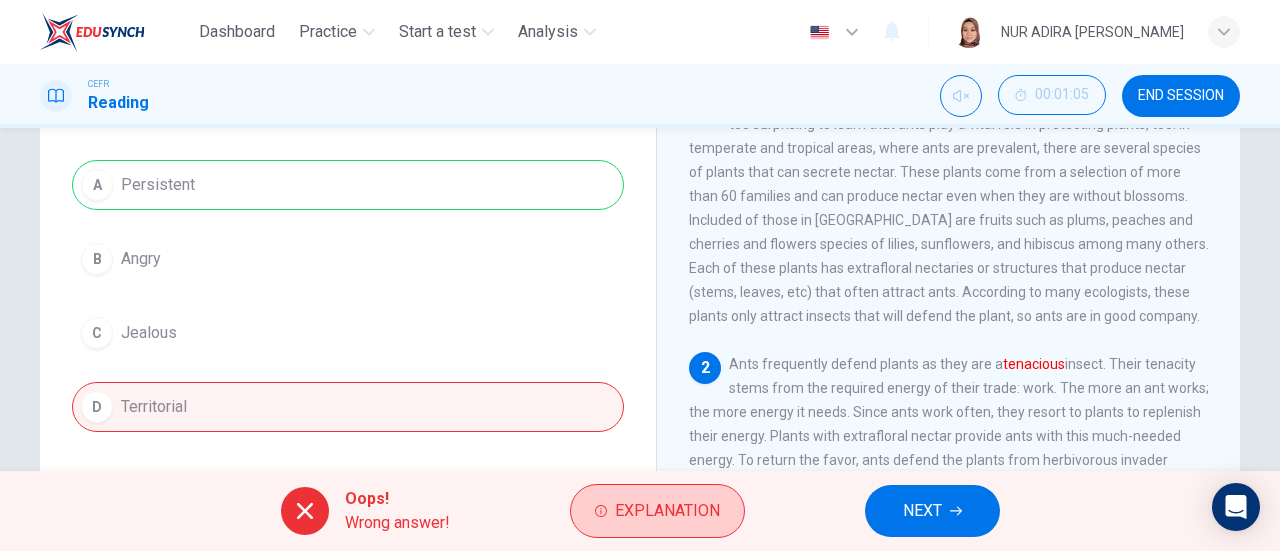 click on "Explanation" at bounding box center [657, 511] 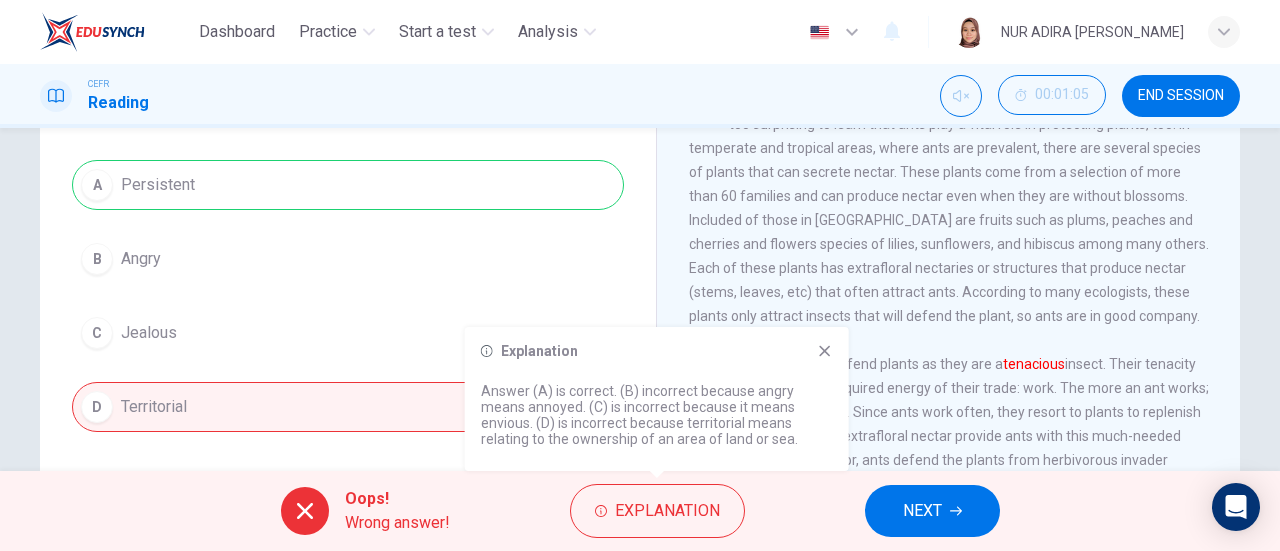 click on "NEXT" at bounding box center (922, 511) 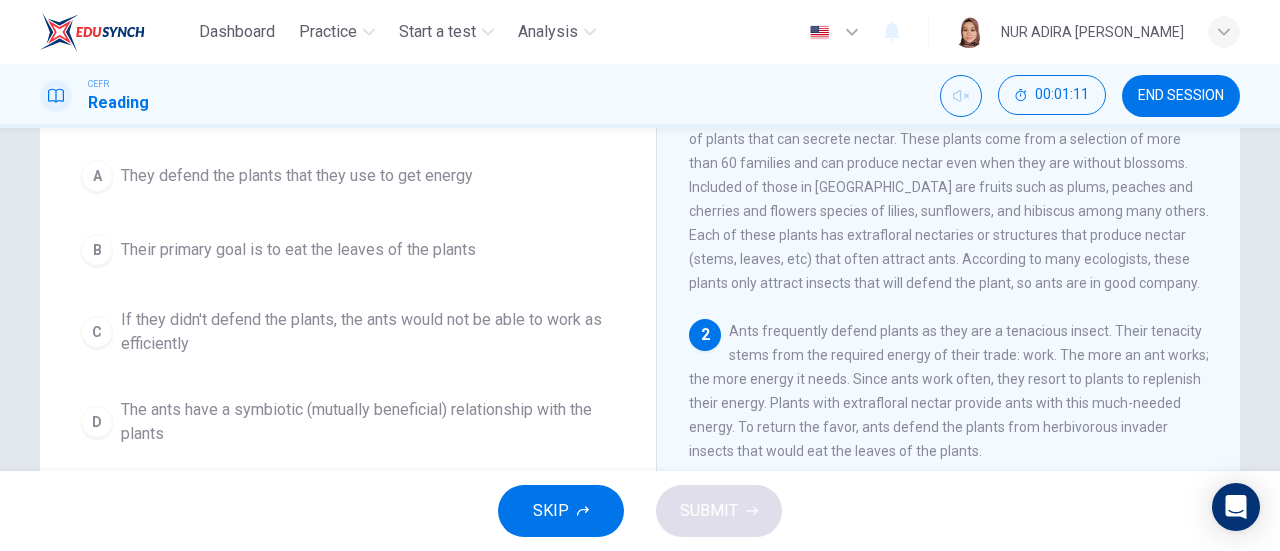 scroll, scrollTop: 203, scrollLeft: 0, axis: vertical 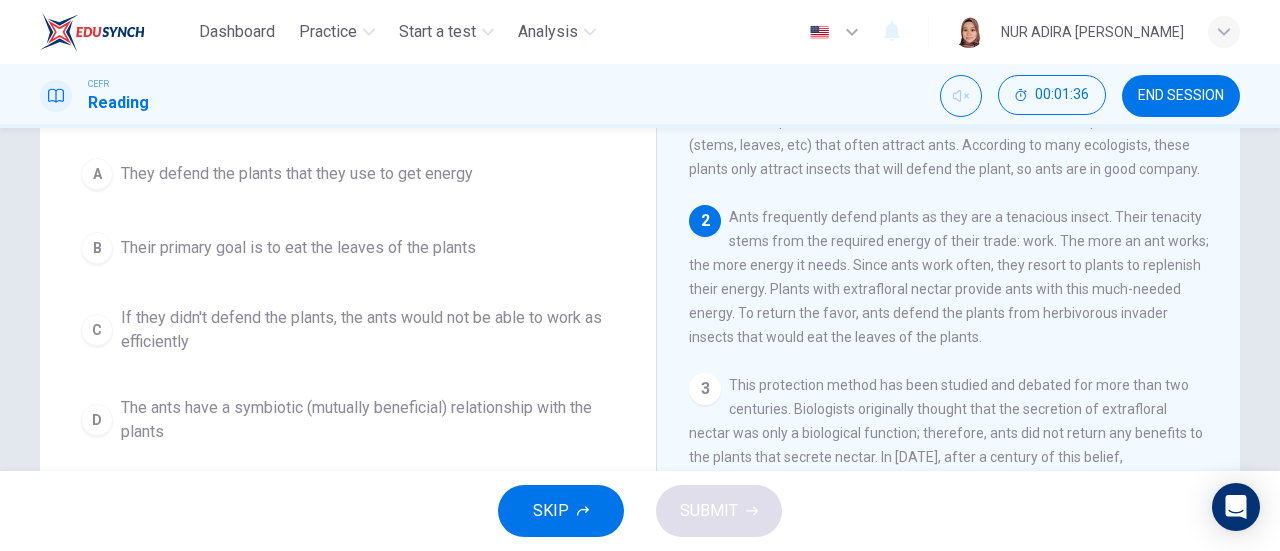 click on "B Their primary goal is to eat the leaves of the plants" at bounding box center (348, 248) 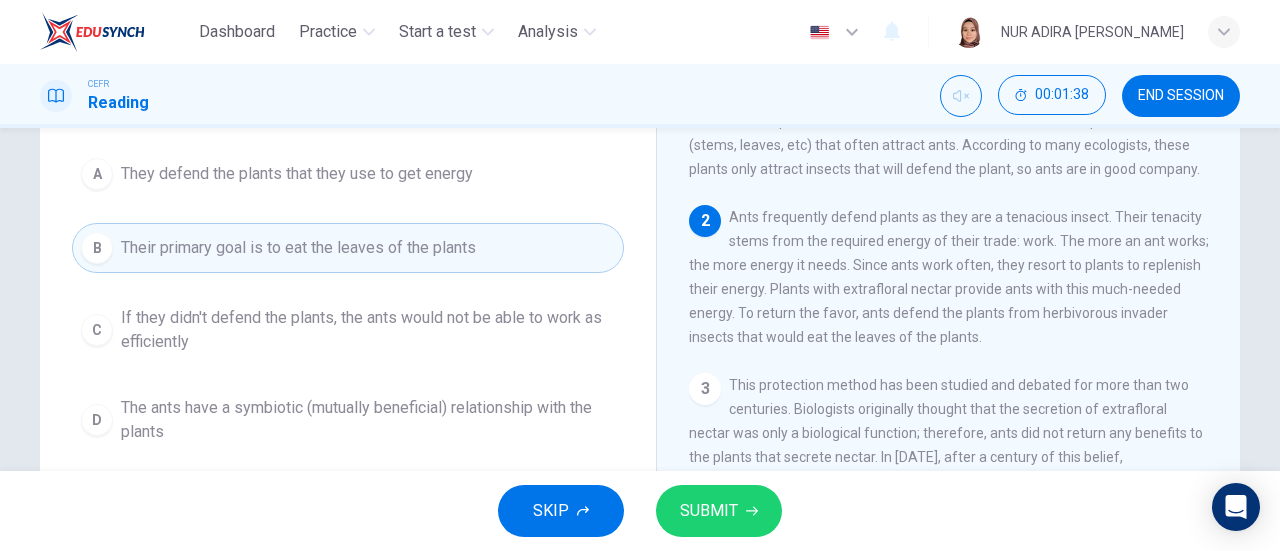 click on "SUBMIT" at bounding box center (709, 511) 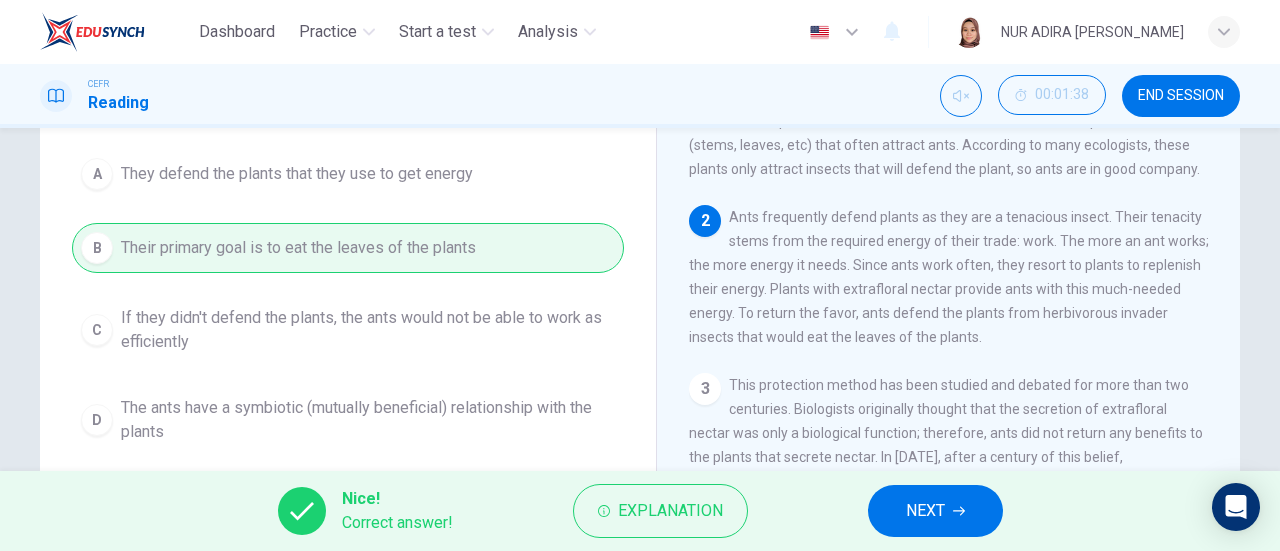 click on "NEXT" at bounding box center [935, 511] 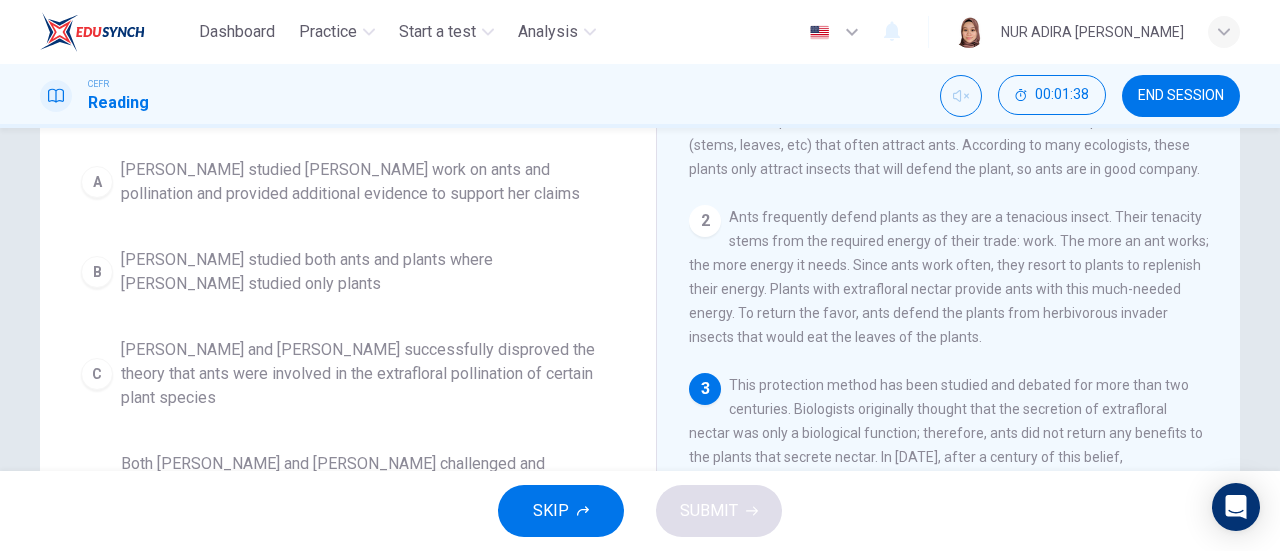 scroll, scrollTop: 0, scrollLeft: 0, axis: both 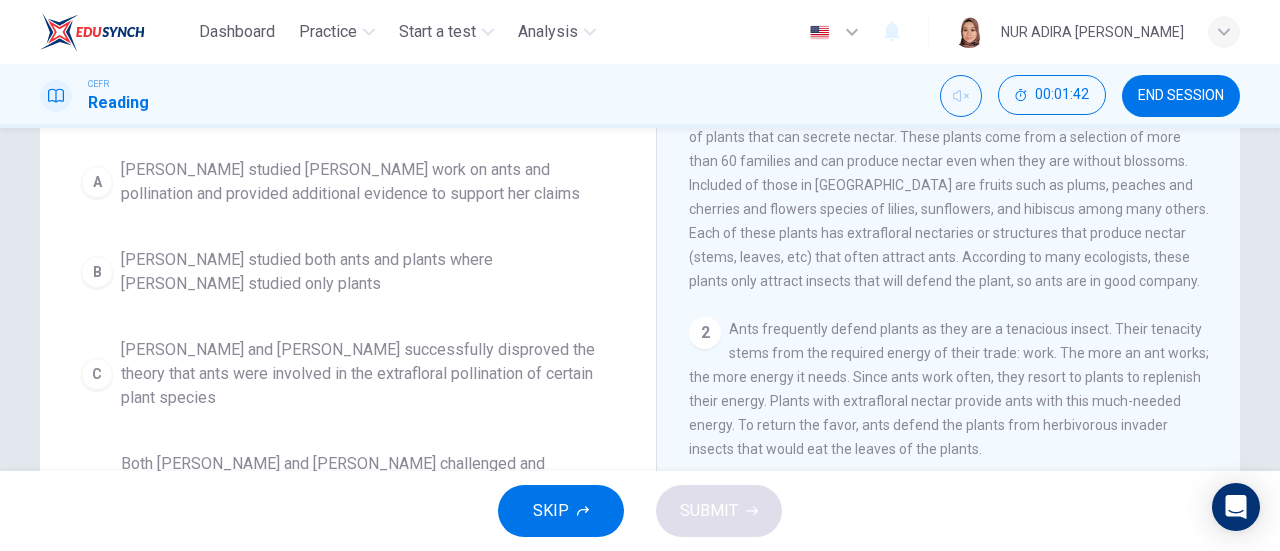 click on "A [PERSON_NAME] studied [PERSON_NAME] work on ants and pollination and provided additional evidence to support her claims" at bounding box center (348, 182) 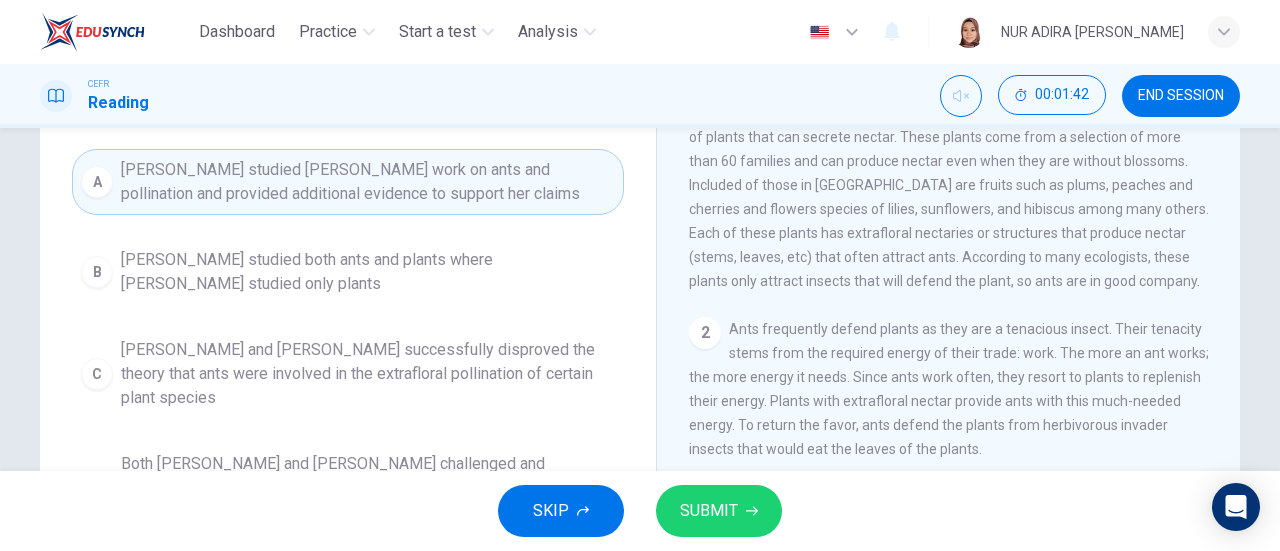 scroll, scrollTop: 0, scrollLeft: 0, axis: both 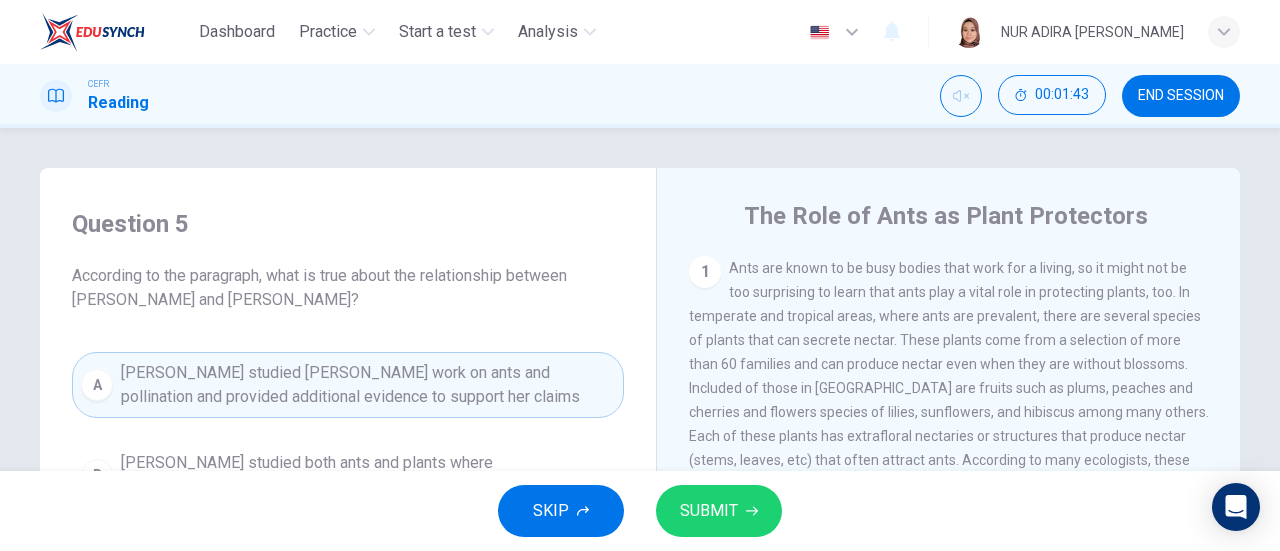 click on "Question 5 According to the paragraph, what is true about the relationship between [PERSON_NAME] and [PERSON_NAME]?" at bounding box center [348, 260] 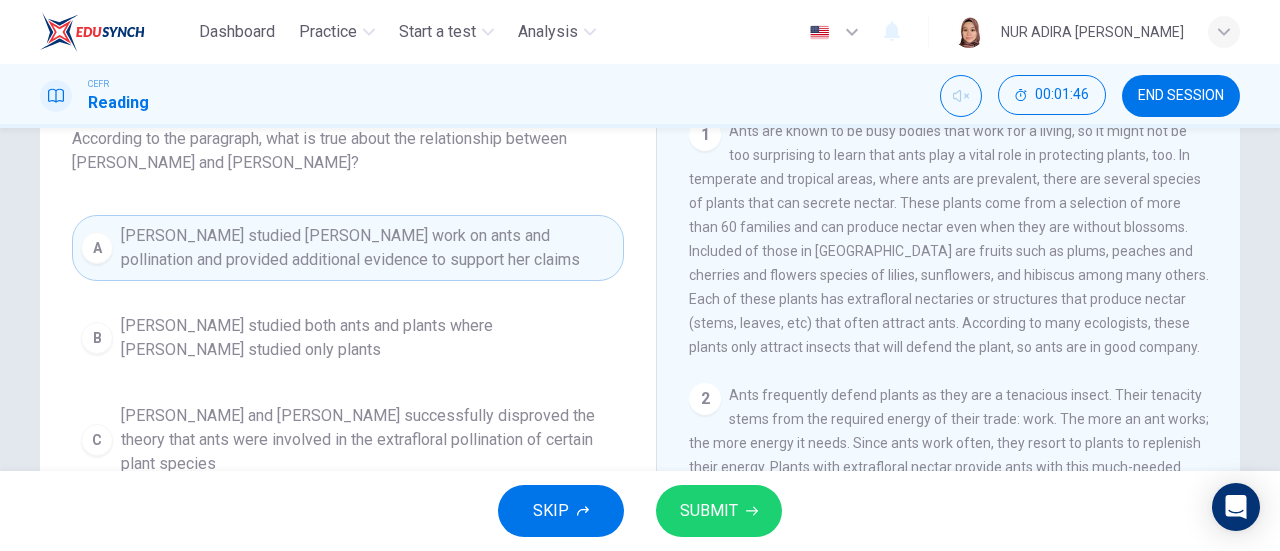 scroll, scrollTop: 130, scrollLeft: 0, axis: vertical 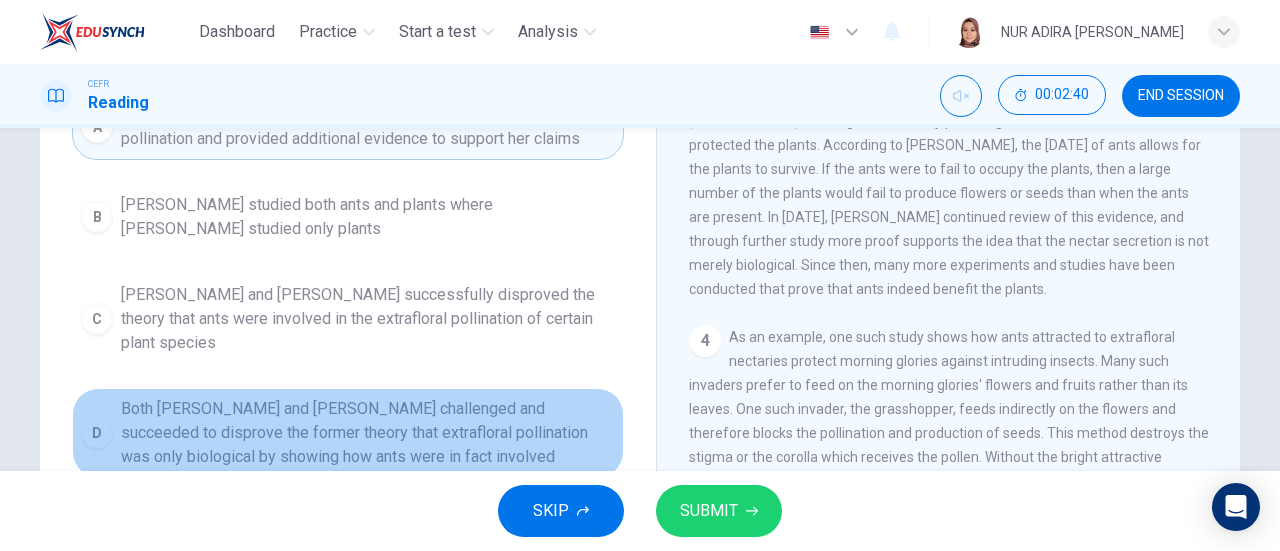 click on "Both [PERSON_NAME] and [PERSON_NAME] challenged and succeeded to disprove the former theory that extrafloral pollination was only biological by showing how ants were in fact involved" at bounding box center (368, 433) 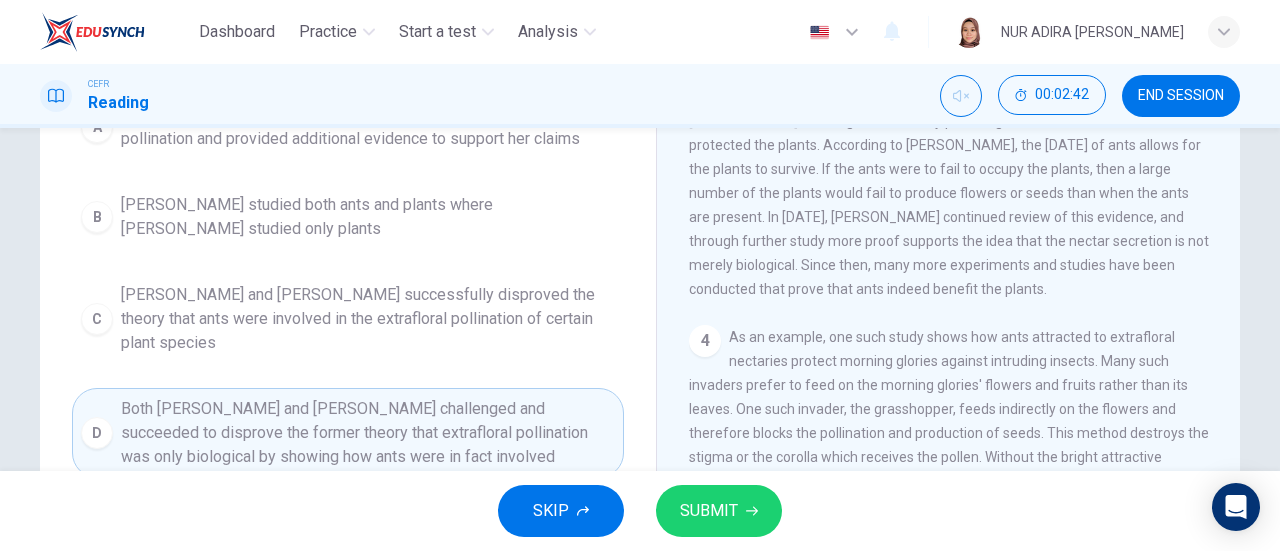 scroll, scrollTop: 312, scrollLeft: 0, axis: vertical 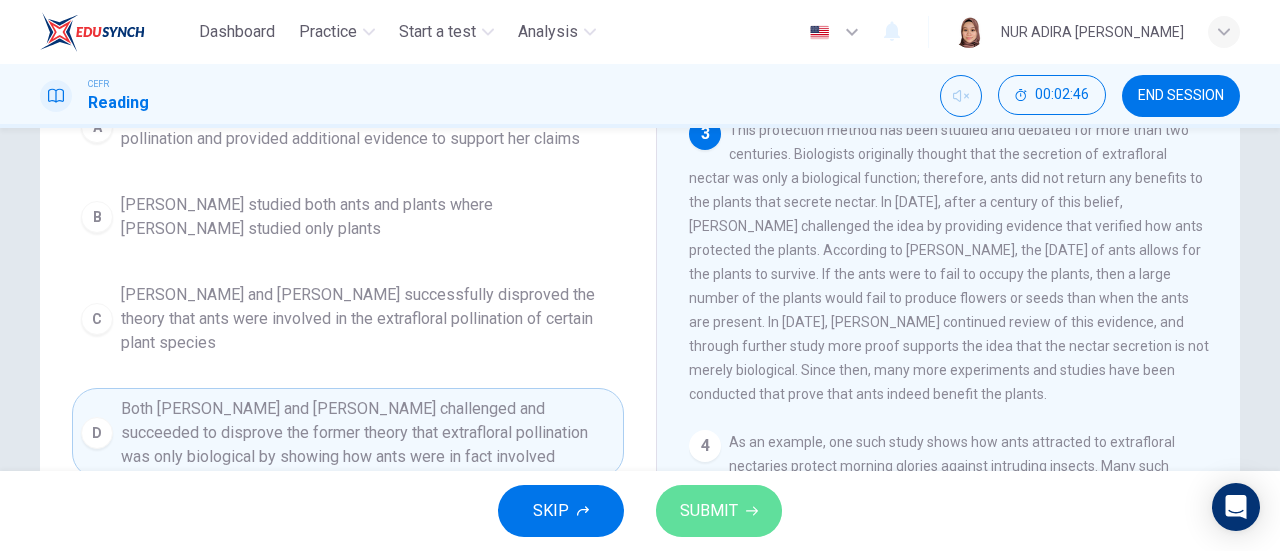 click on "SUBMIT" at bounding box center [719, 511] 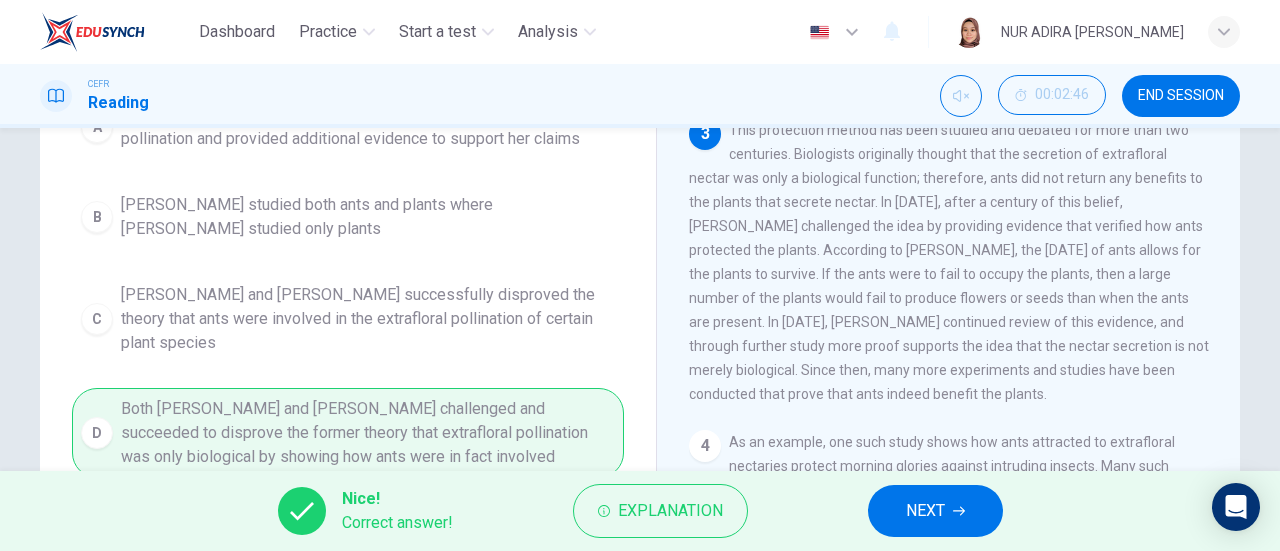 click on "NEXT" at bounding box center (935, 511) 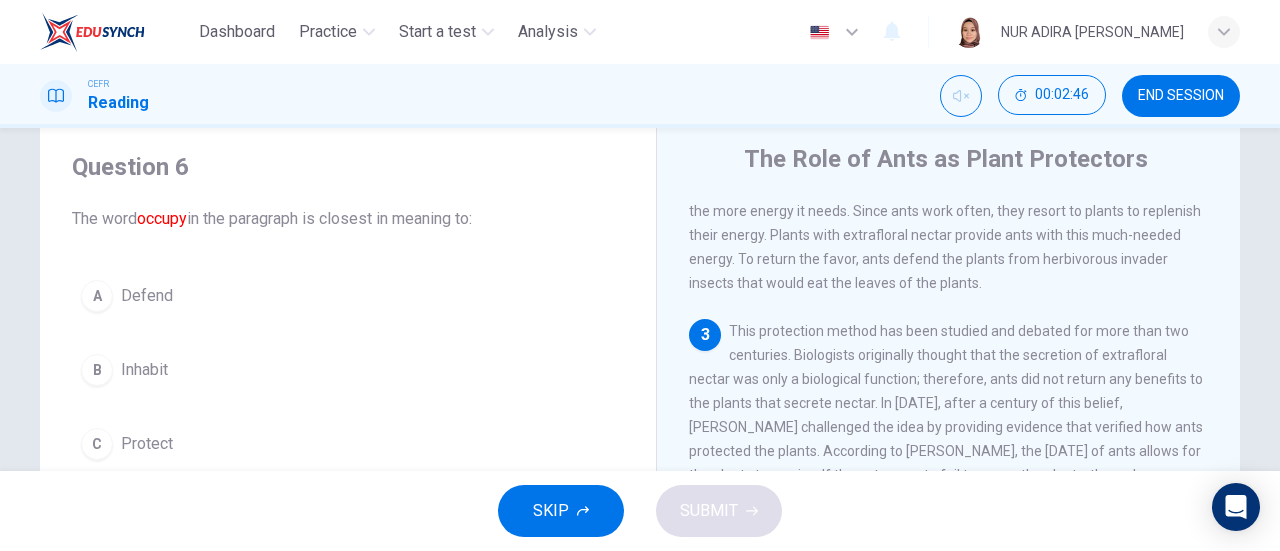 scroll, scrollTop: 47, scrollLeft: 0, axis: vertical 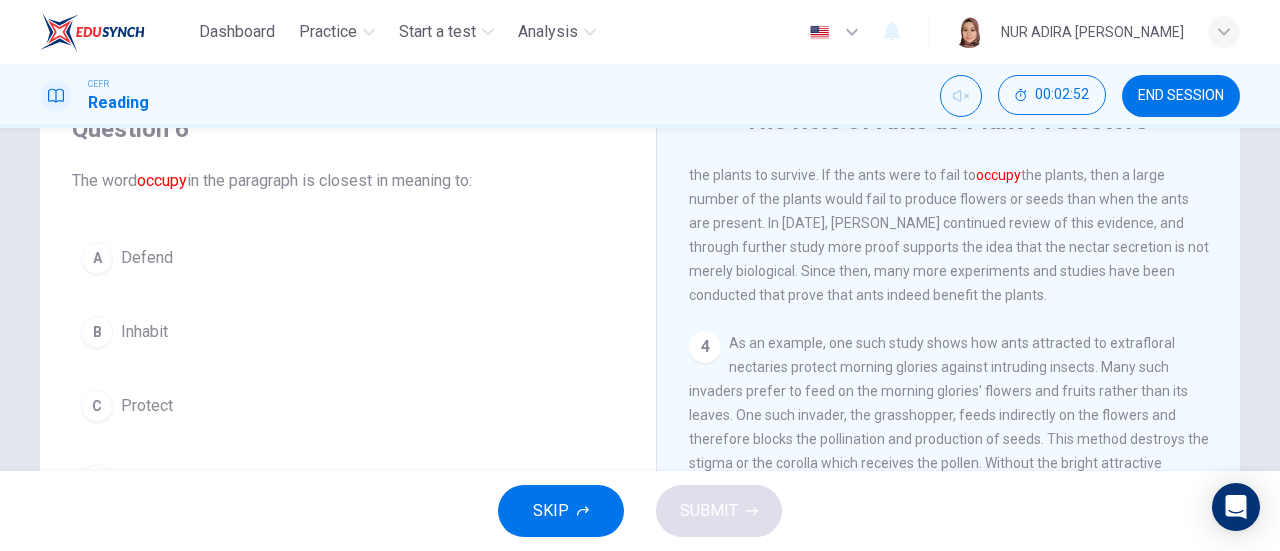 click on "Inhabit" at bounding box center (144, 332) 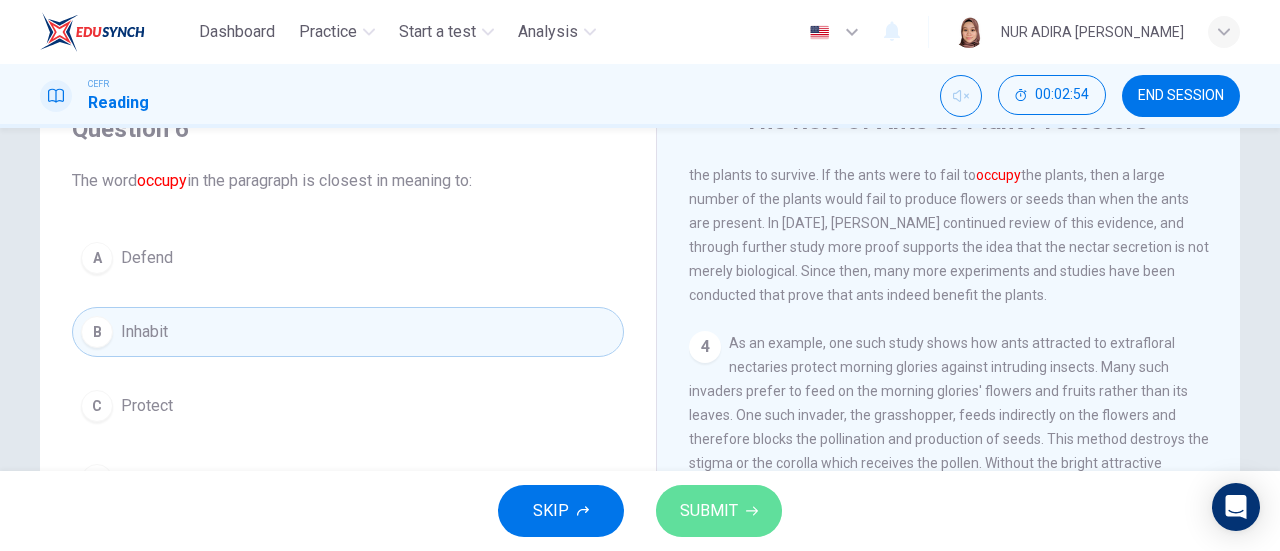 click on "SUBMIT" at bounding box center (709, 511) 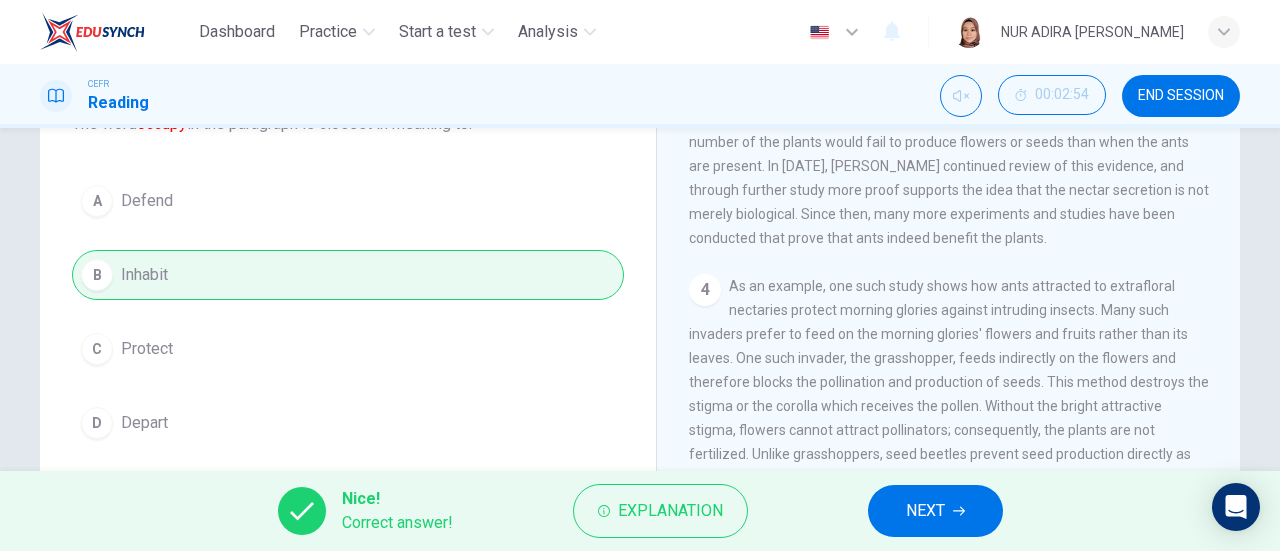scroll, scrollTop: 153, scrollLeft: 0, axis: vertical 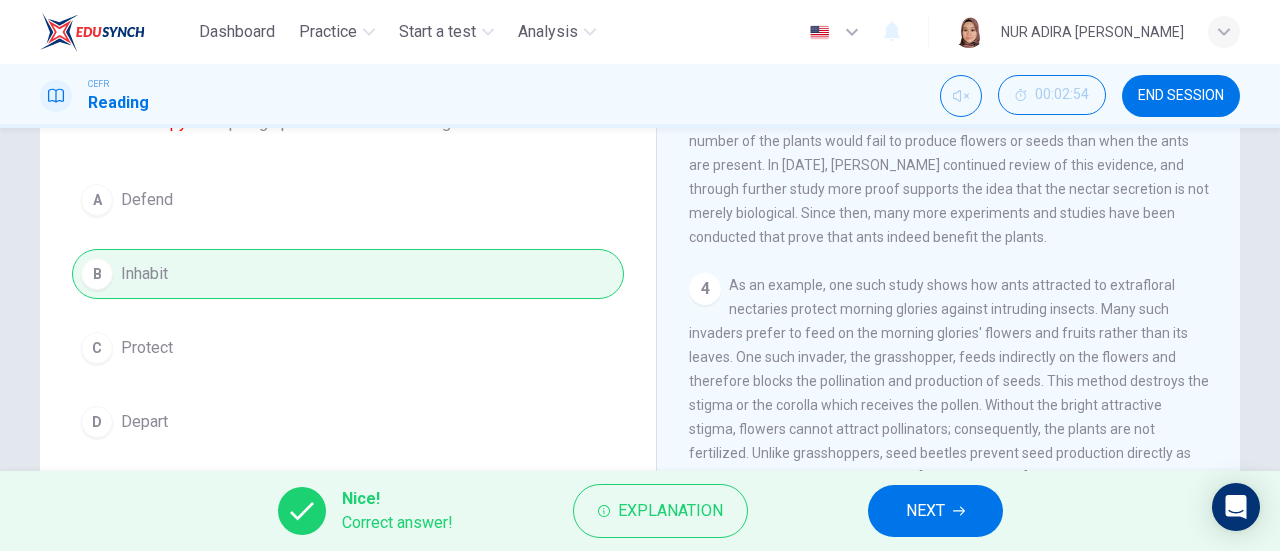 click on "NEXT" at bounding box center [935, 511] 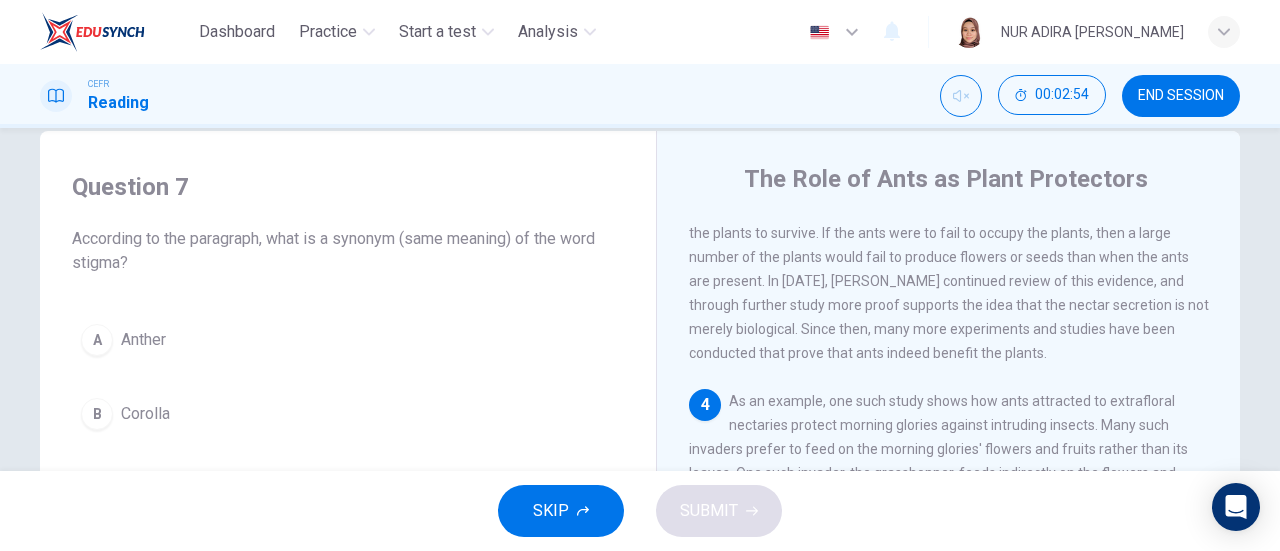 scroll, scrollTop: 27, scrollLeft: 0, axis: vertical 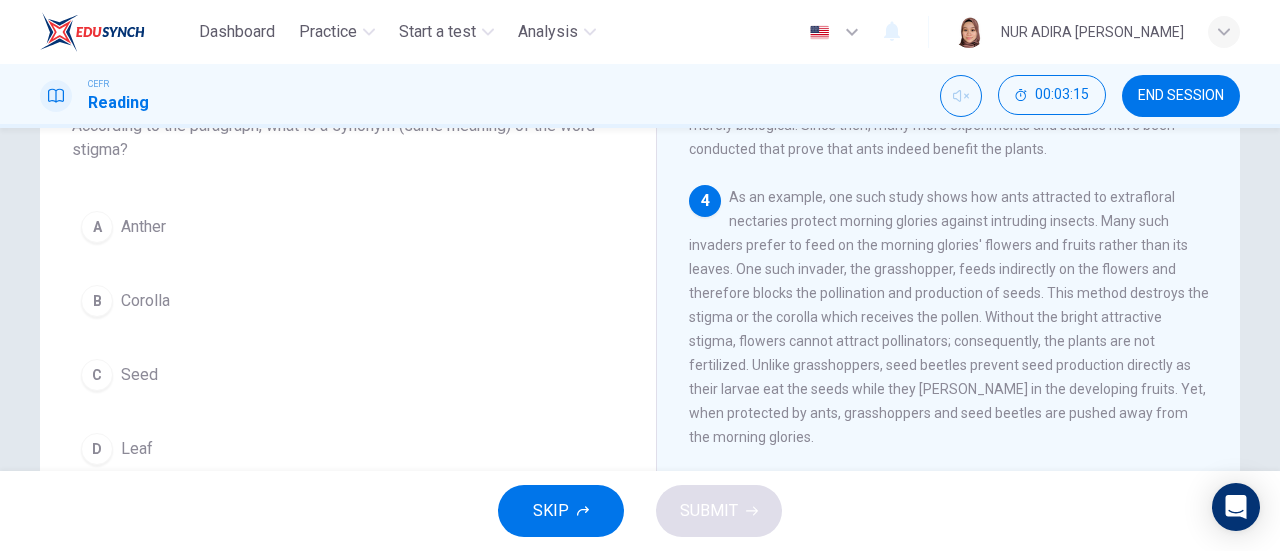 click on "A Anther" at bounding box center [348, 227] 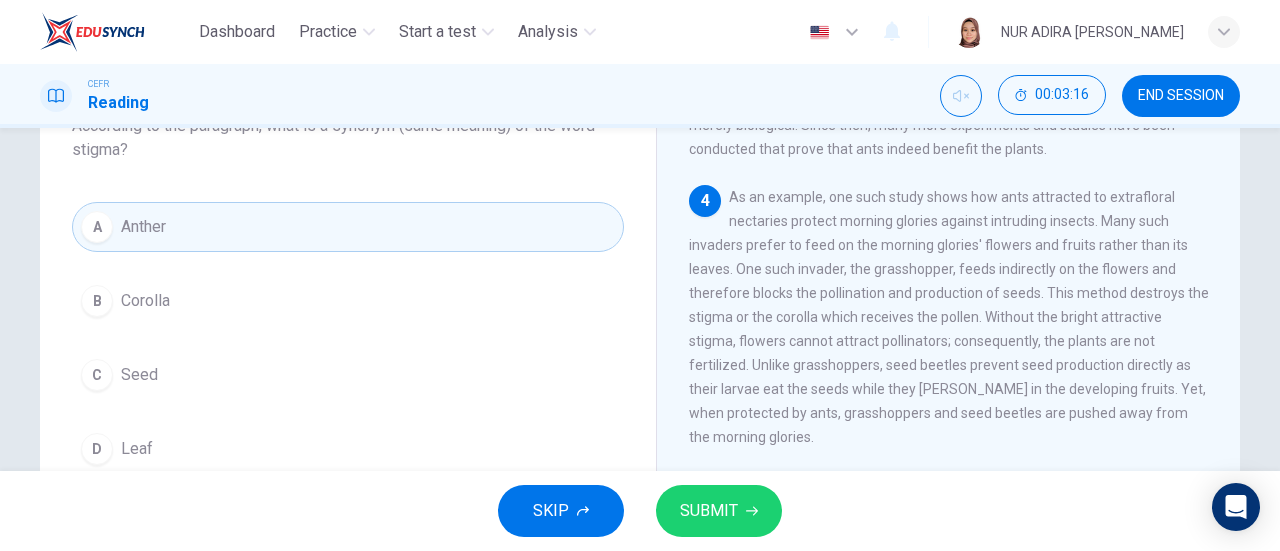 click on "SUBMIT" at bounding box center (709, 511) 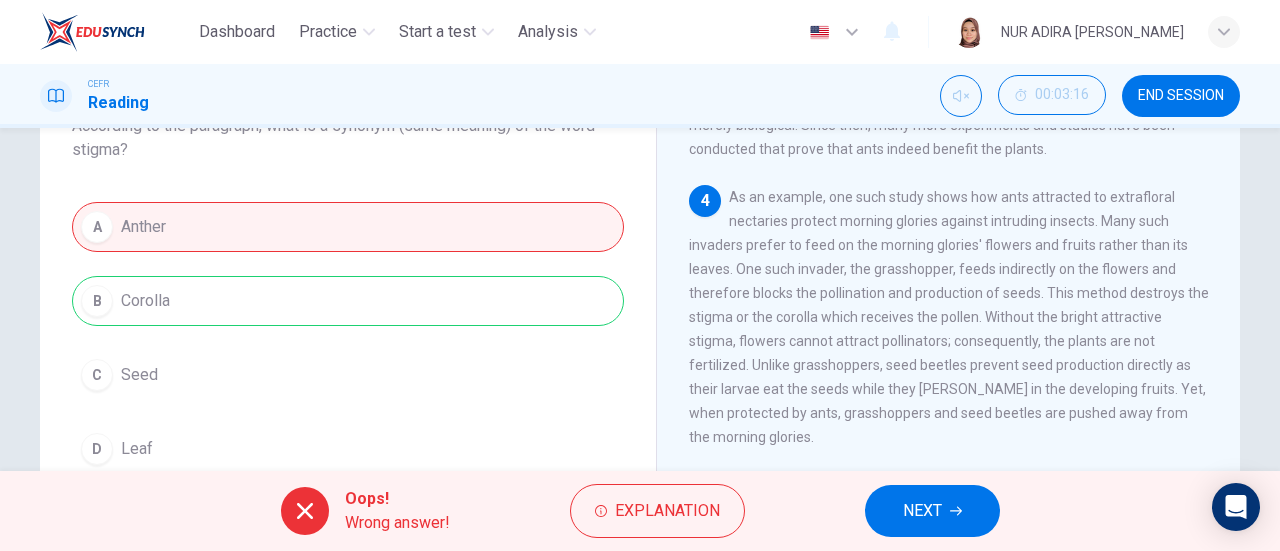 click on "Explanation" at bounding box center [657, 511] 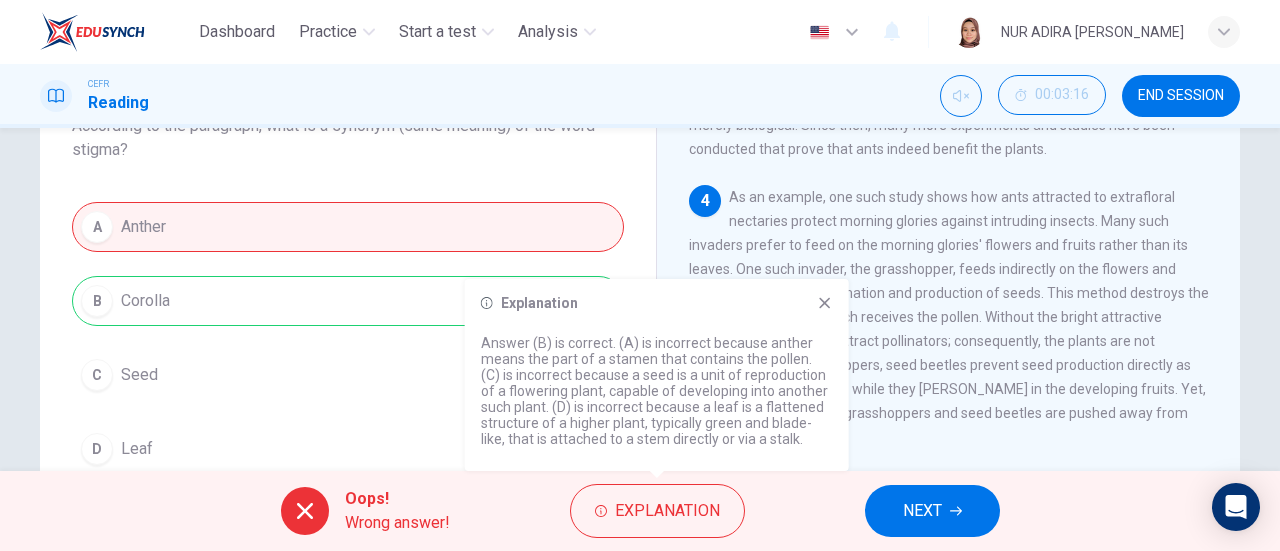 click on "NEXT" at bounding box center (932, 511) 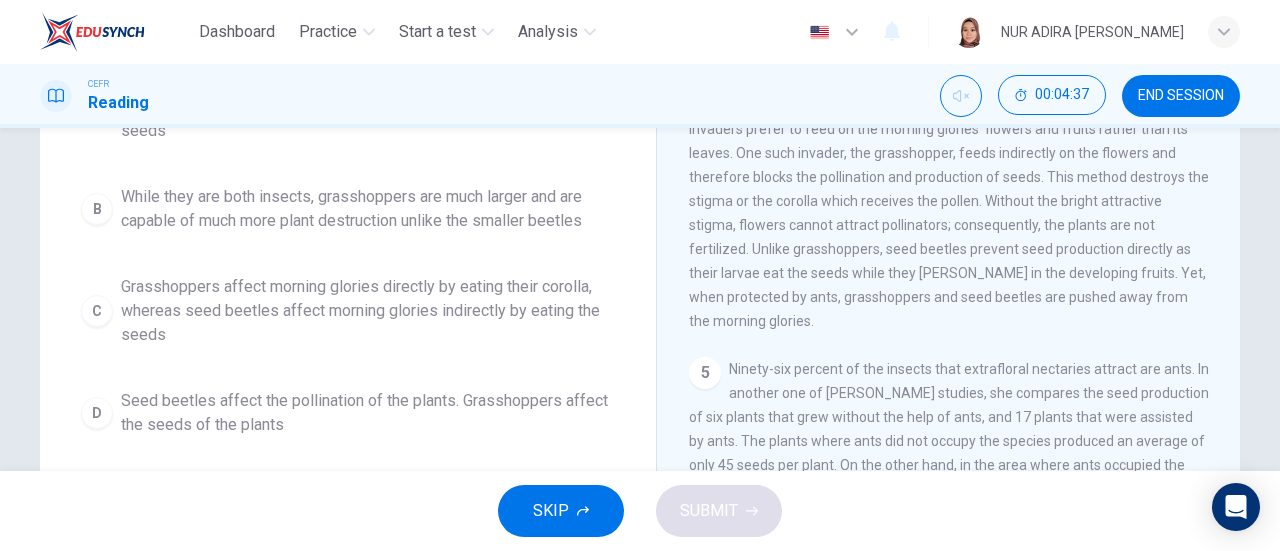 scroll, scrollTop: 267, scrollLeft: 0, axis: vertical 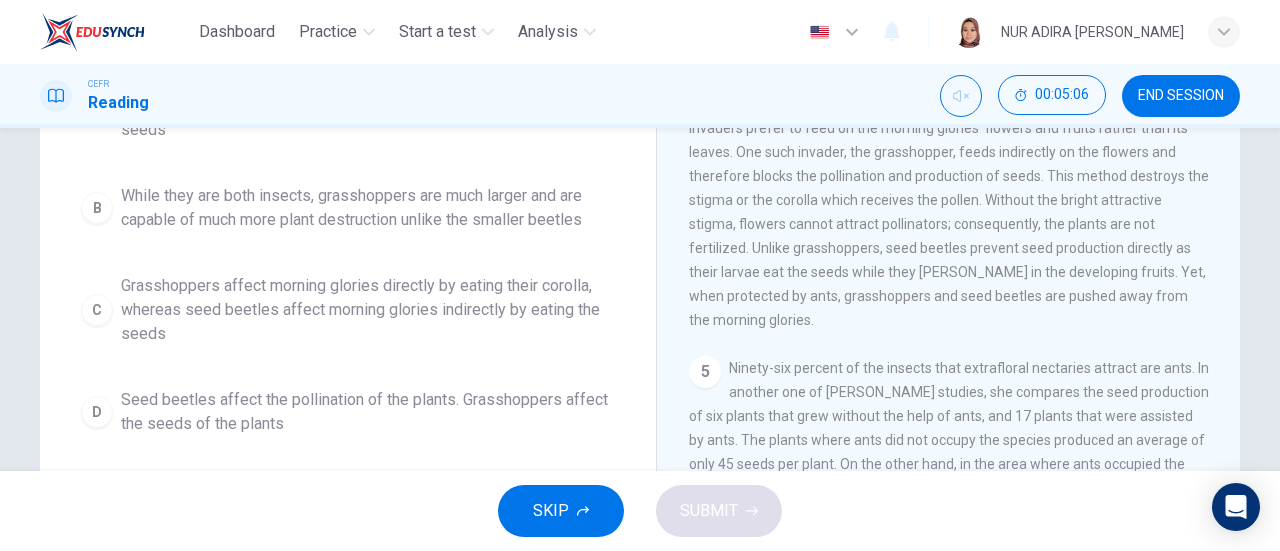 click on "Grasshoppers affect morning glories directly by eating their corolla, whereas seed beetles affect morning glories indirectly by eating the seeds" at bounding box center [368, 310] 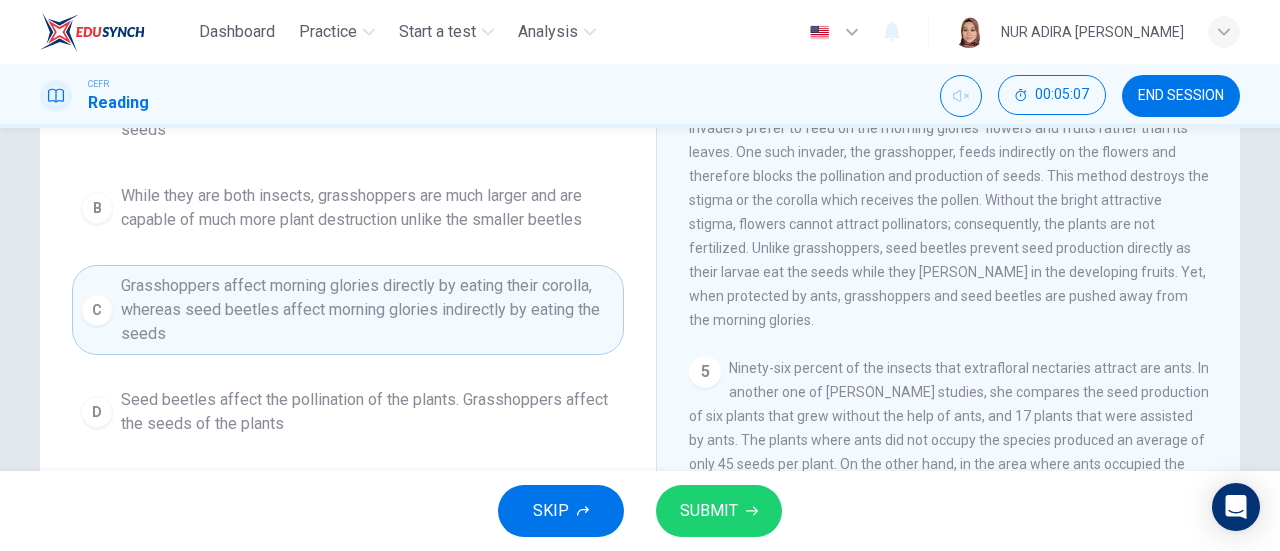 click on "SUBMIT" at bounding box center (719, 511) 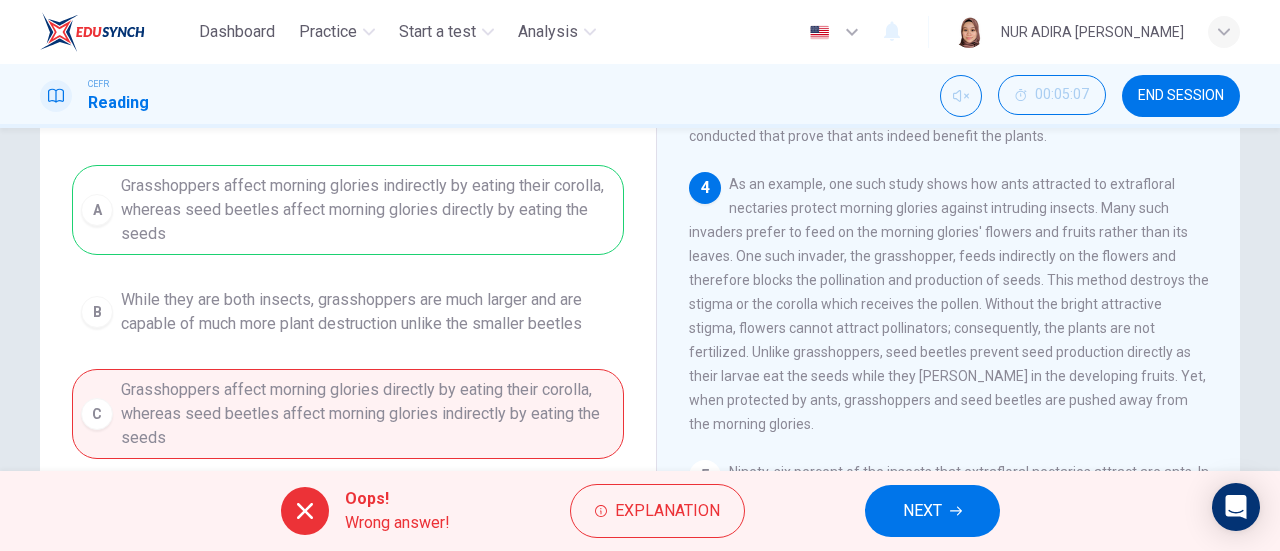 scroll, scrollTop: 169, scrollLeft: 0, axis: vertical 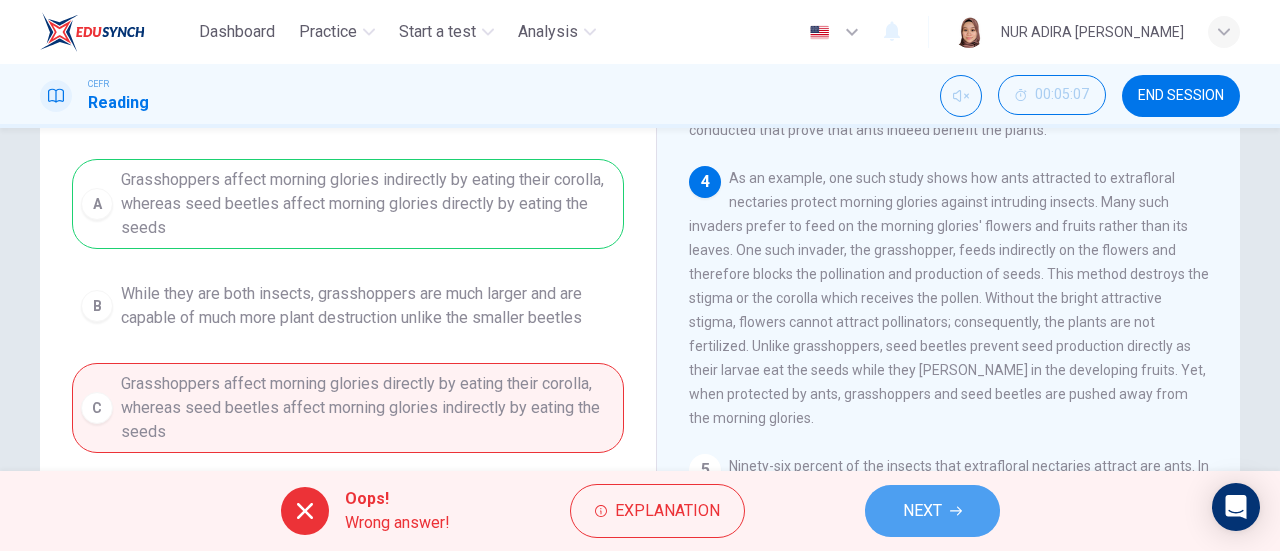 click on "NEXT" at bounding box center [922, 511] 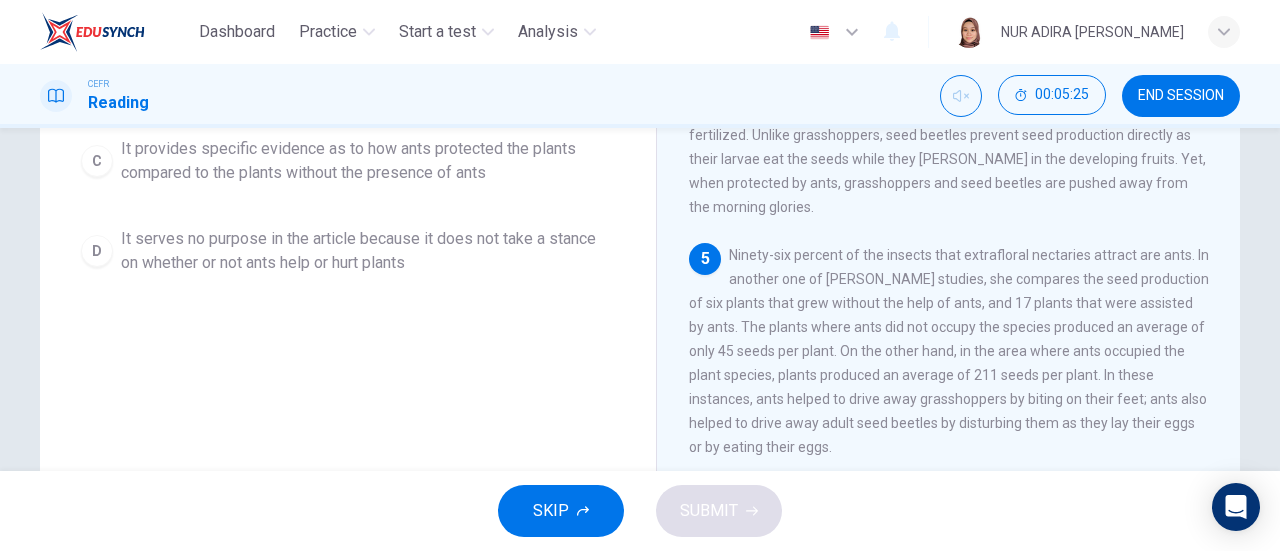 scroll, scrollTop: 381, scrollLeft: 0, axis: vertical 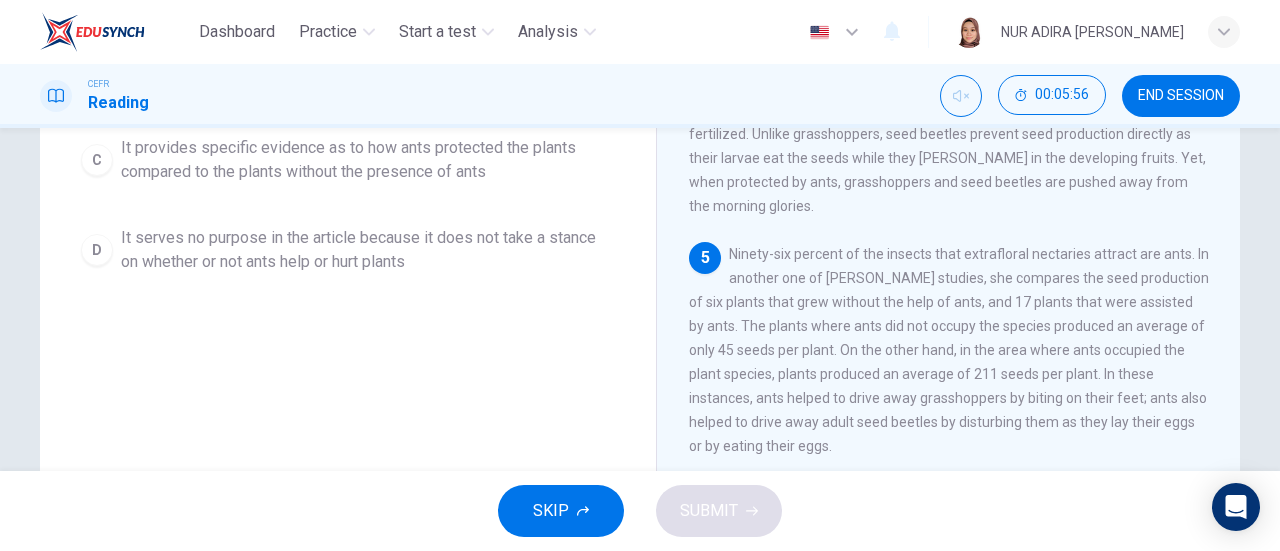 click on "Ninety-six percent of the insects that extrafloral nectaries attract are ants. In another one of [PERSON_NAME] studies, she compares the seed production of six plants that grew without the help of ants, and 17 plants that were assisted by ants. The plants where ants did not occupy the species produced an average of only 45 seeds per plant. On the other hand, in the area where ants occupied the plant species, plants produced an average of 211 seeds per plant. In these instances, ants helped to drive away grasshoppers by biting on their feet; ants also helped to drive away adult seed beetles by disturbing them as they lay their eggs or by eating their eggs." at bounding box center [949, 350] 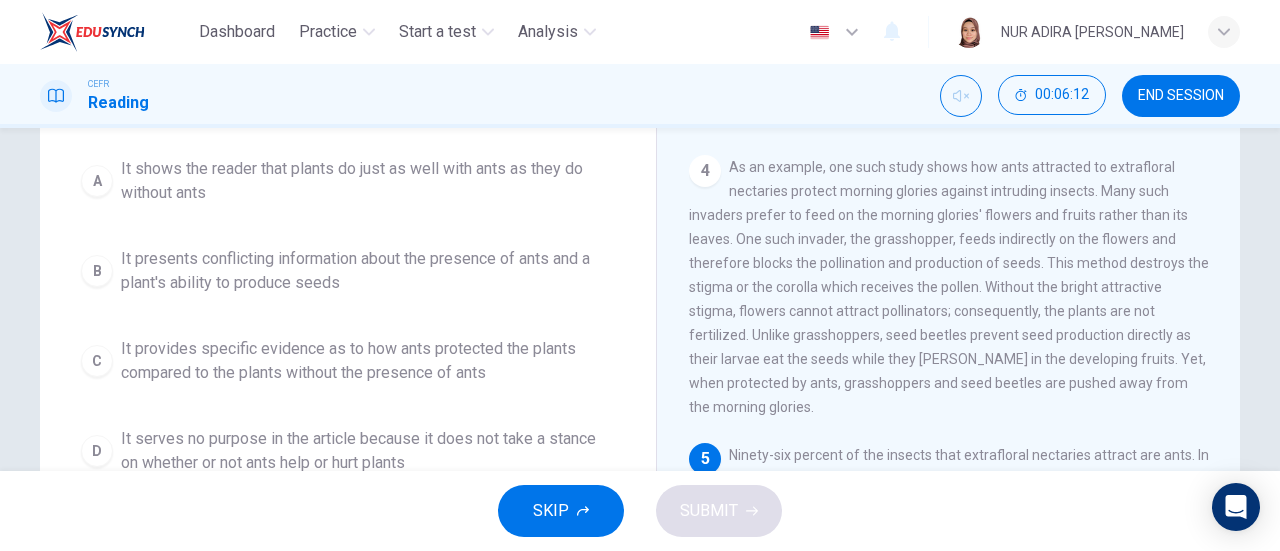 scroll, scrollTop: 181, scrollLeft: 0, axis: vertical 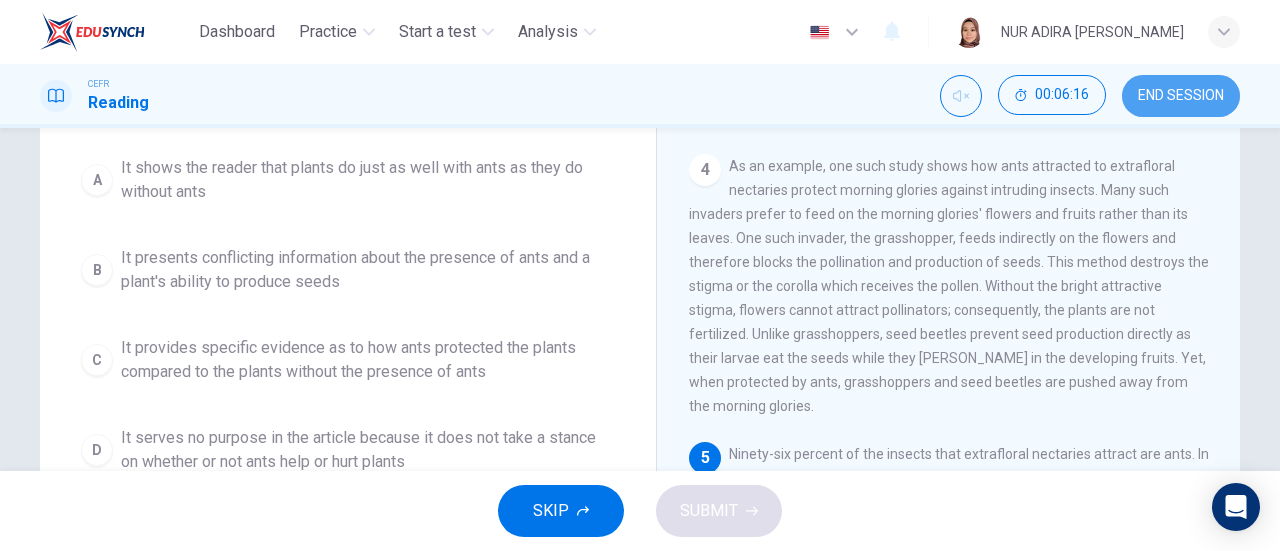 click on "END SESSION" at bounding box center [1181, 96] 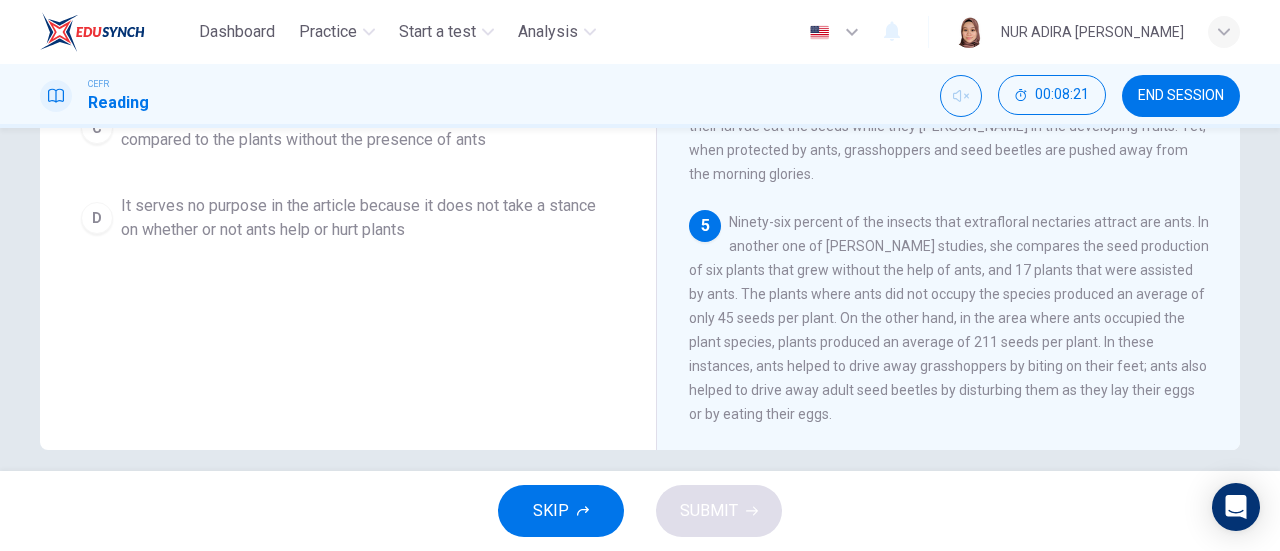 scroll, scrollTop: 414, scrollLeft: 0, axis: vertical 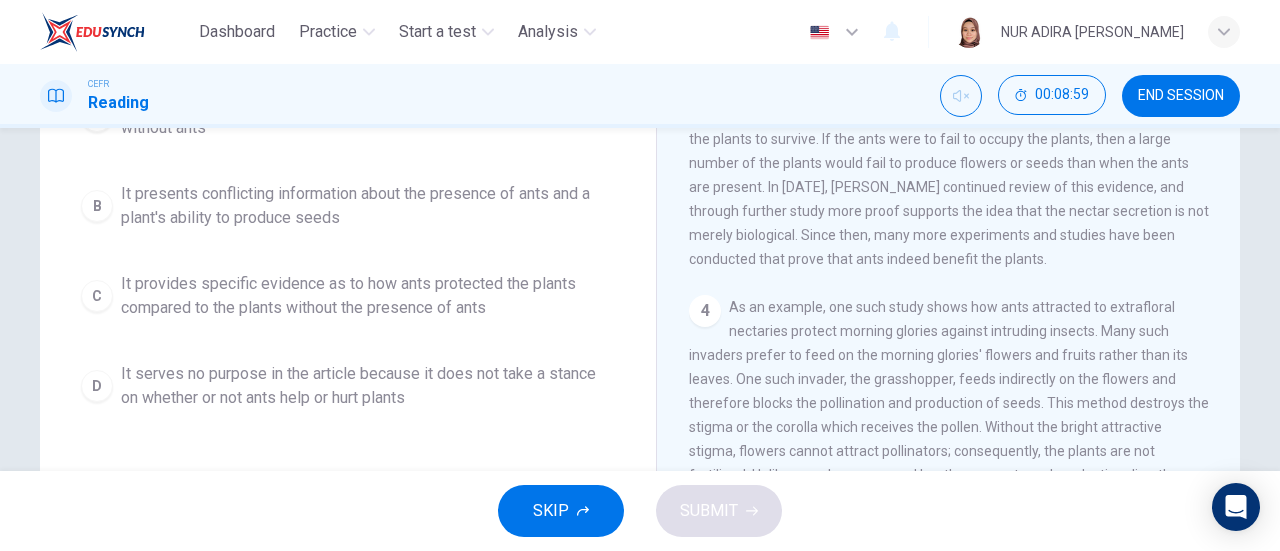 click on "It provides specific evidence as to how ants protected the plants compared to the plants without the presence of ants" at bounding box center [368, 296] 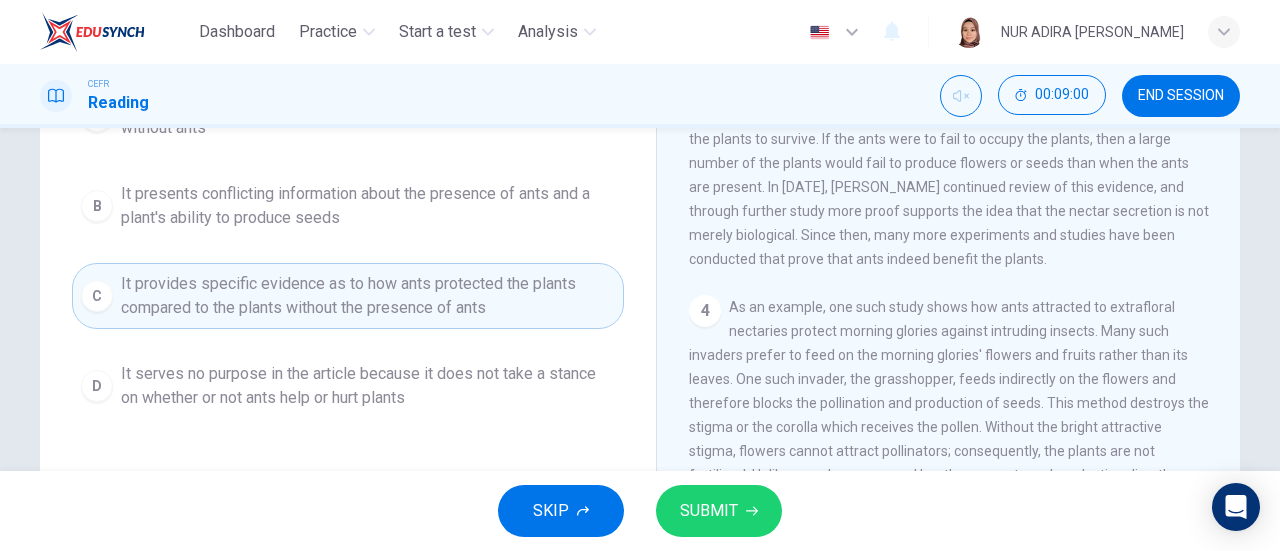 click on "SUBMIT" at bounding box center (709, 511) 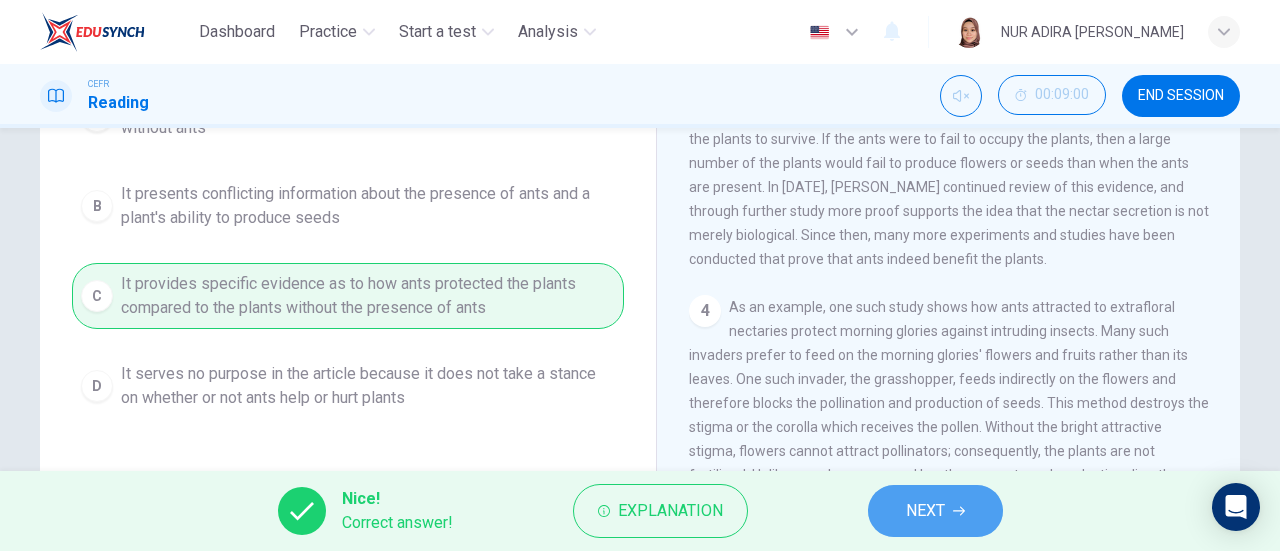 click on "NEXT" at bounding box center [935, 511] 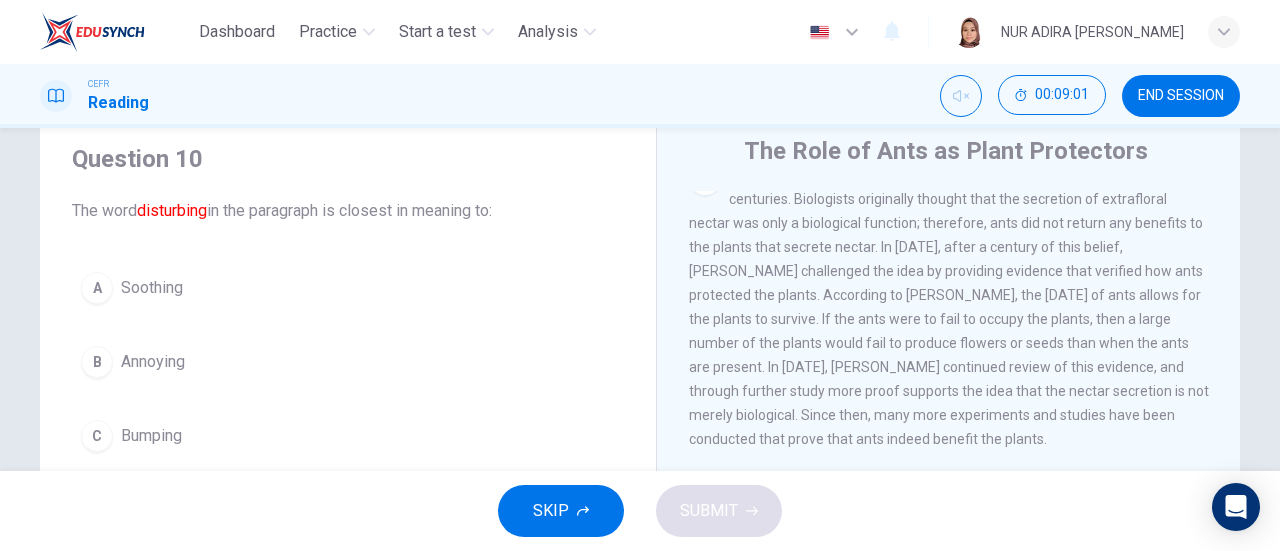scroll, scrollTop: 217, scrollLeft: 0, axis: vertical 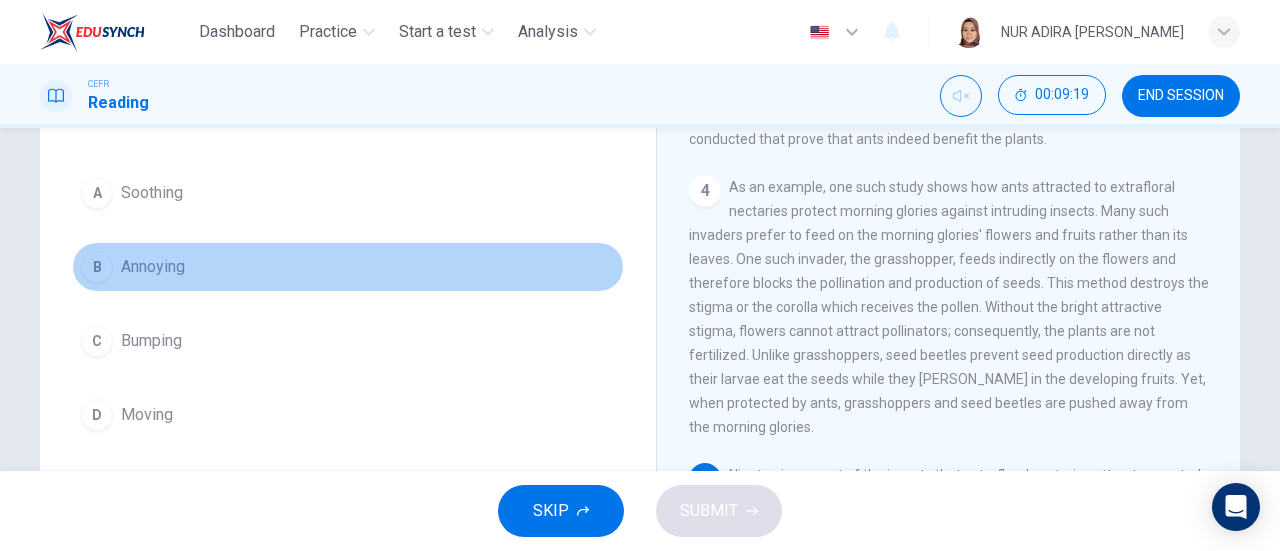 click on "B Annoying" at bounding box center [348, 267] 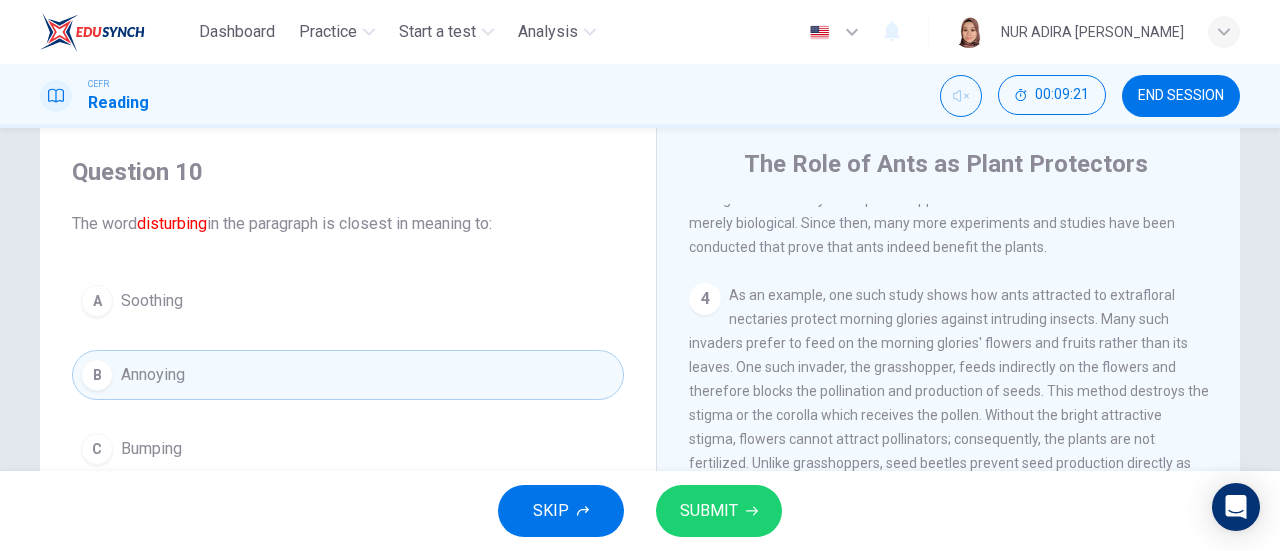 scroll, scrollTop: 432, scrollLeft: 0, axis: vertical 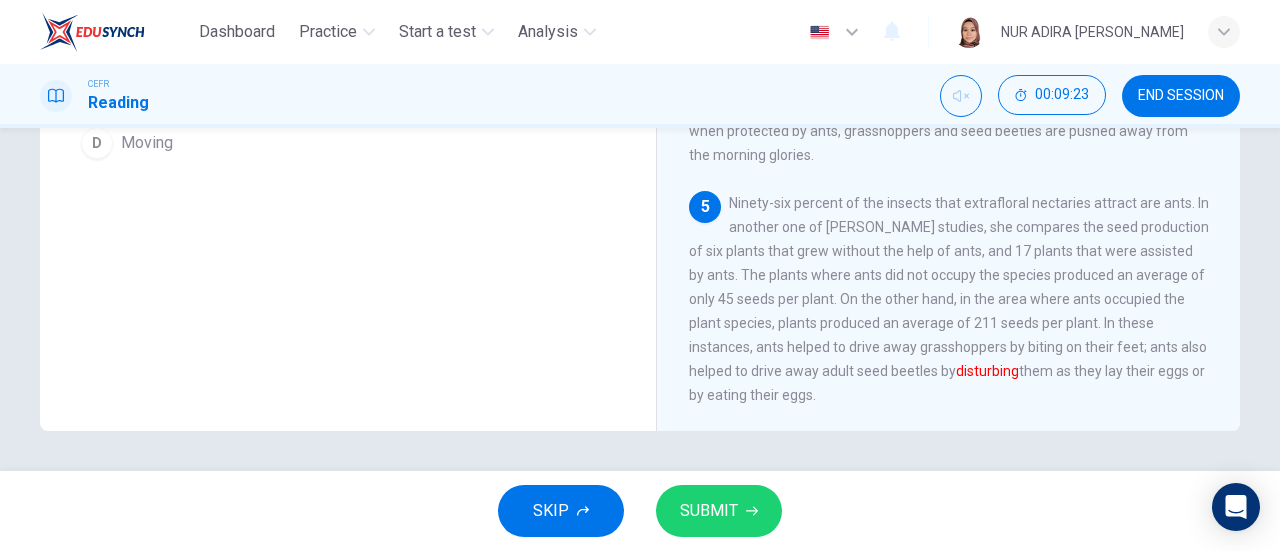 click on "Moving" at bounding box center (147, 143) 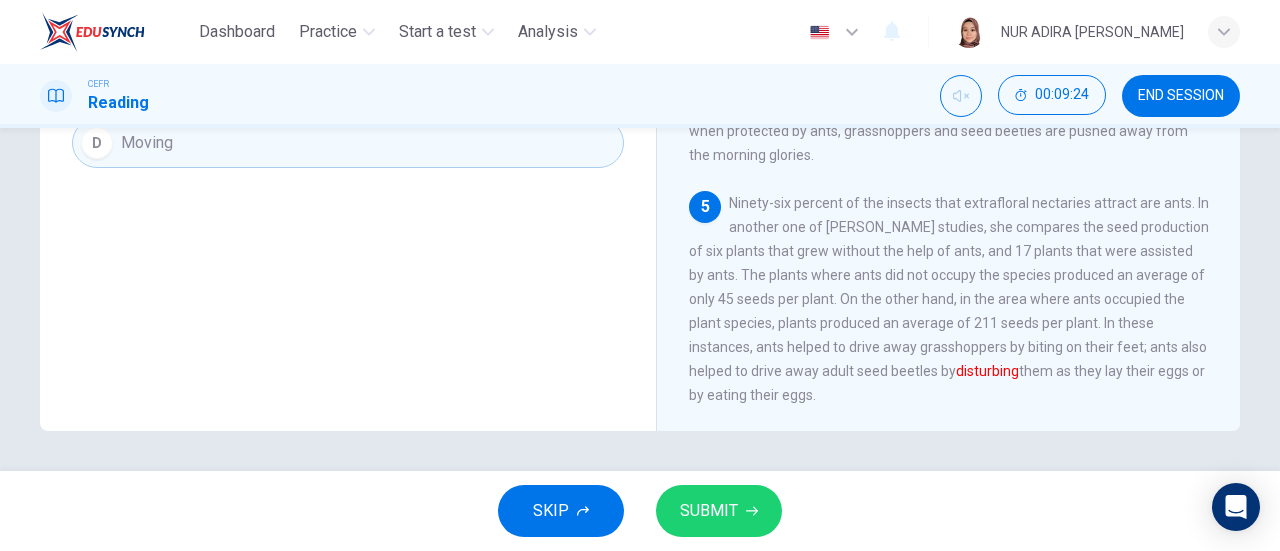 click on "SUBMIT" at bounding box center (719, 511) 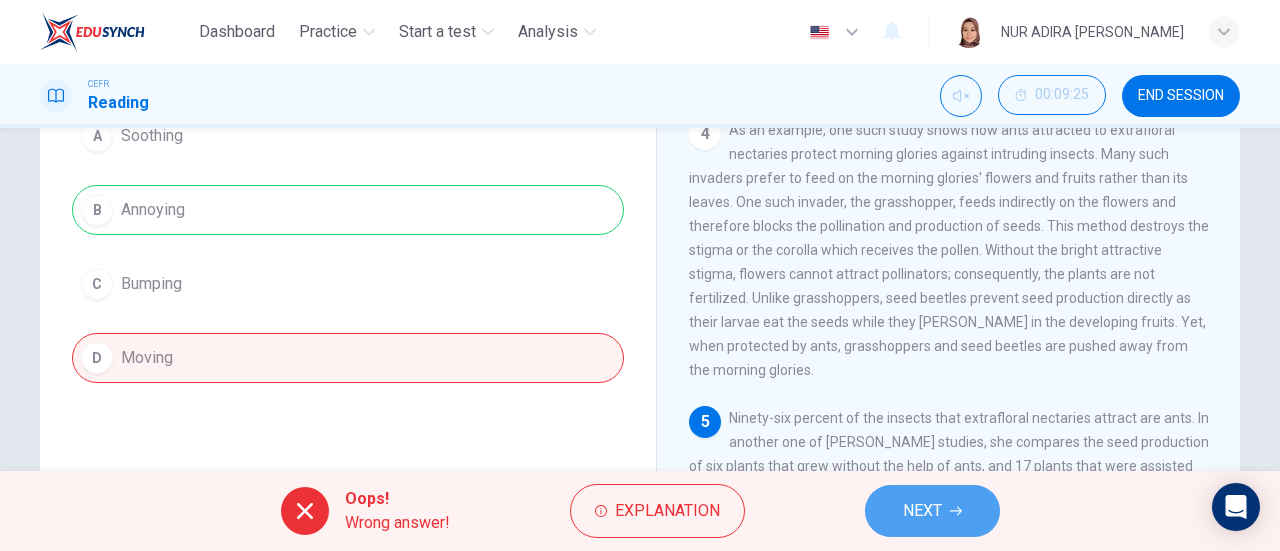 click on "NEXT" at bounding box center (922, 511) 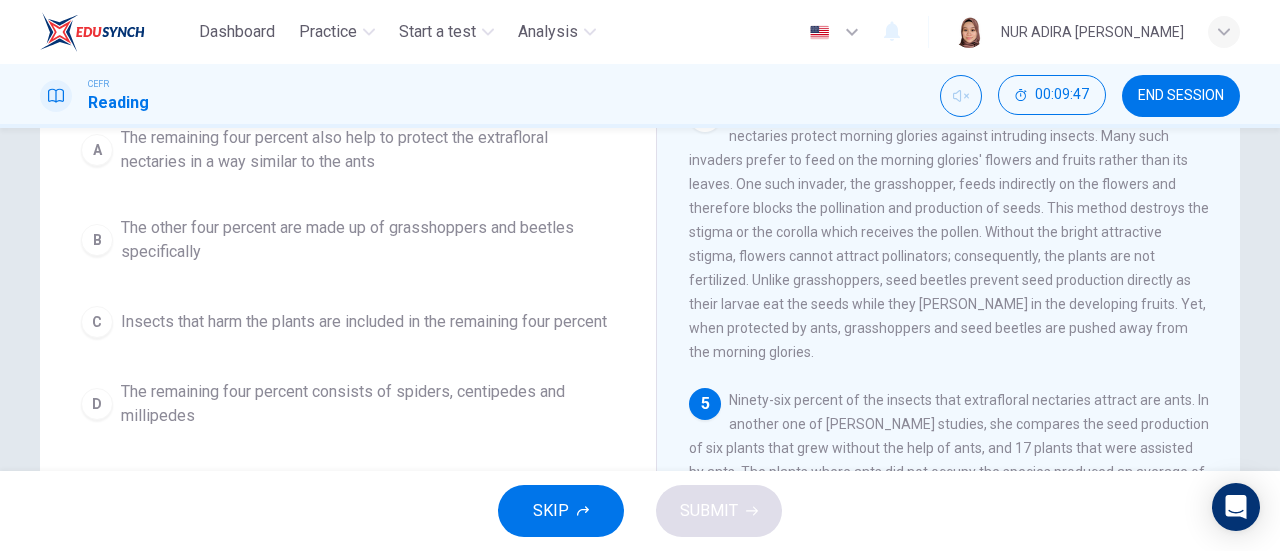 scroll, scrollTop: 241, scrollLeft: 0, axis: vertical 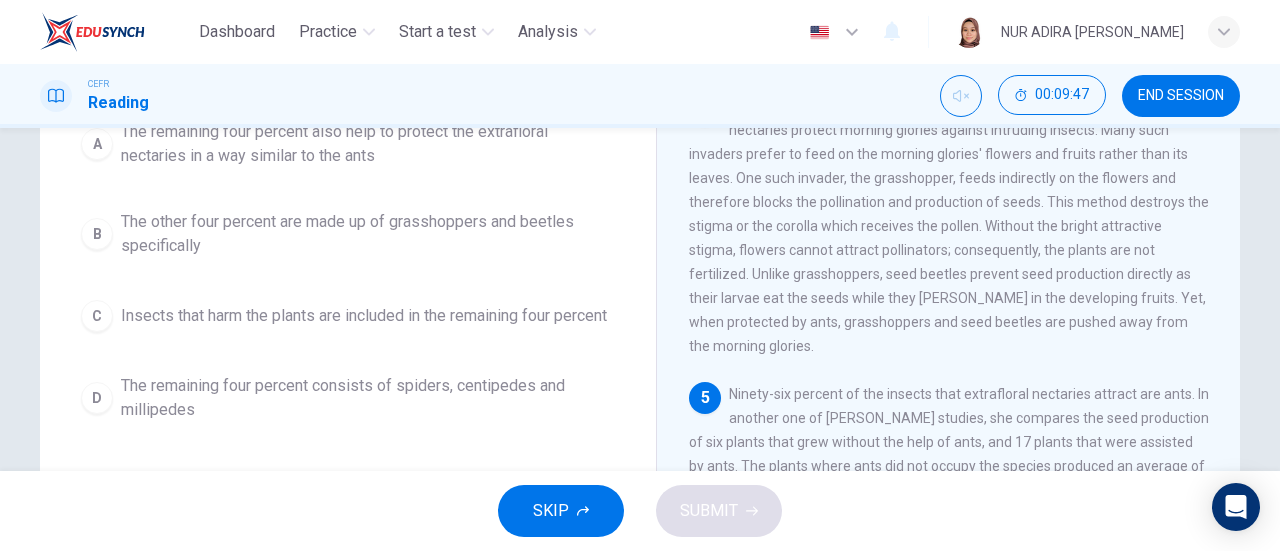 click on "The other four percent are made up of grasshoppers and beetles specifically" at bounding box center (368, 234) 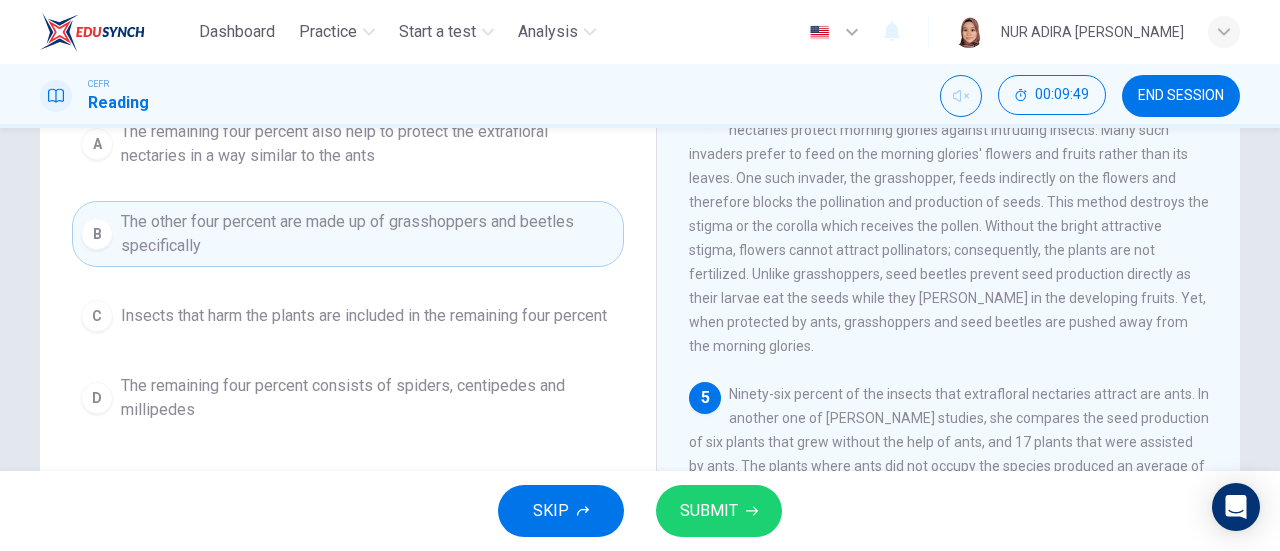 click on "SUBMIT" at bounding box center (709, 511) 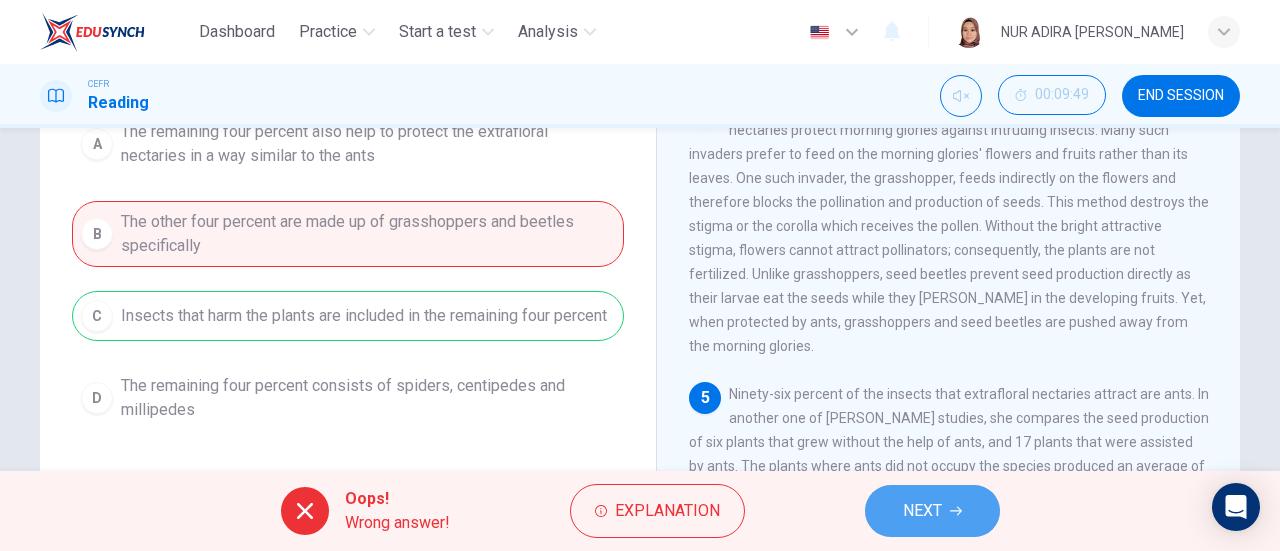 click on "NEXT" at bounding box center (932, 511) 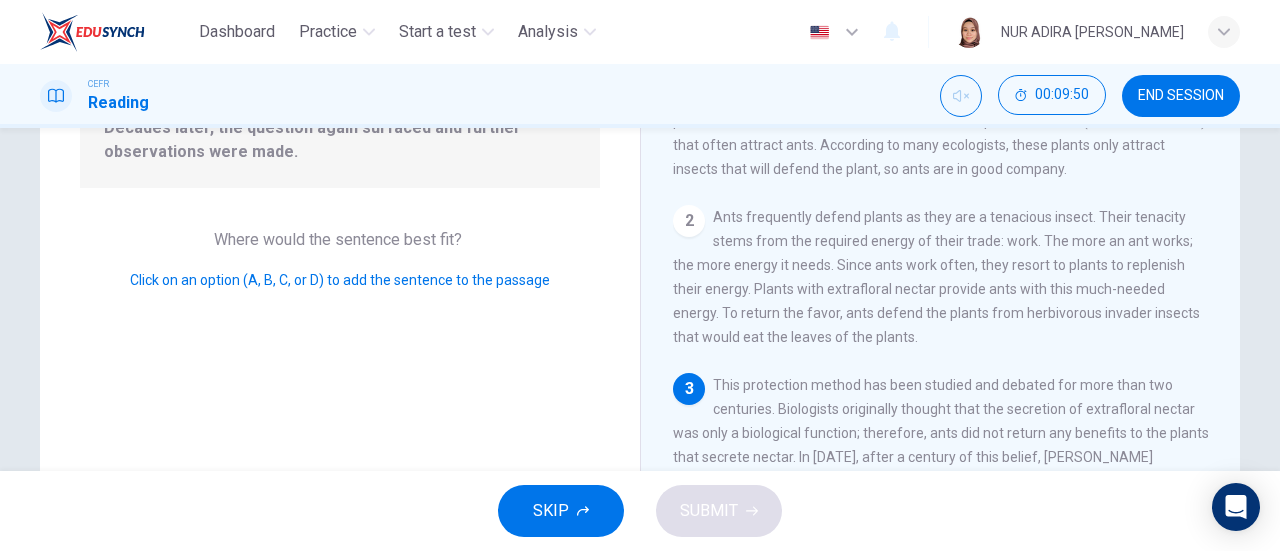 scroll, scrollTop: 0, scrollLeft: 0, axis: both 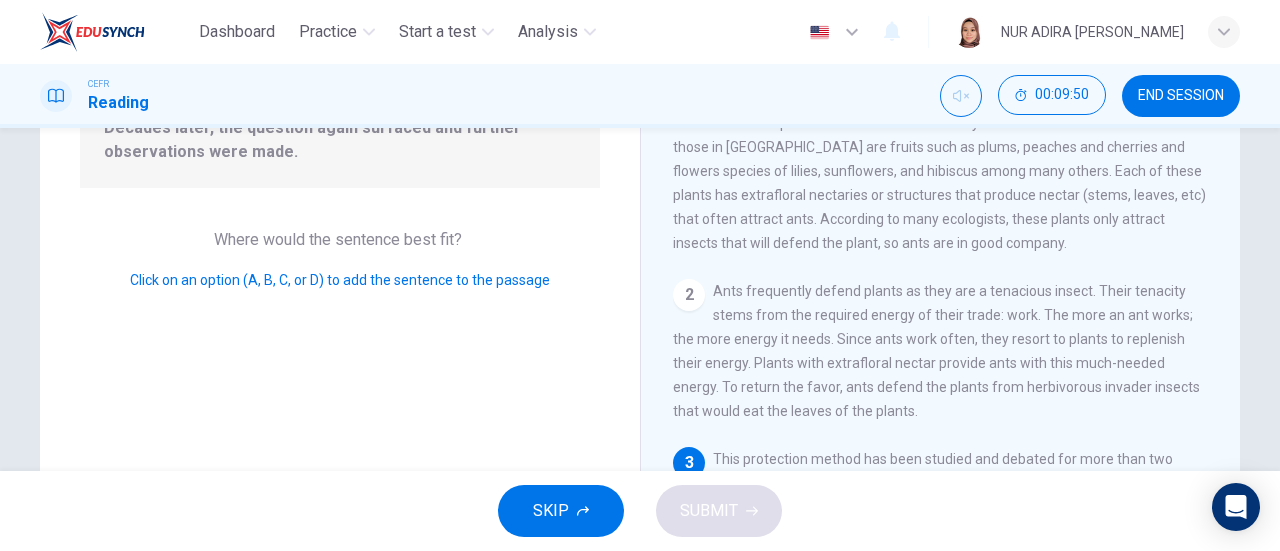 click on "2" at bounding box center (689, 295) 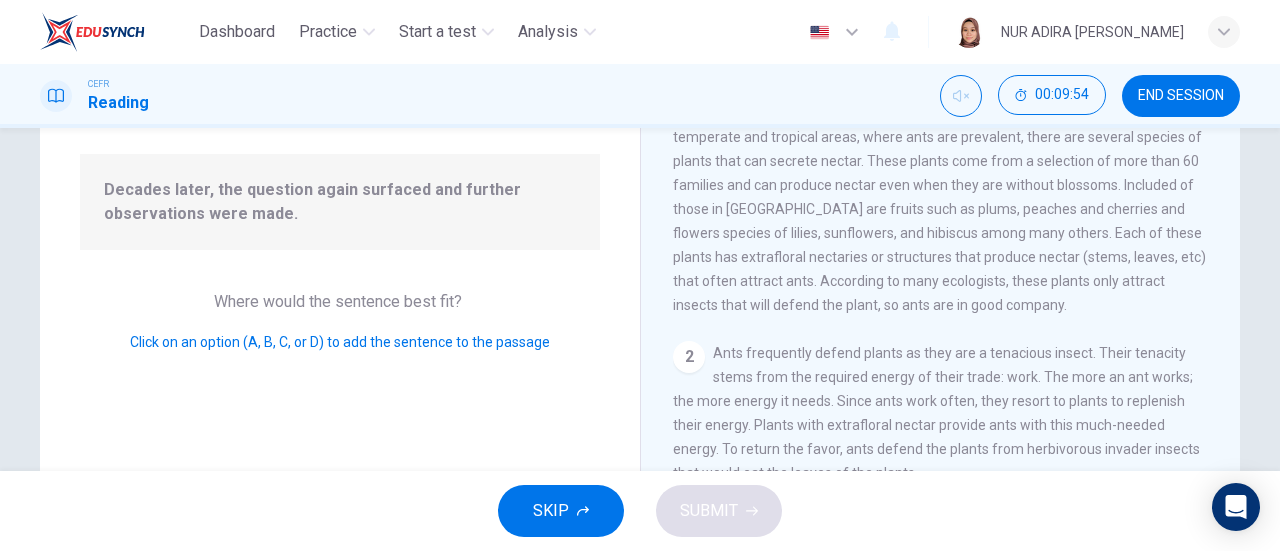 scroll, scrollTop: 177, scrollLeft: 0, axis: vertical 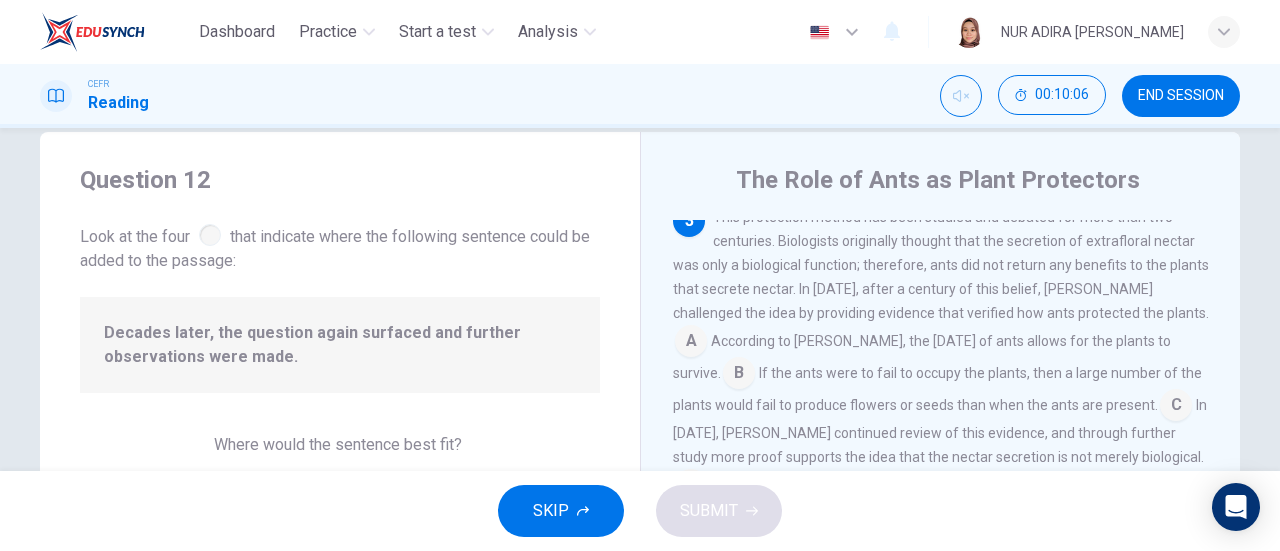 click at bounding box center [1176, 407] 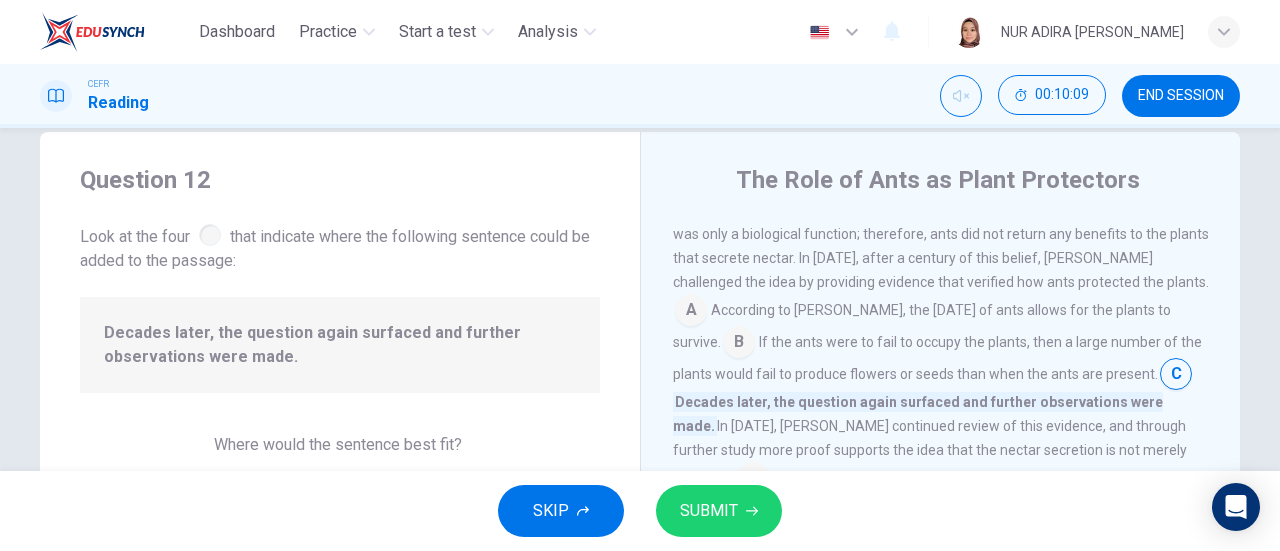 scroll, scrollTop: 484, scrollLeft: 0, axis: vertical 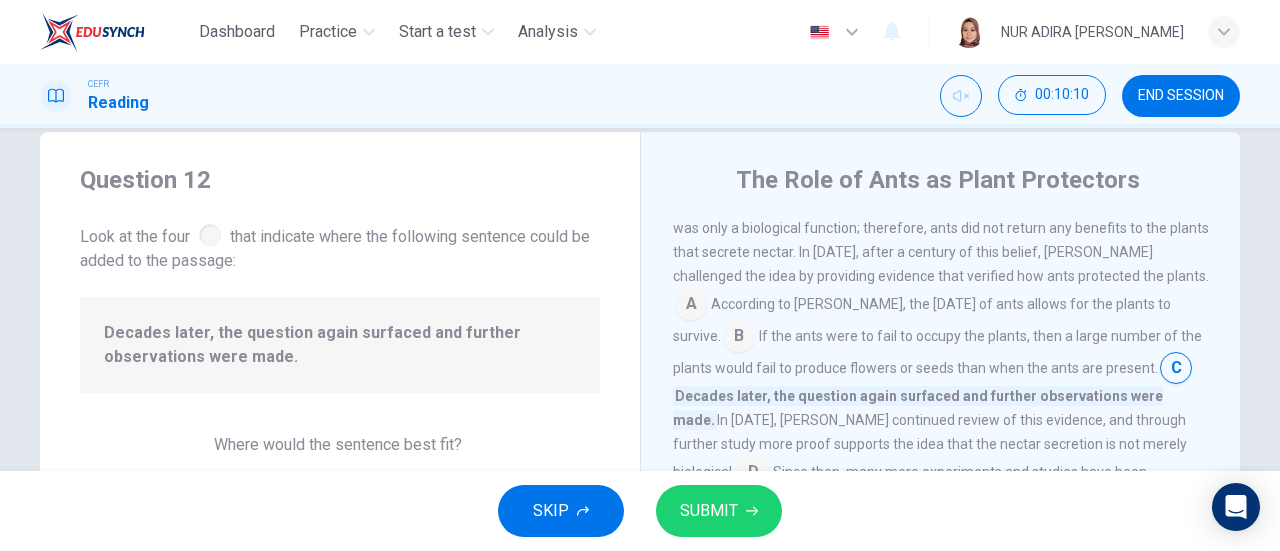 click on "SUBMIT" at bounding box center [719, 511] 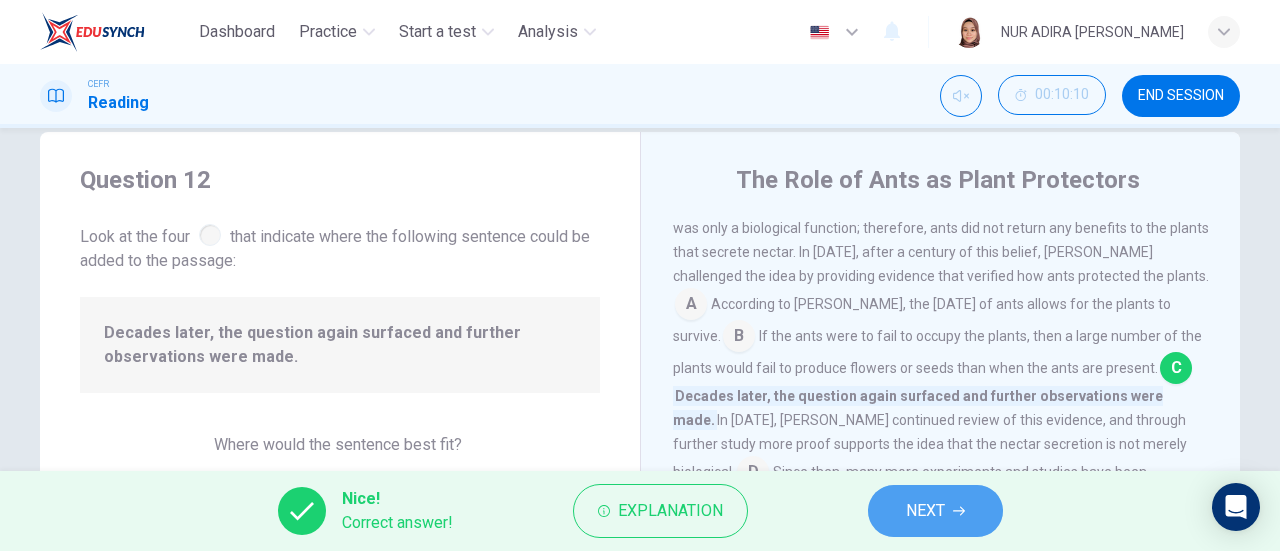 click on "NEXT" at bounding box center (935, 511) 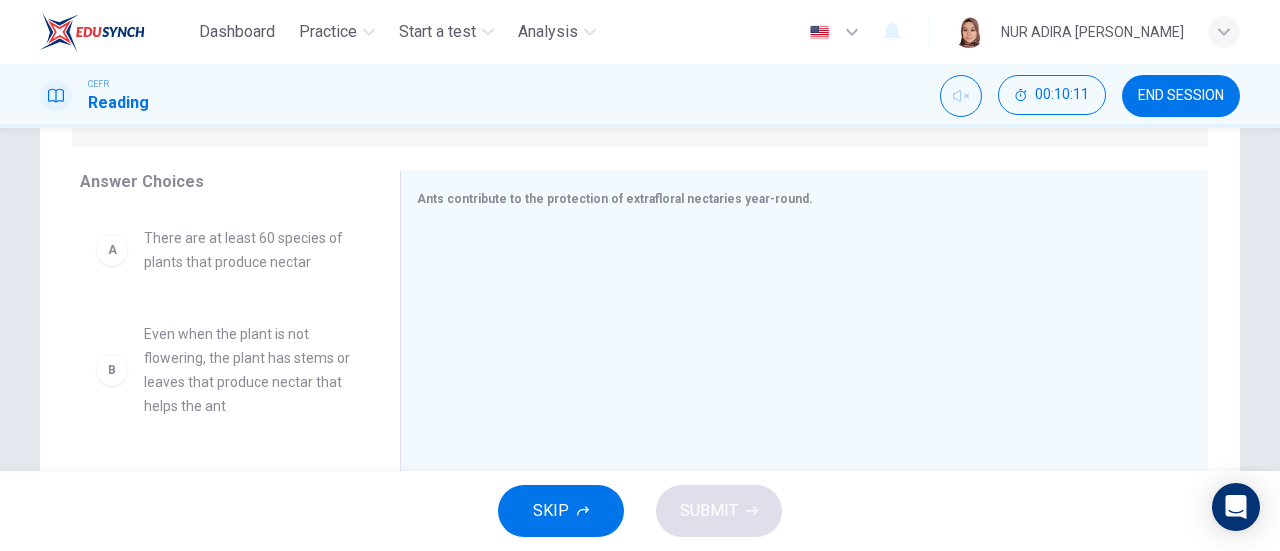 scroll, scrollTop: 304, scrollLeft: 0, axis: vertical 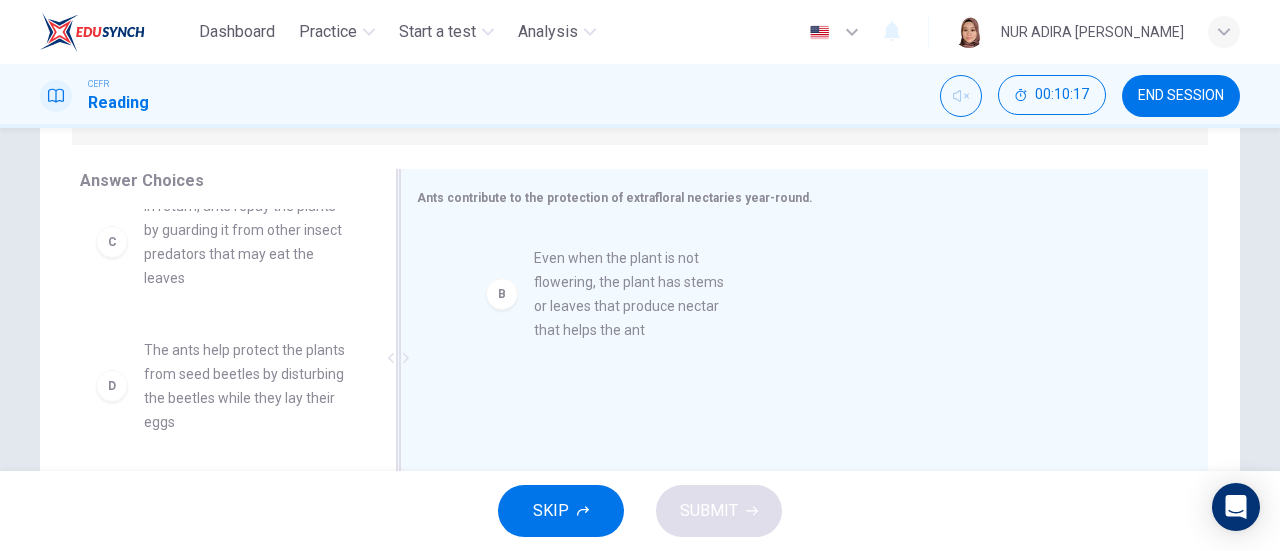 drag, startPoint x: 295, startPoint y: 250, endPoint x: 696, endPoint y: 307, distance: 405.03085 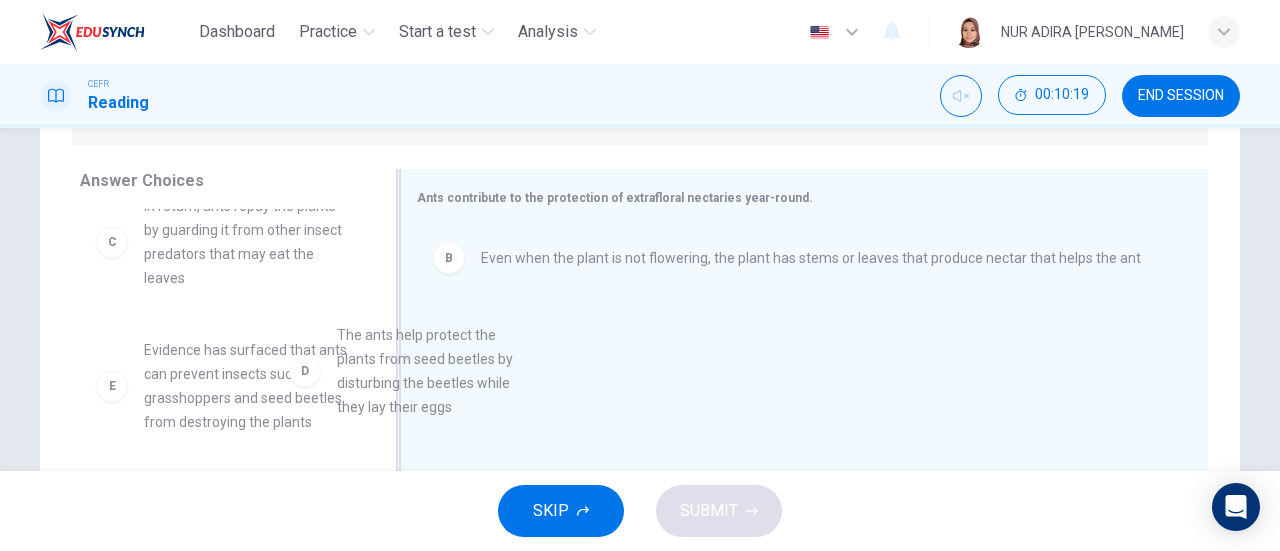 drag, startPoint x: 300, startPoint y: 369, endPoint x: 639, endPoint y: 320, distance: 342.52298 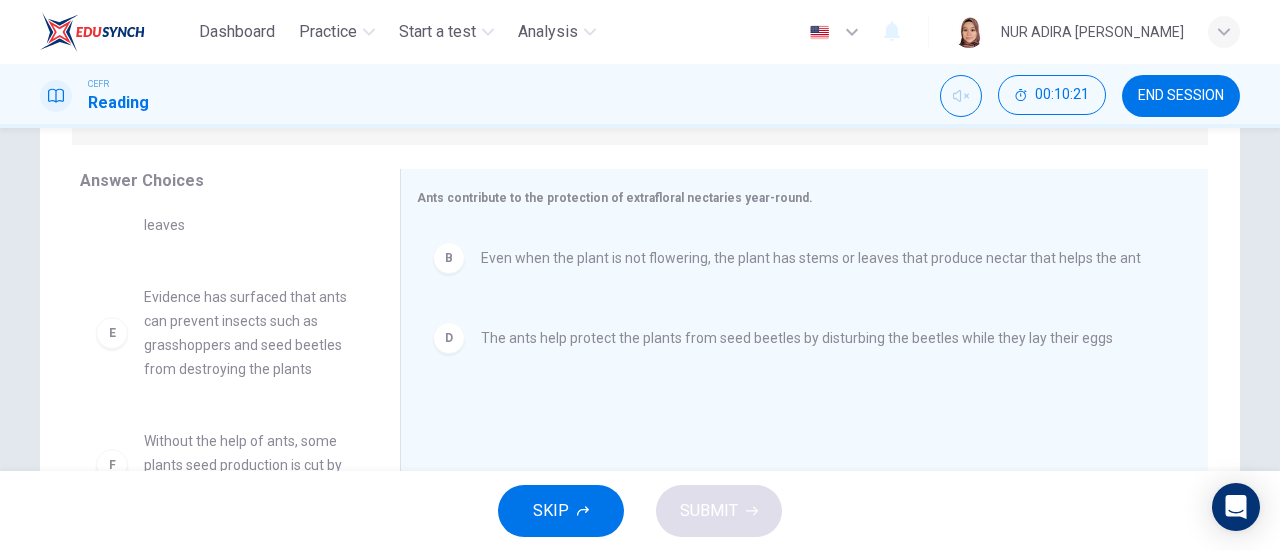 scroll, scrollTop: 204, scrollLeft: 0, axis: vertical 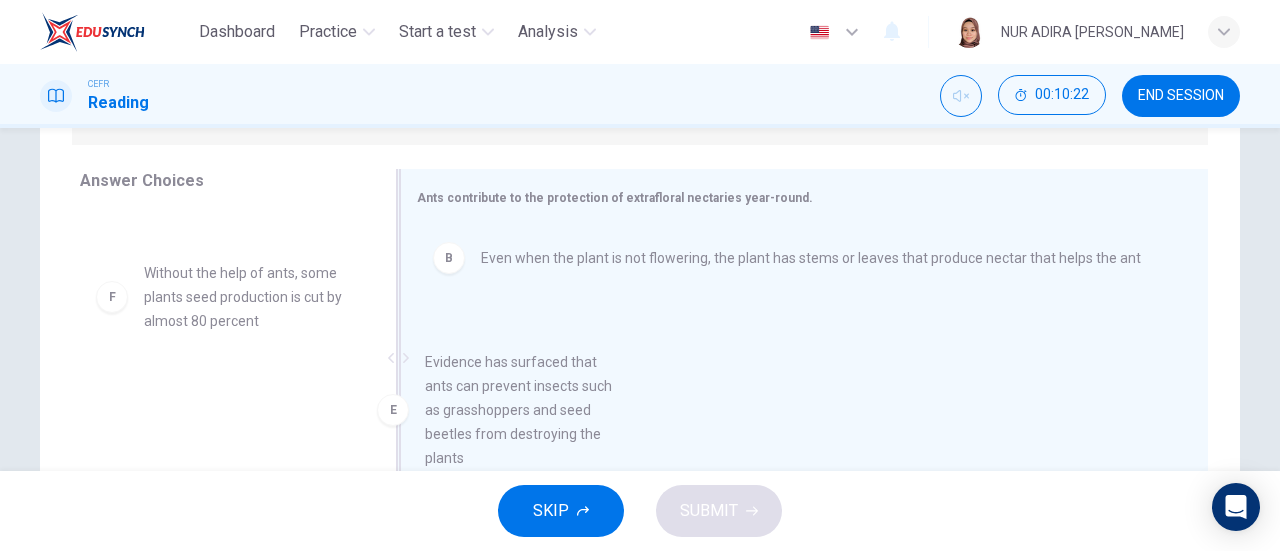 drag, startPoint x: 268, startPoint y: 321, endPoint x: 623, endPoint y: 395, distance: 362.63068 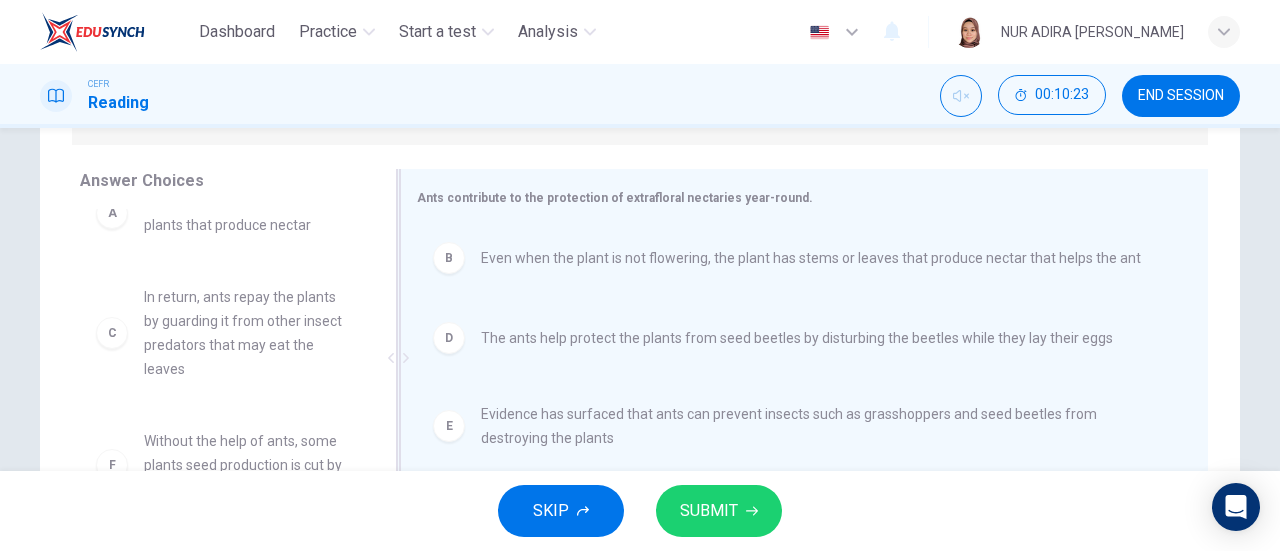 scroll, scrollTop: 36, scrollLeft: 0, axis: vertical 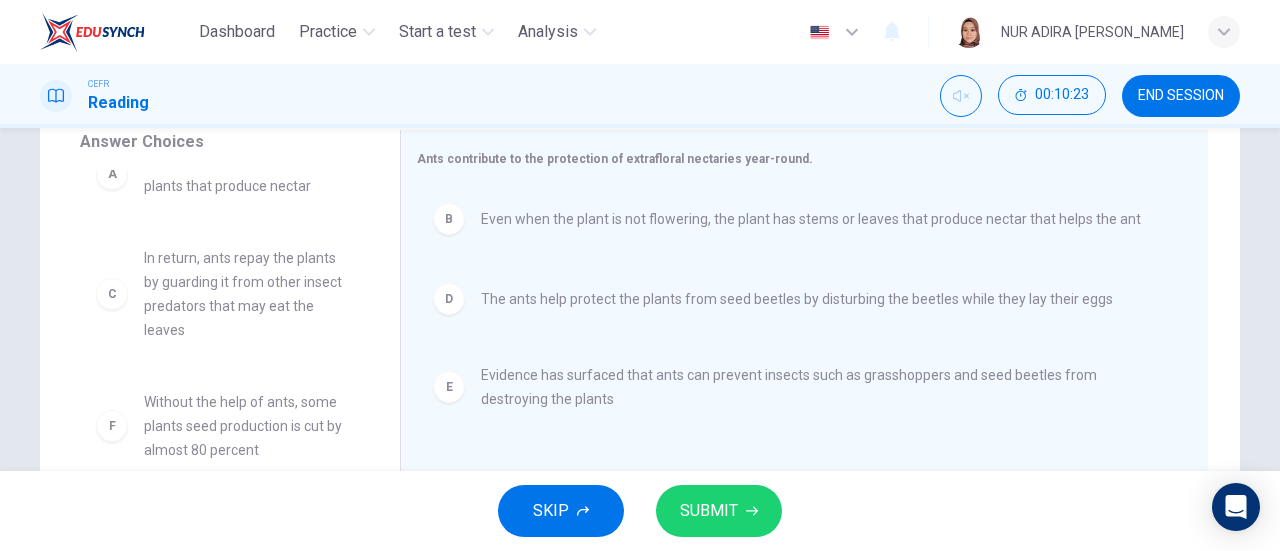 click on "SUBMIT" at bounding box center (709, 511) 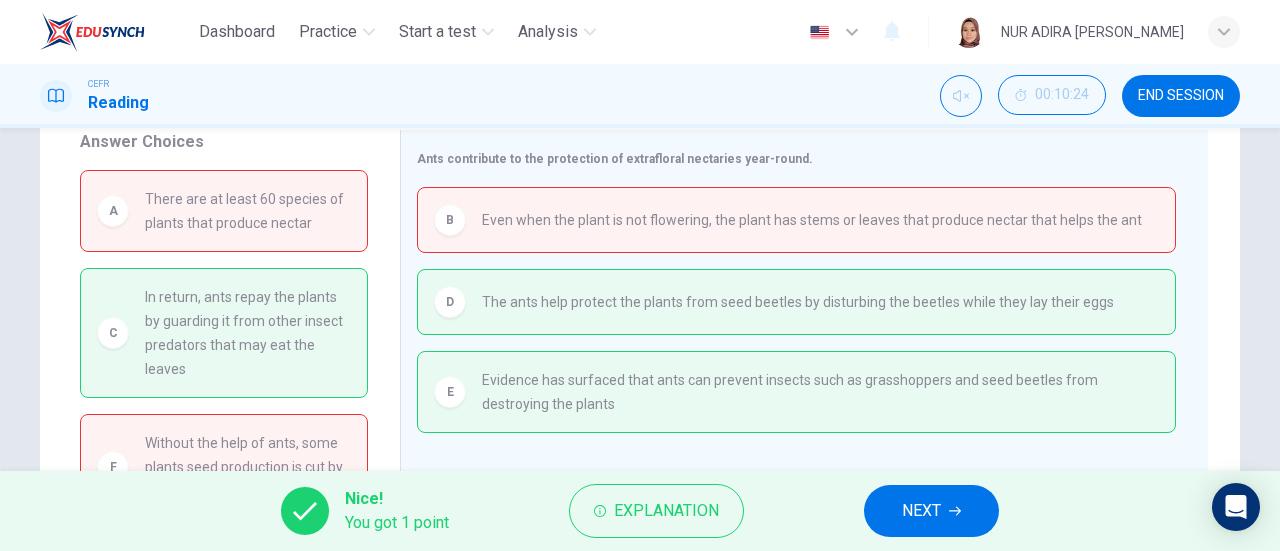 scroll, scrollTop: 40, scrollLeft: 0, axis: vertical 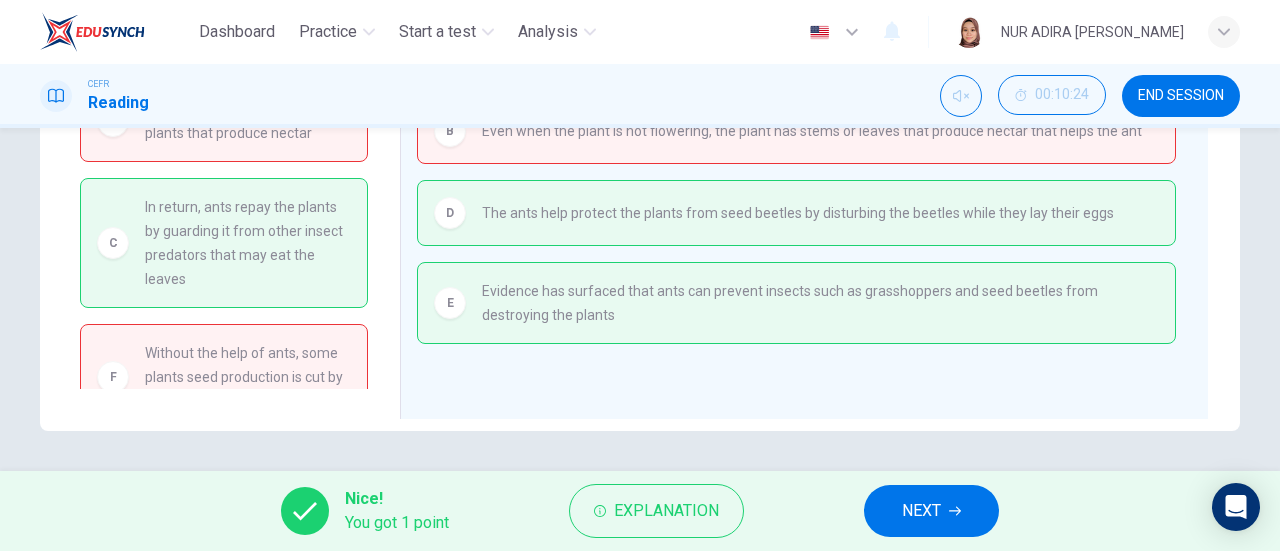 click on "NEXT" at bounding box center [931, 511] 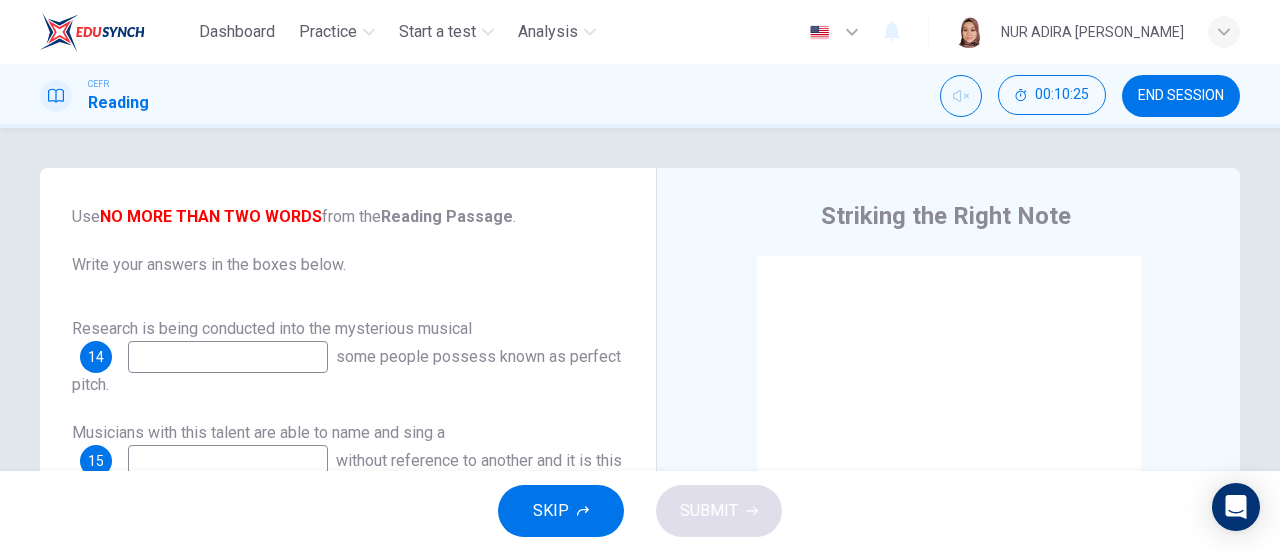 scroll, scrollTop: 116, scrollLeft: 0, axis: vertical 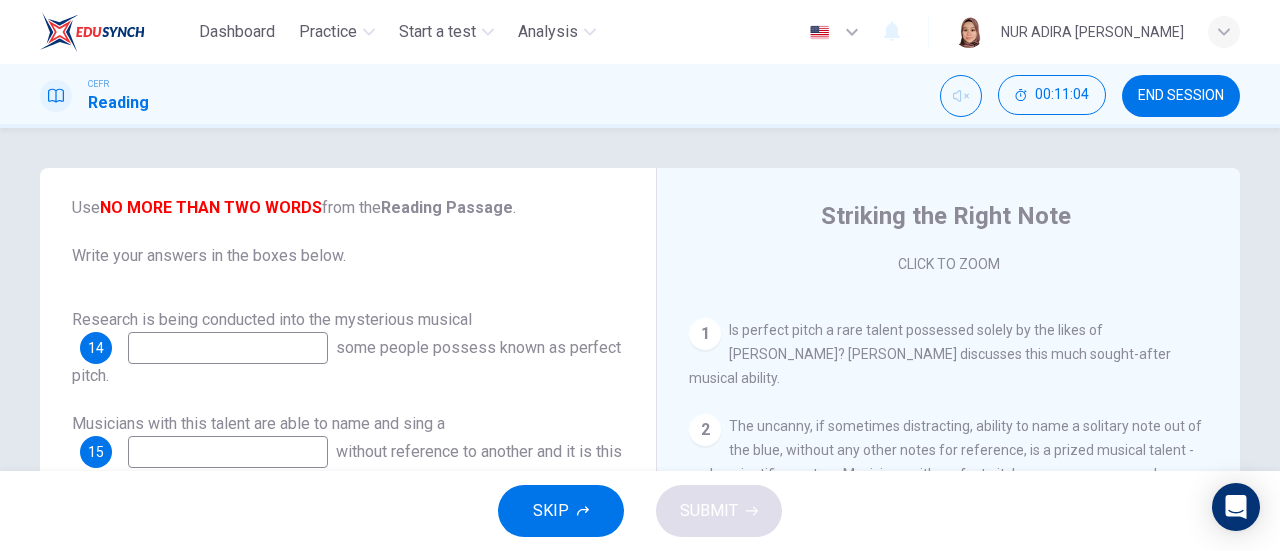 click at bounding box center [228, 348] 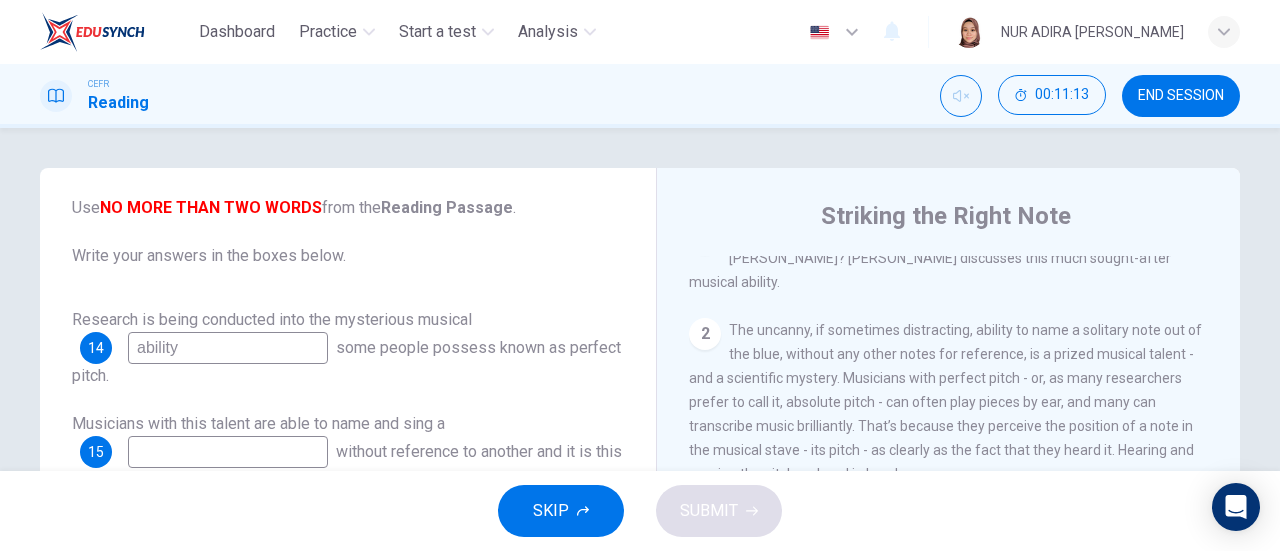 scroll, scrollTop: 459, scrollLeft: 0, axis: vertical 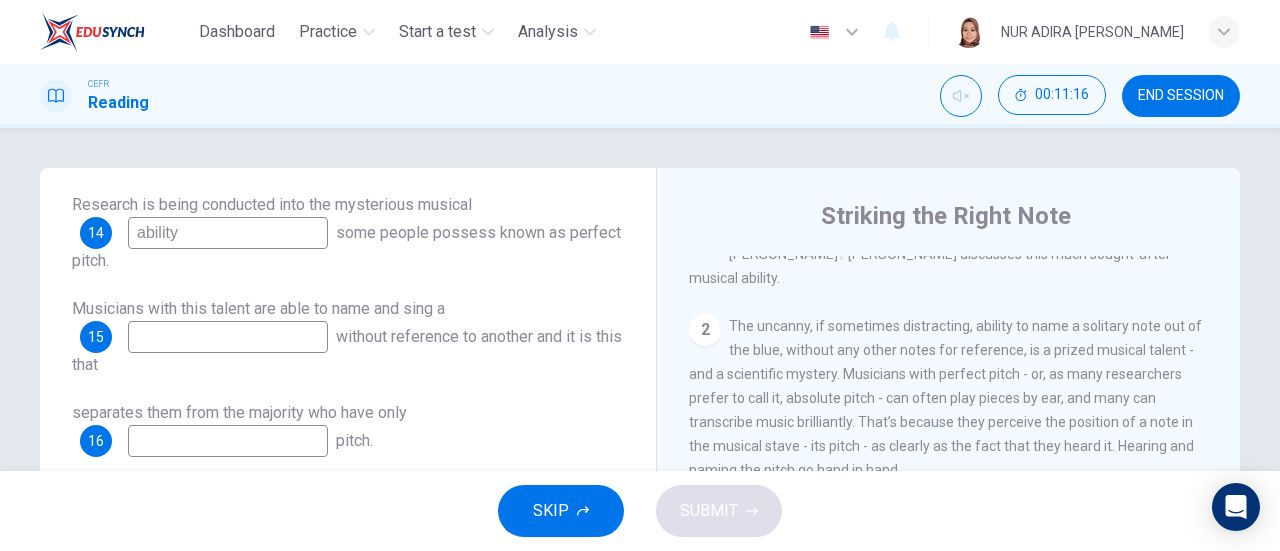 type on "ability" 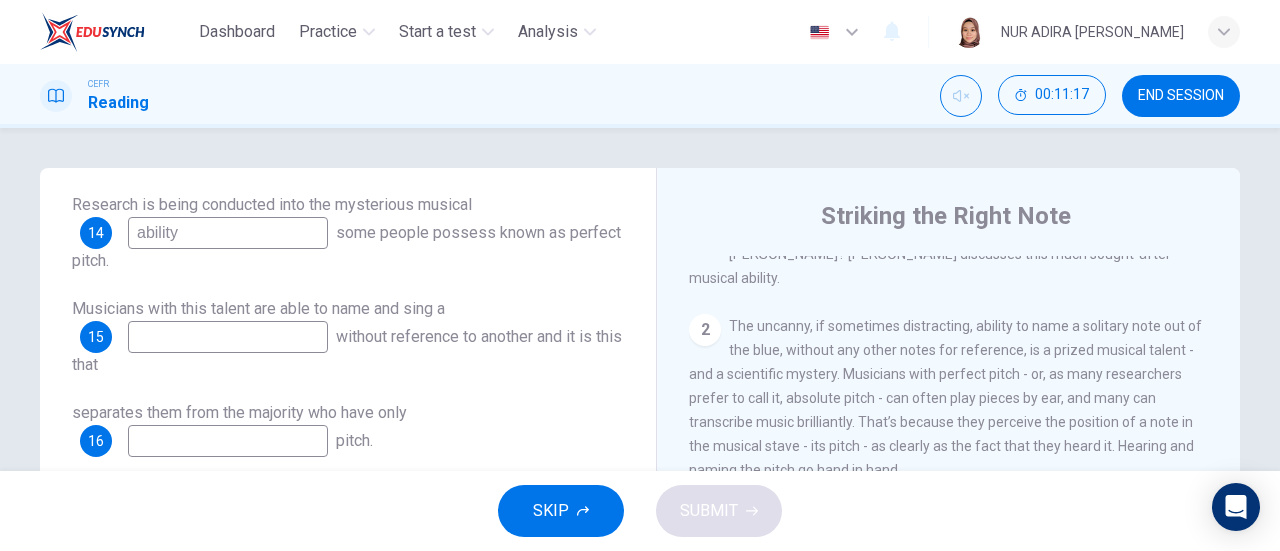 click at bounding box center [228, 337] 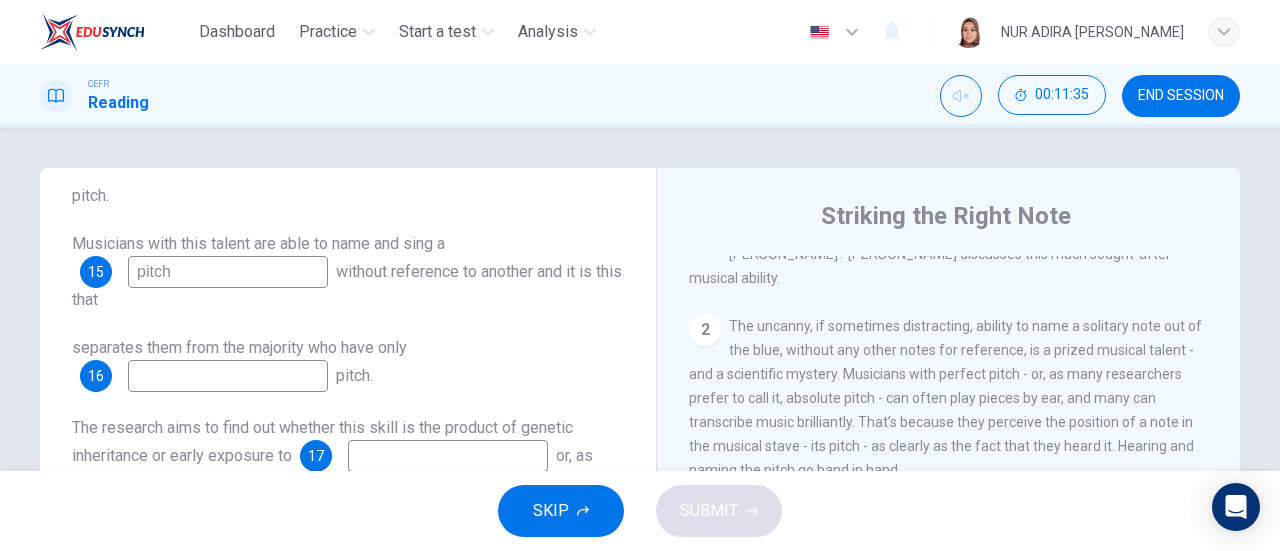 scroll, scrollTop: 308, scrollLeft: 0, axis: vertical 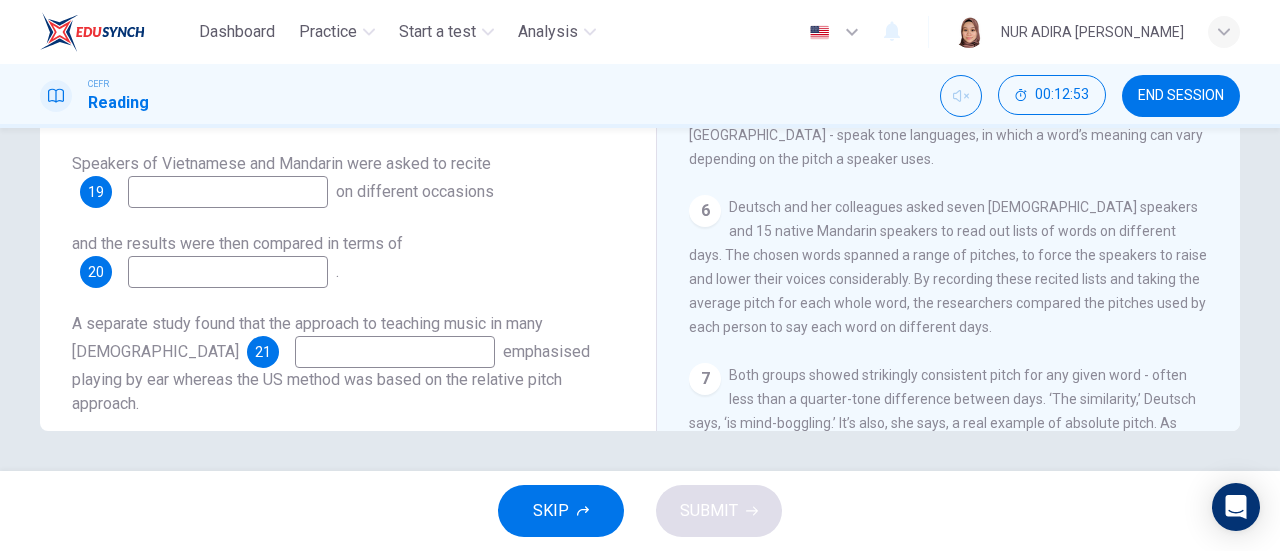 type on "pitch" 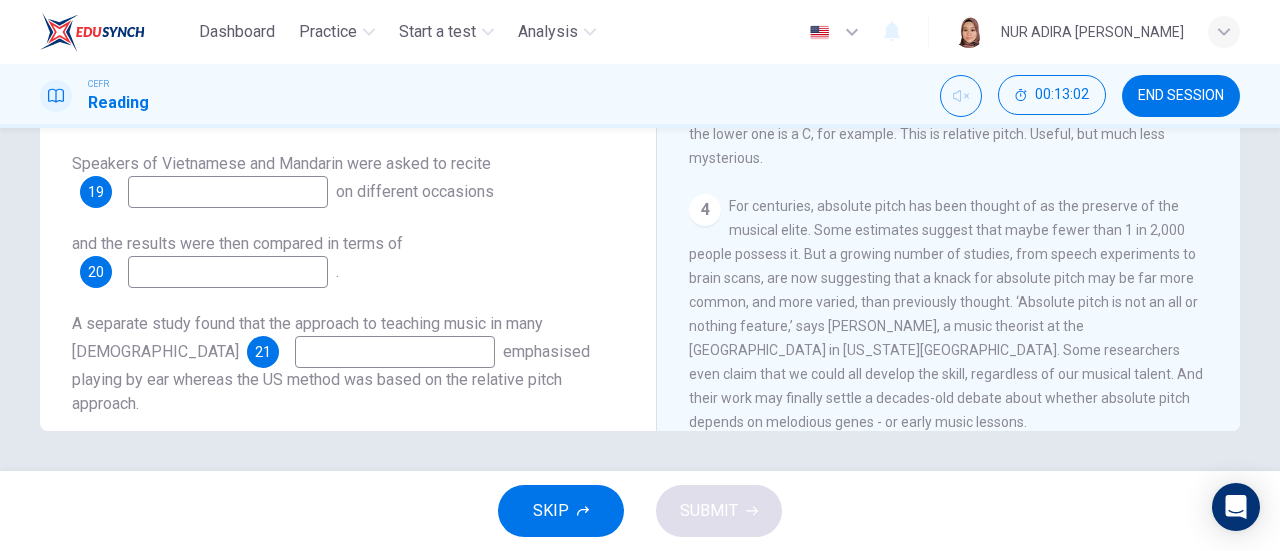 scroll, scrollTop: 486, scrollLeft: 0, axis: vertical 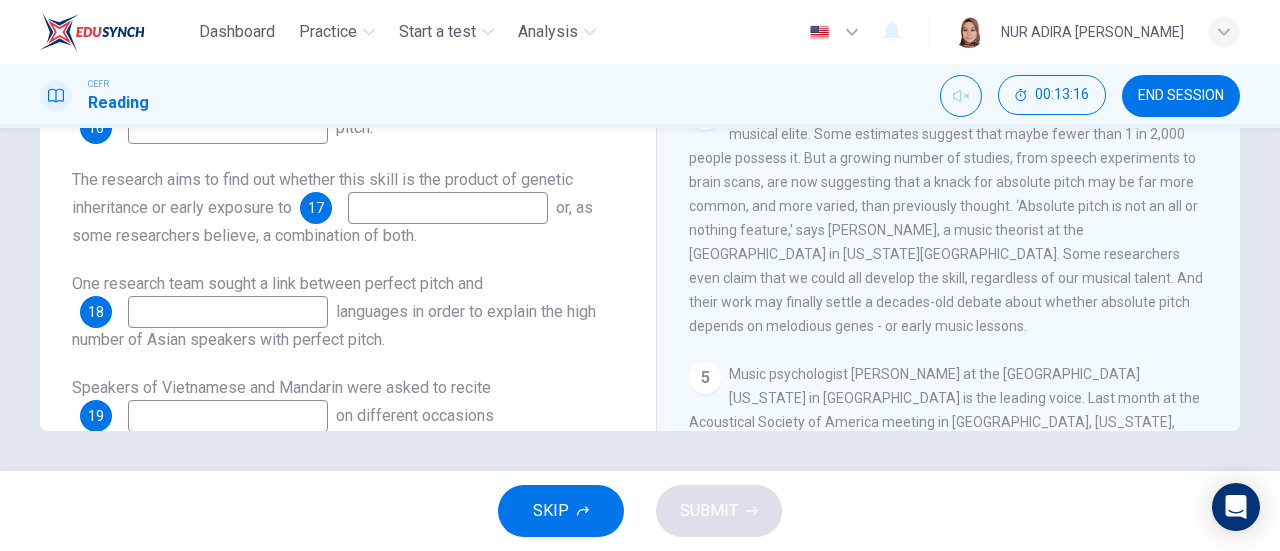 click at bounding box center [448, 208] 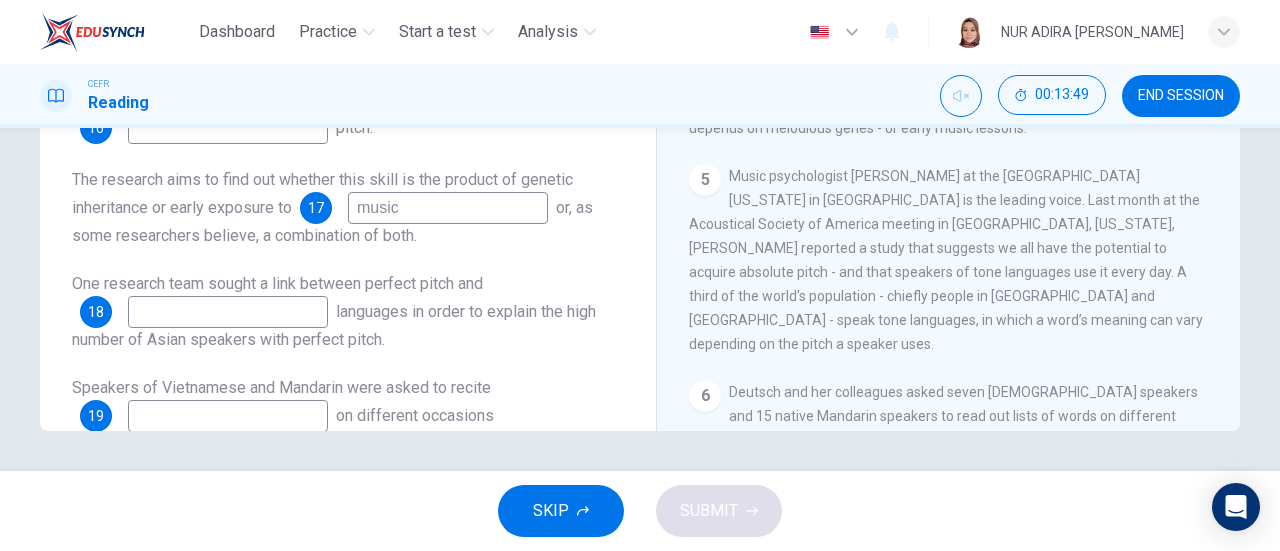 scroll, scrollTop: 776, scrollLeft: 0, axis: vertical 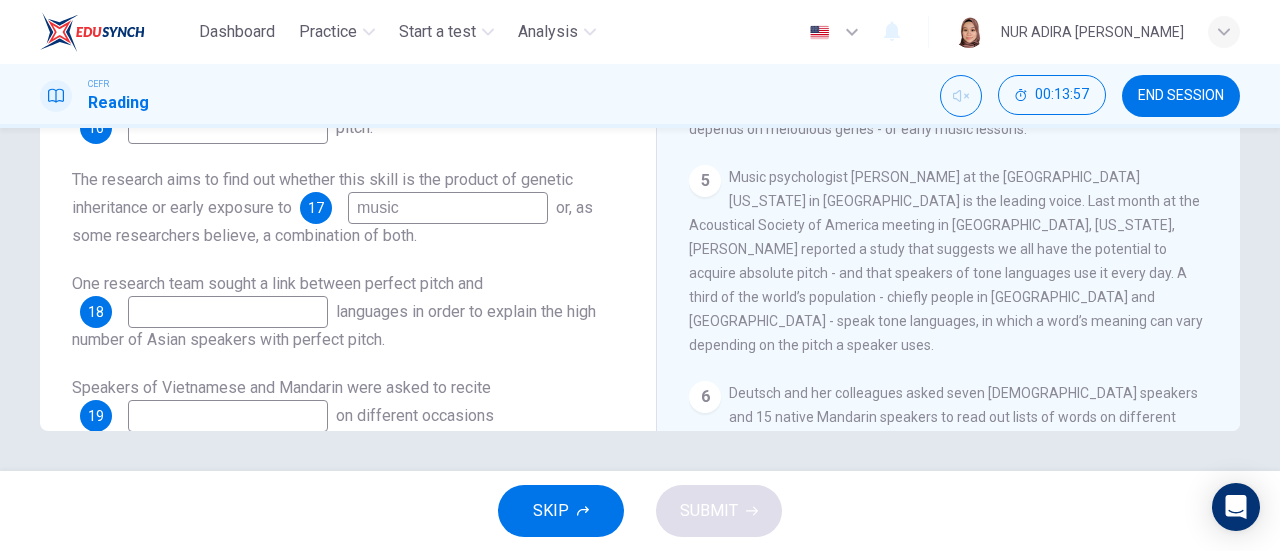 click on "Music psychologist [PERSON_NAME] at the [GEOGRAPHIC_DATA][US_STATE] in [GEOGRAPHIC_DATA] is the leading voice. Last month at the Acoustical Society of America meeting in [GEOGRAPHIC_DATA], [US_STATE], [PERSON_NAME] reported a study that suggests we all have the potential to acquire absolute pitch - and that speakers of tone languages use it every day. A third of the world’s population - chiefly people in [GEOGRAPHIC_DATA] and [GEOGRAPHIC_DATA] -
speak tone languages, in which a word’s meaning can vary depending on the pitch a speaker uses." at bounding box center [946, 261] 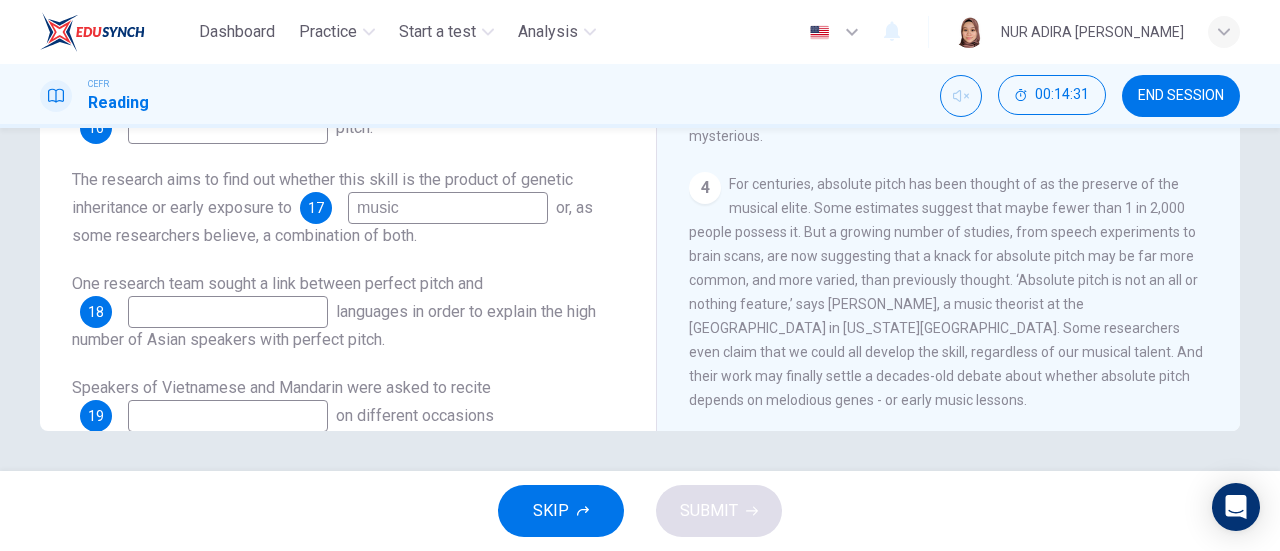 scroll, scrollTop: 481, scrollLeft: 0, axis: vertical 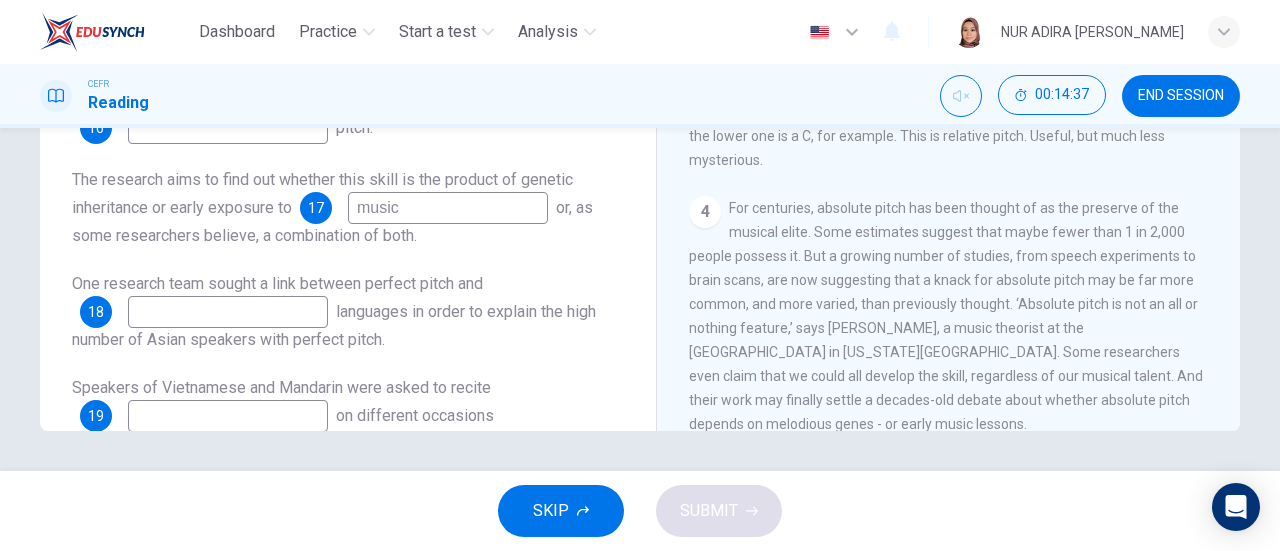 click on "music" at bounding box center [448, 208] 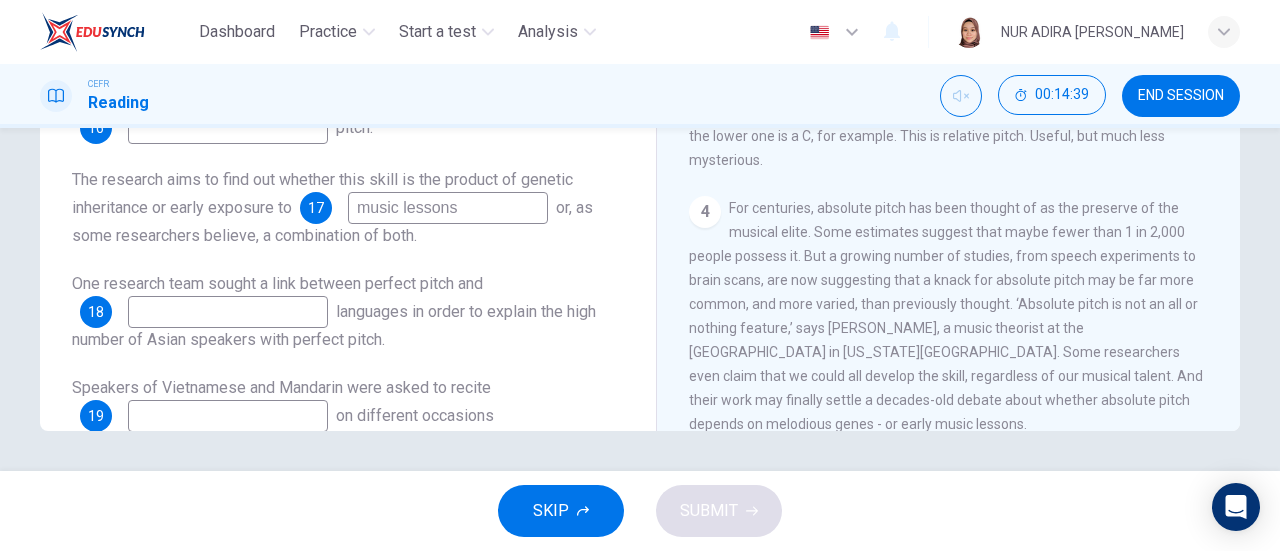scroll, scrollTop: 0, scrollLeft: 0, axis: both 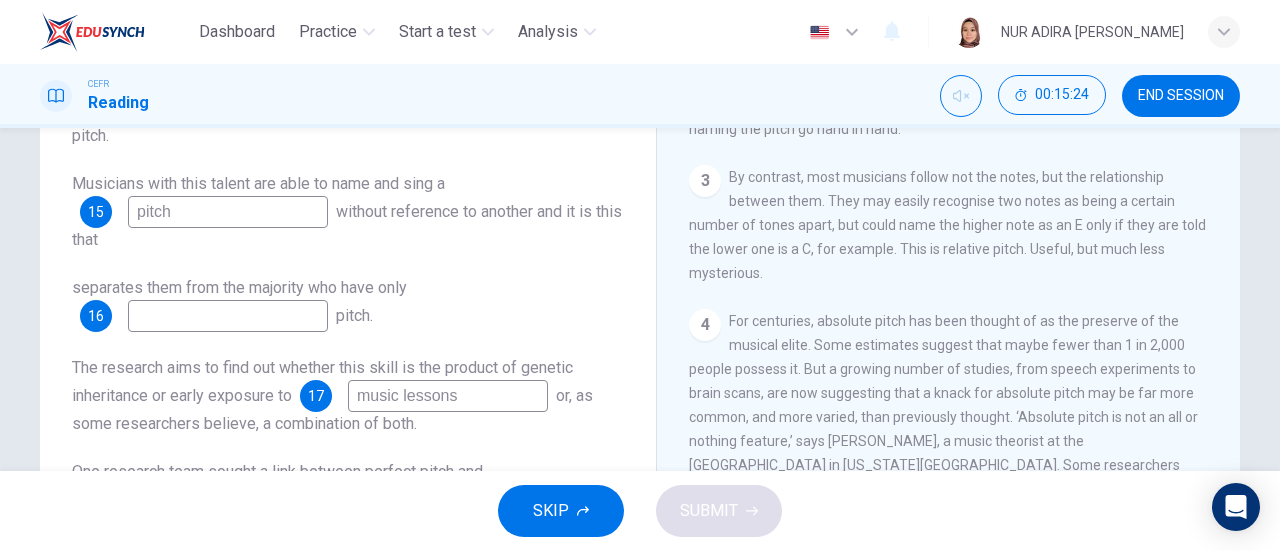 type on "music lessons" 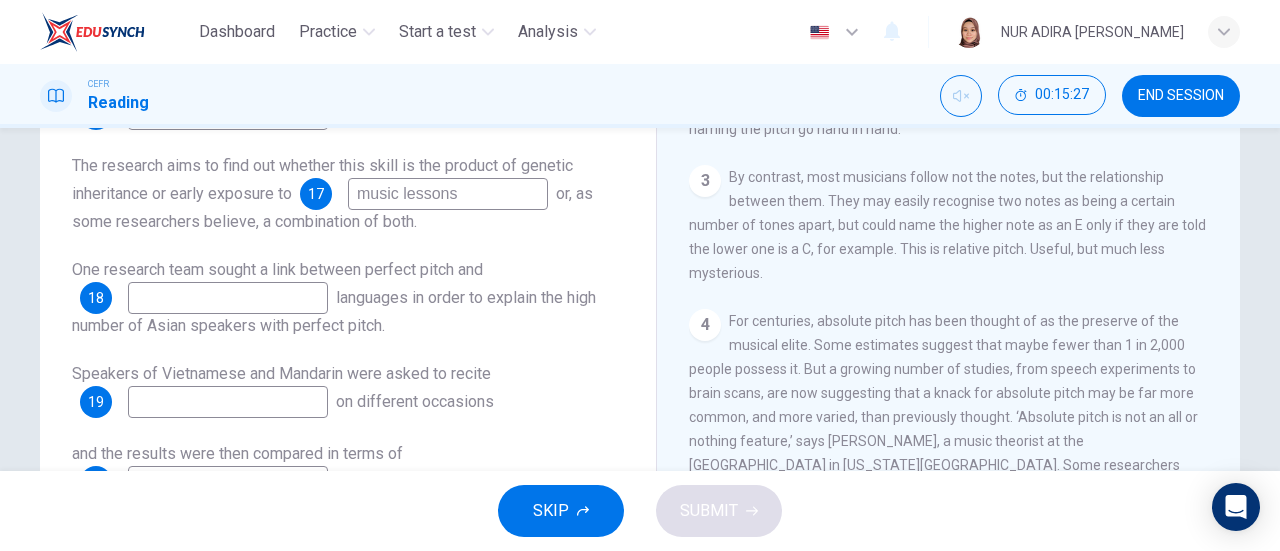 scroll, scrollTop: 233, scrollLeft: 0, axis: vertical 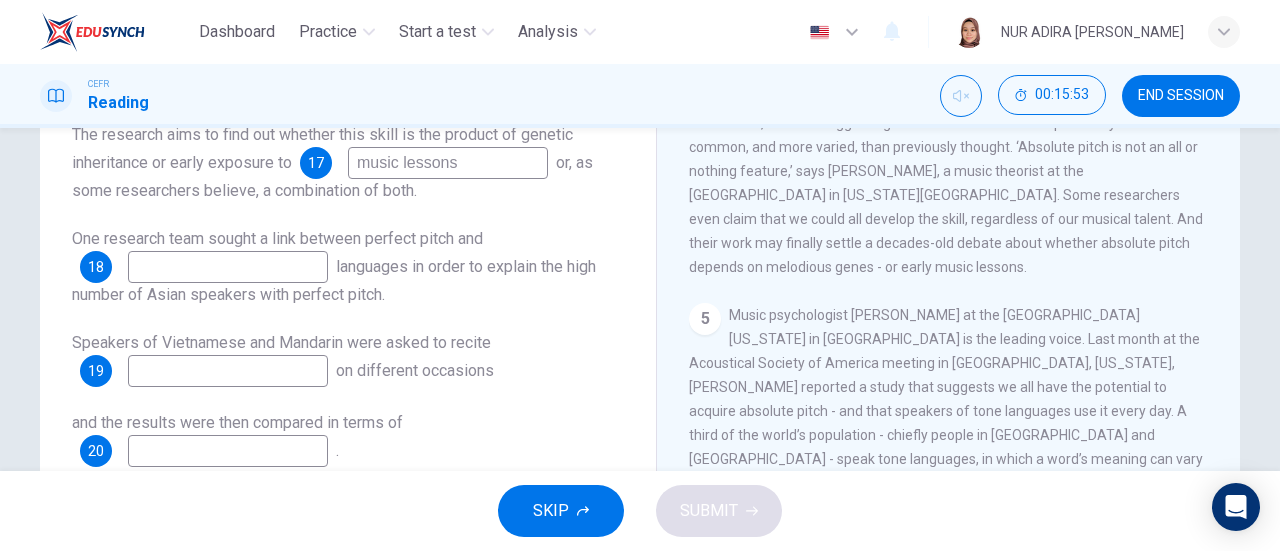 type on "relative" 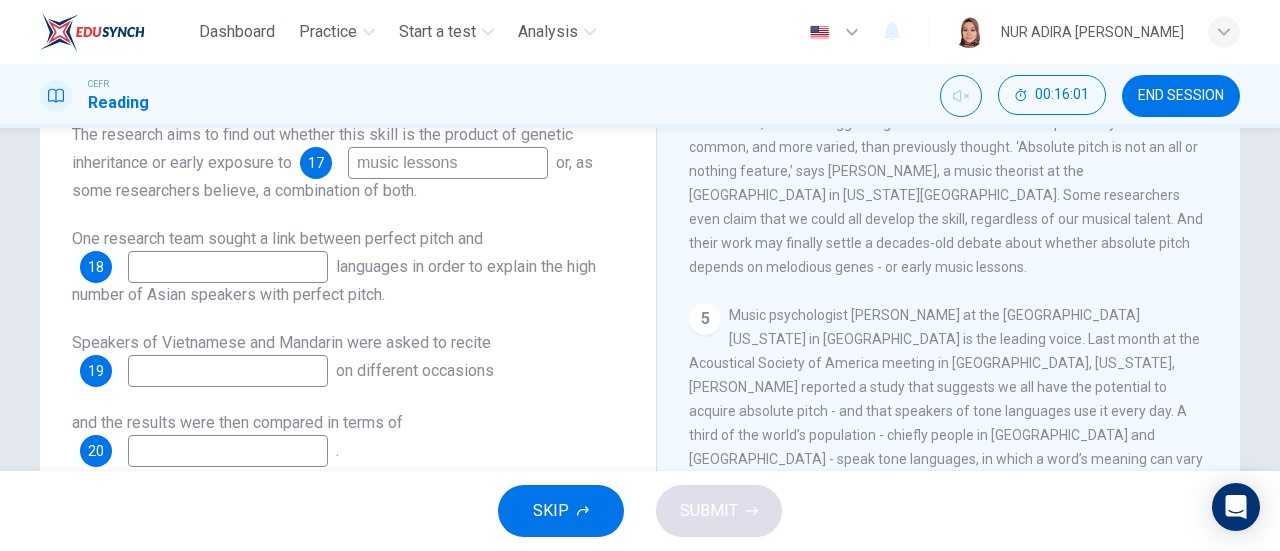 click at bounding box center (228, 267) 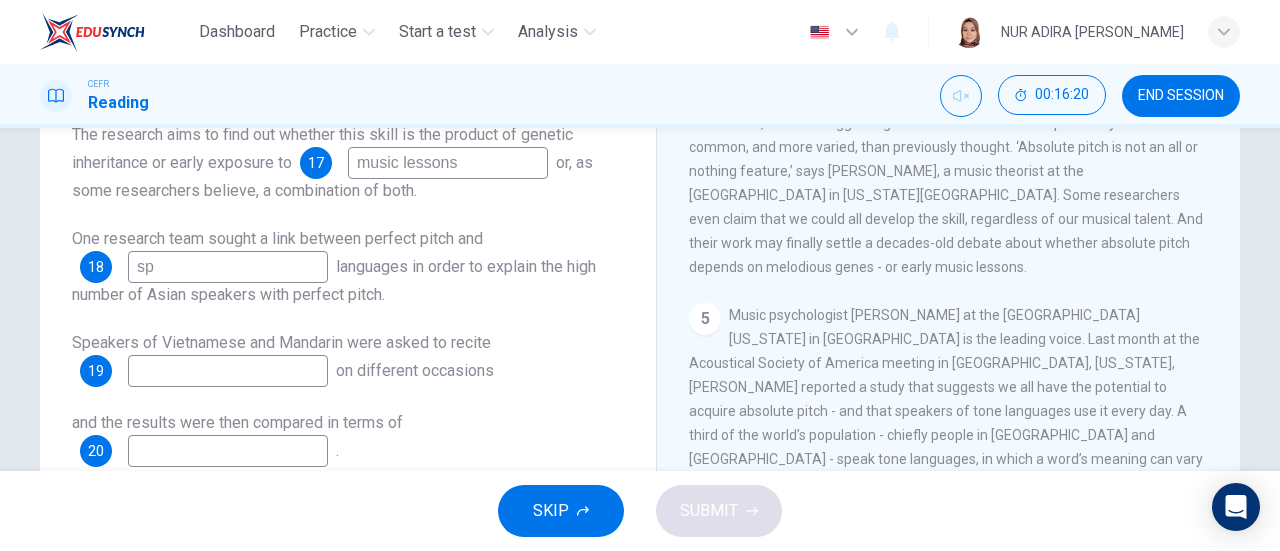 type on "s" 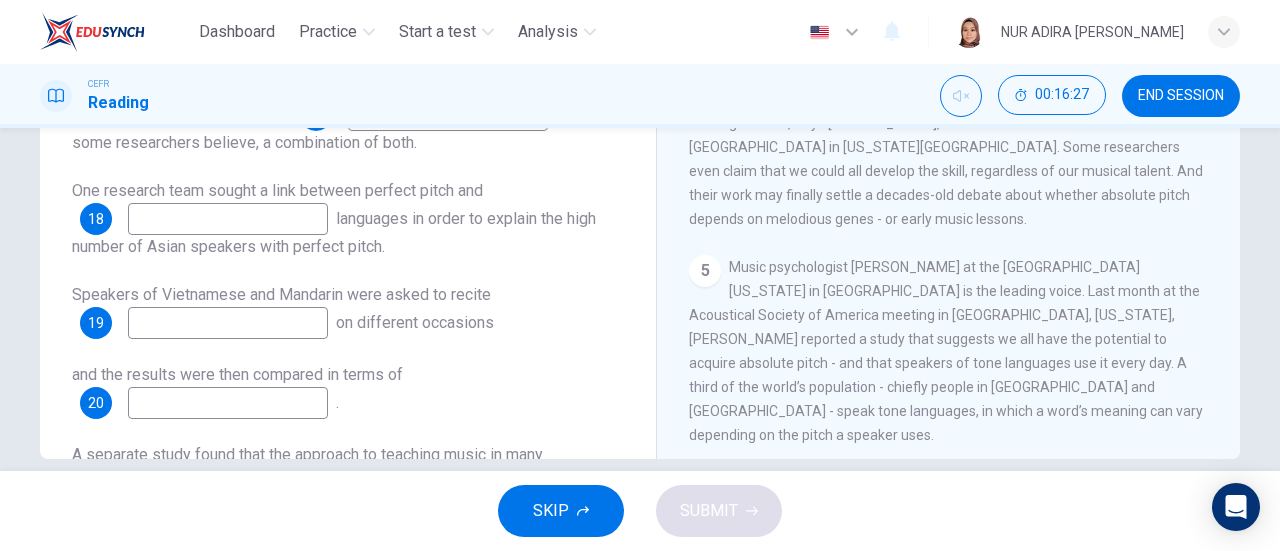 scroll, scrollTop: 410, scrollLeft: 0, axis: vertical 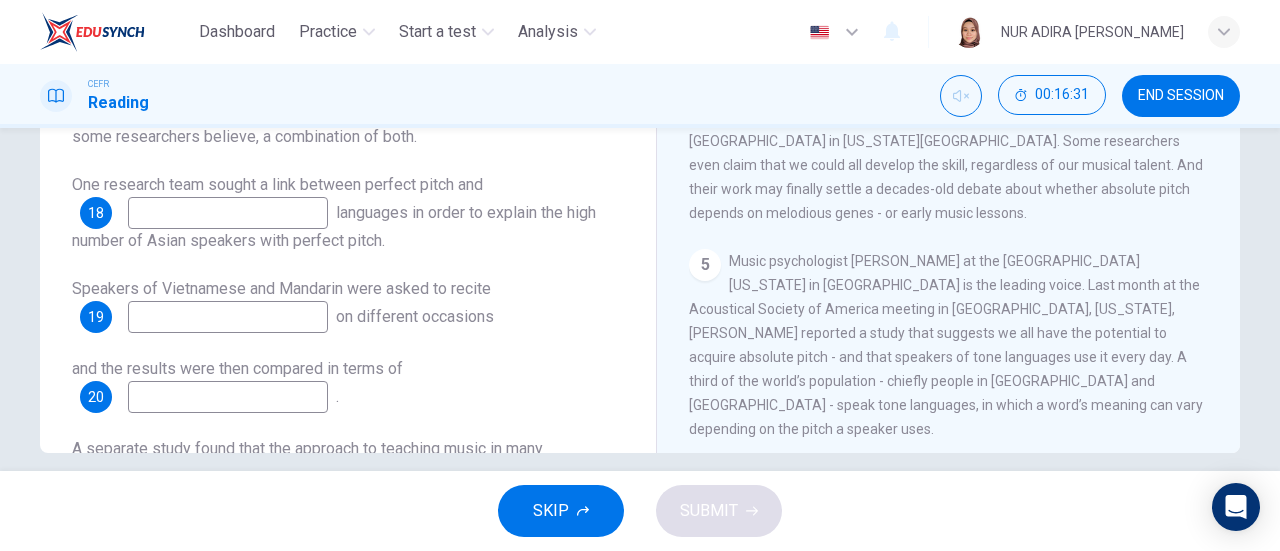 click at bounding box center (228, 213) 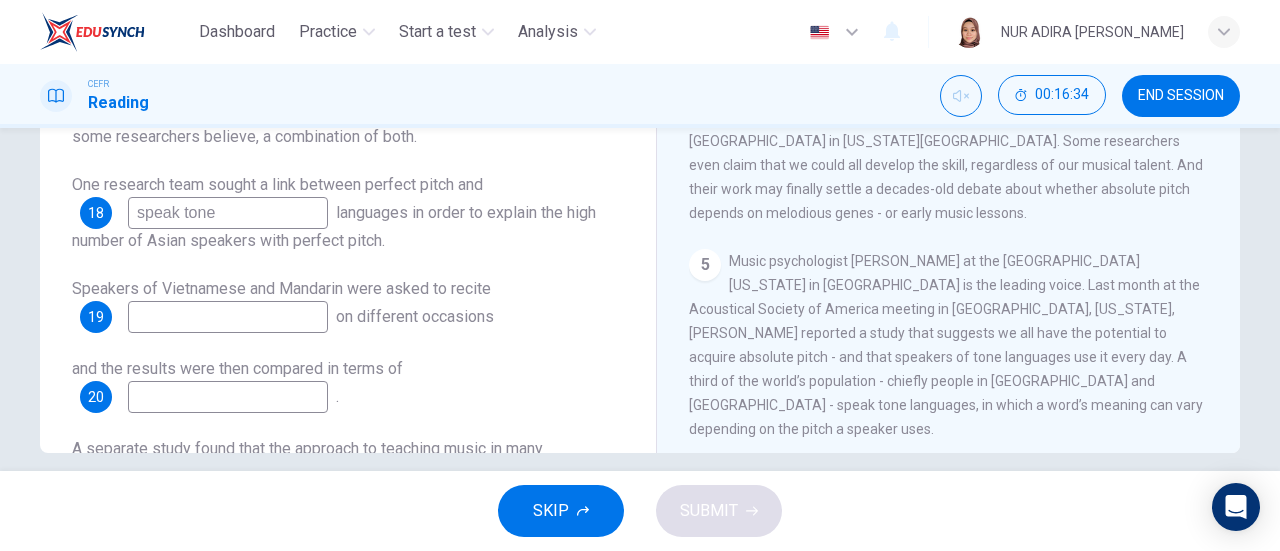 scroll, scrollTop: 247, scrollLeft: 0, axis: vertical 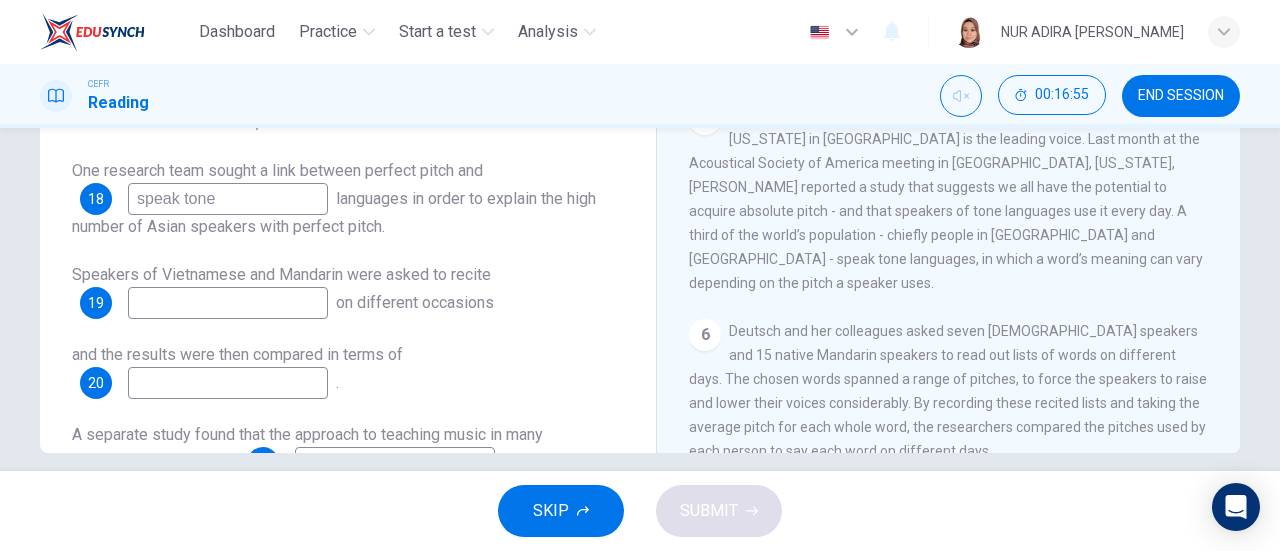 type on "speak tone" 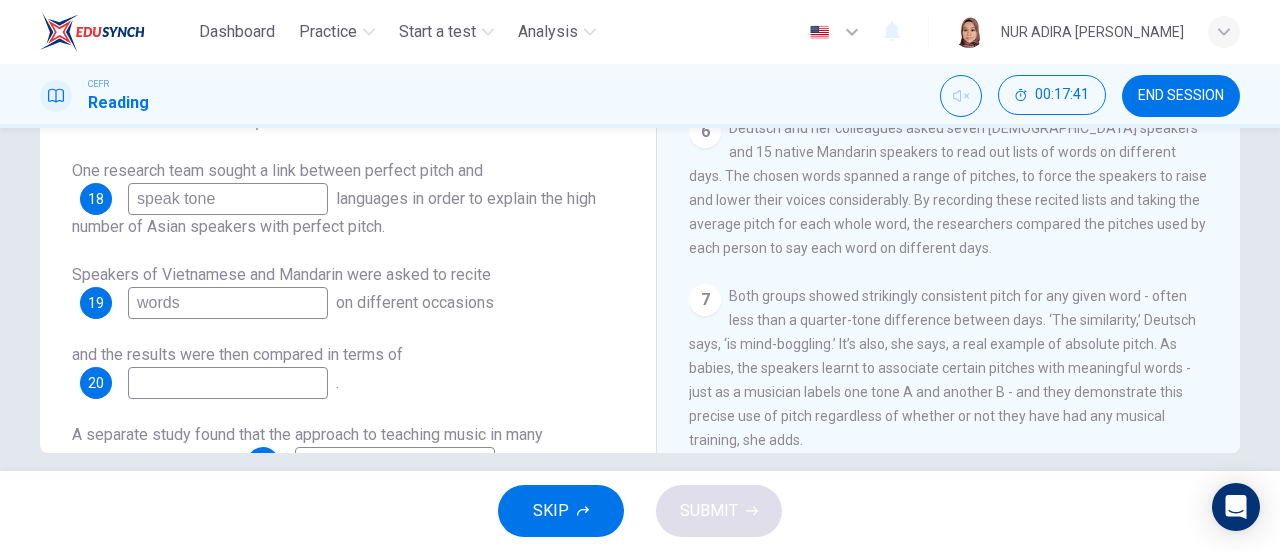 scroll, scrollTop: 1058, scrollLeft: 0, axis: vertical 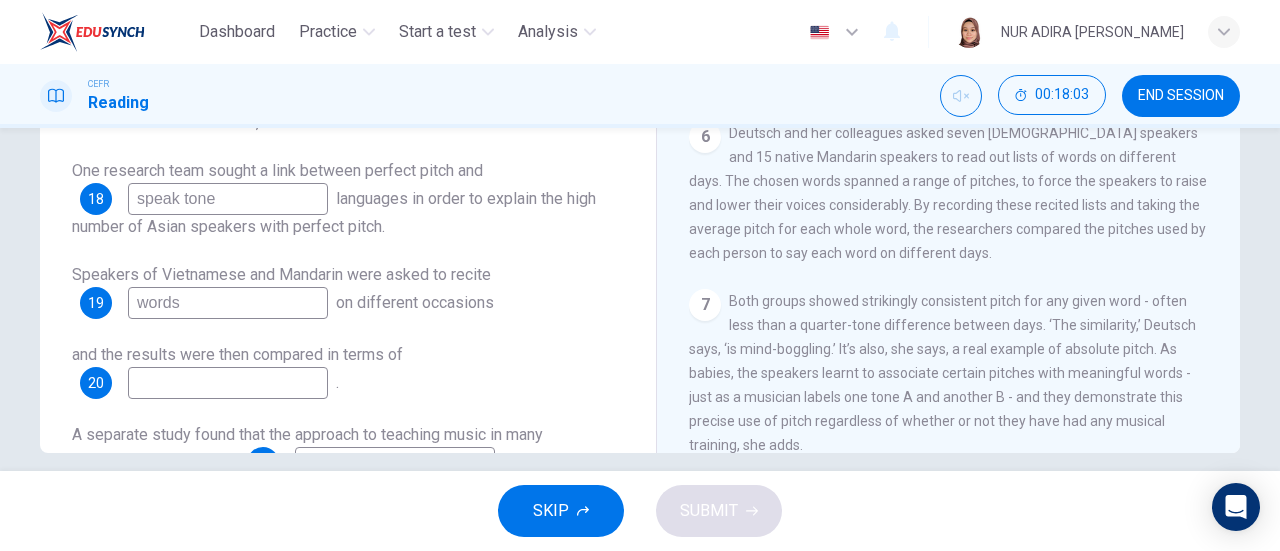 type on "words" 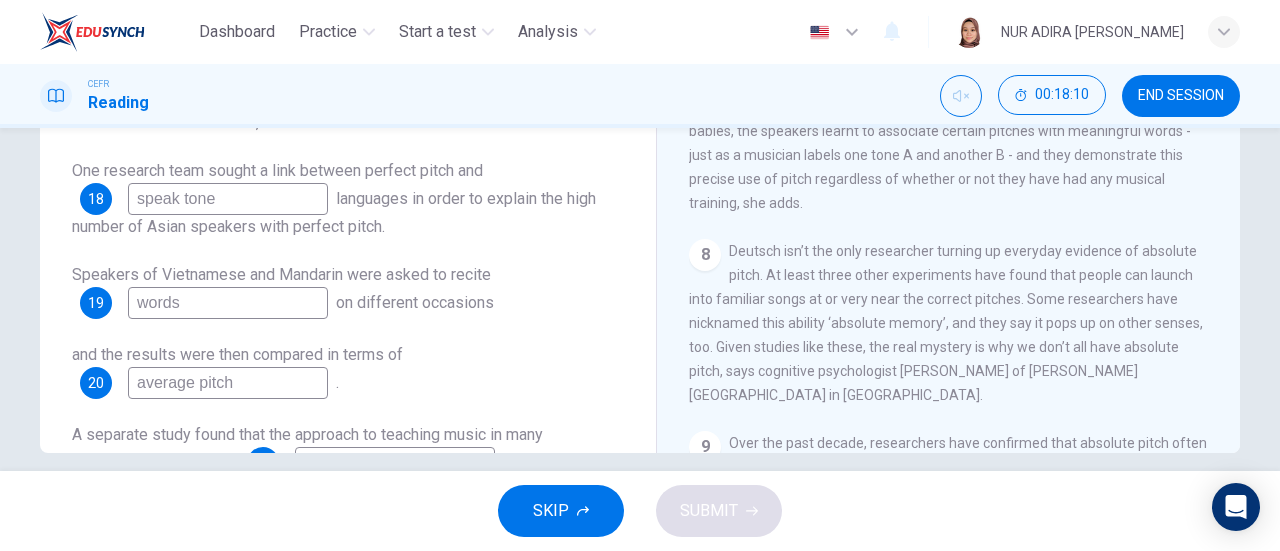 scroll, scrollTop: 1321, scrollLeft: 0, axis: vertical 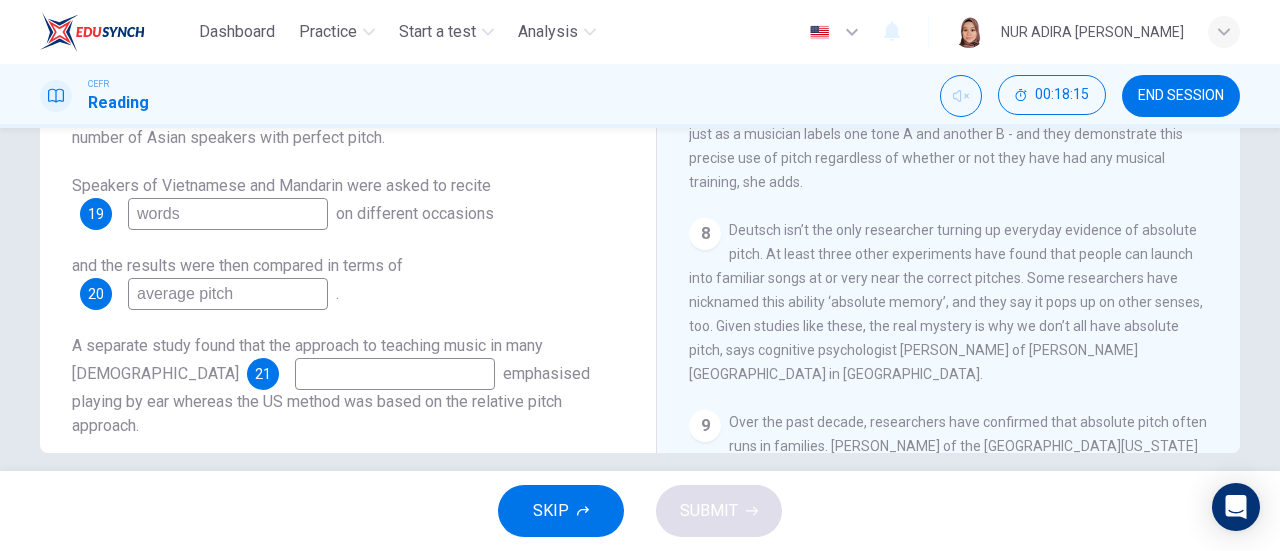 type on "average pitch" 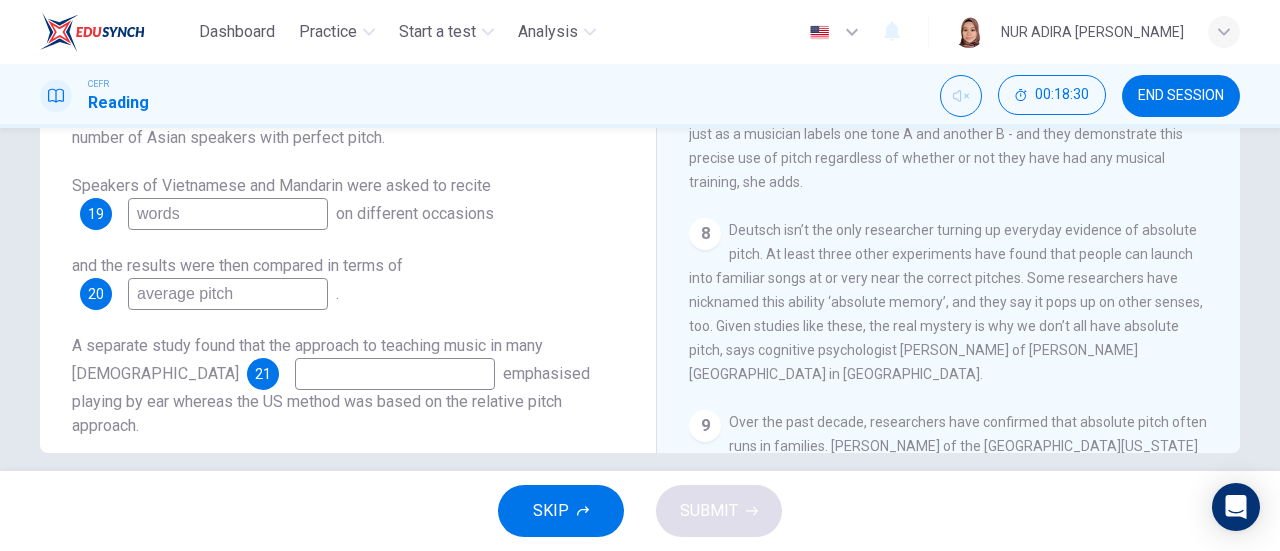 scroll, scrollTop: 432, scrollLeft: 0, axis: vertical 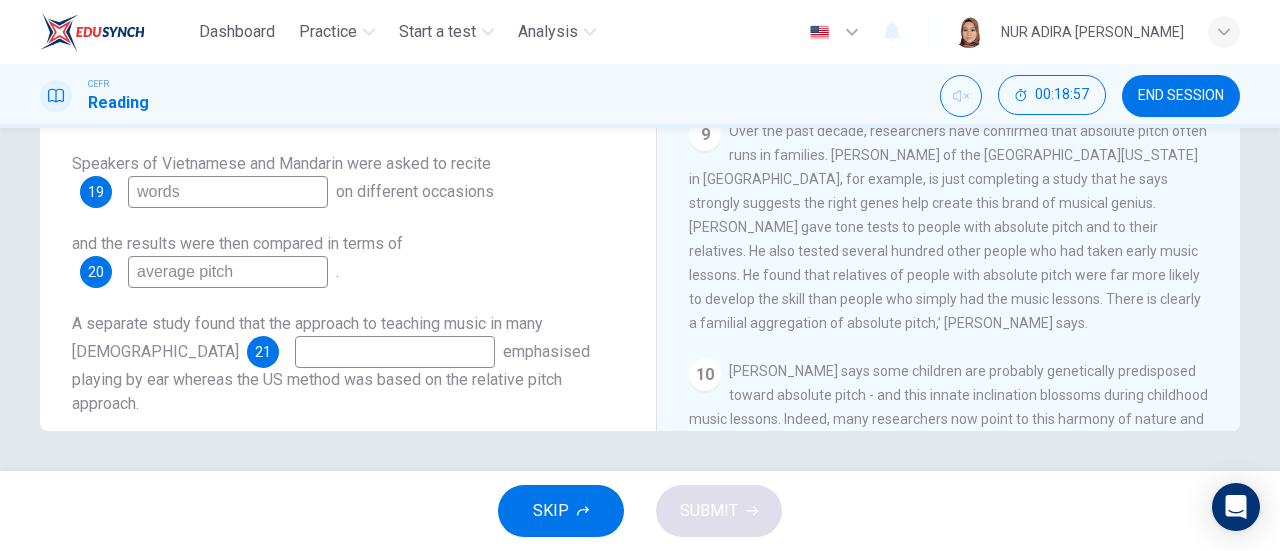 click on "CLICK TO ZOOM Click to Zoom 1 Is perfect pitch a rare talent possessed solely by the likes of
[PERSON_NAME]? [PERSON_NAME] discusses this much sought-after musical ability. 2 The uncanny, if sometimes distracting, ability to name a solitary note out of the blue, without any other notes for reference, is a prized musical talent - and a scientific mystery. Musicians with perfect pitch - or, as many researchers prefer to call it, absolute pitch - can often play pieces by ear, and many can transcribe music brilliantly. That’s because they perceive the position of a note in the musical stave - its pitch - as clearly as the fact that they heard it.
Hearing and naming the pitch go hand in hand. 3 By contrast, most musicians follow not the notes, but the relationship between them. They may easily recognise two notes as being a certain number of tones apart, but could name the higher note as an E only if they are told the lower one is a C, for example. This is relative pitch. Useful, but much less mysterious. 4 5 6 7 8" at bounding box center (962, 127) 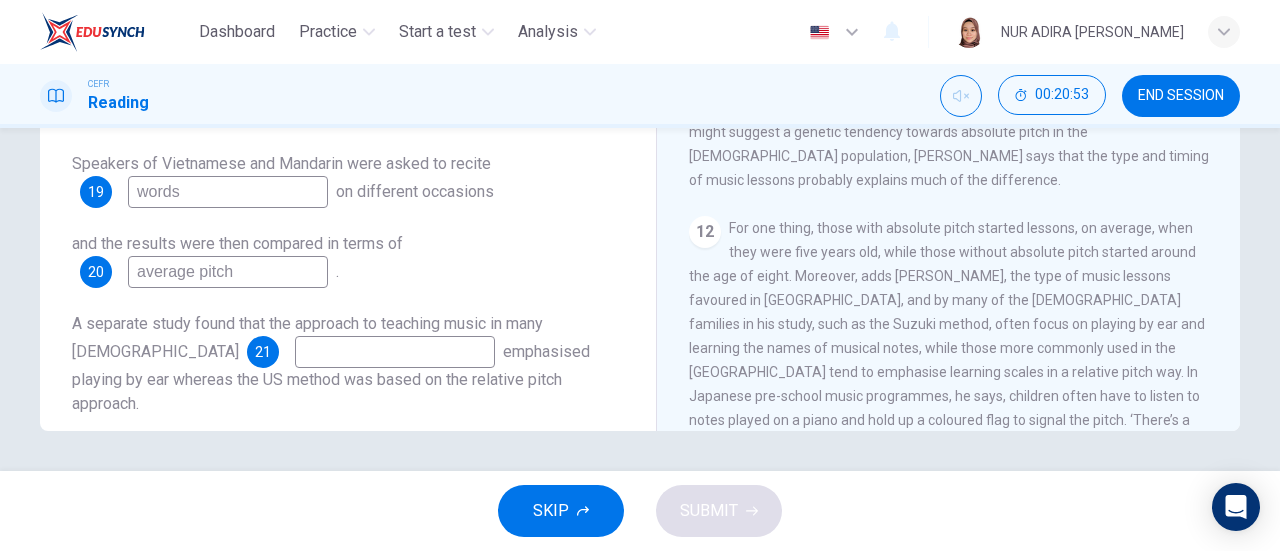 scroll, scrollTop: 2118, scrollLeft: 0, axis: vertical 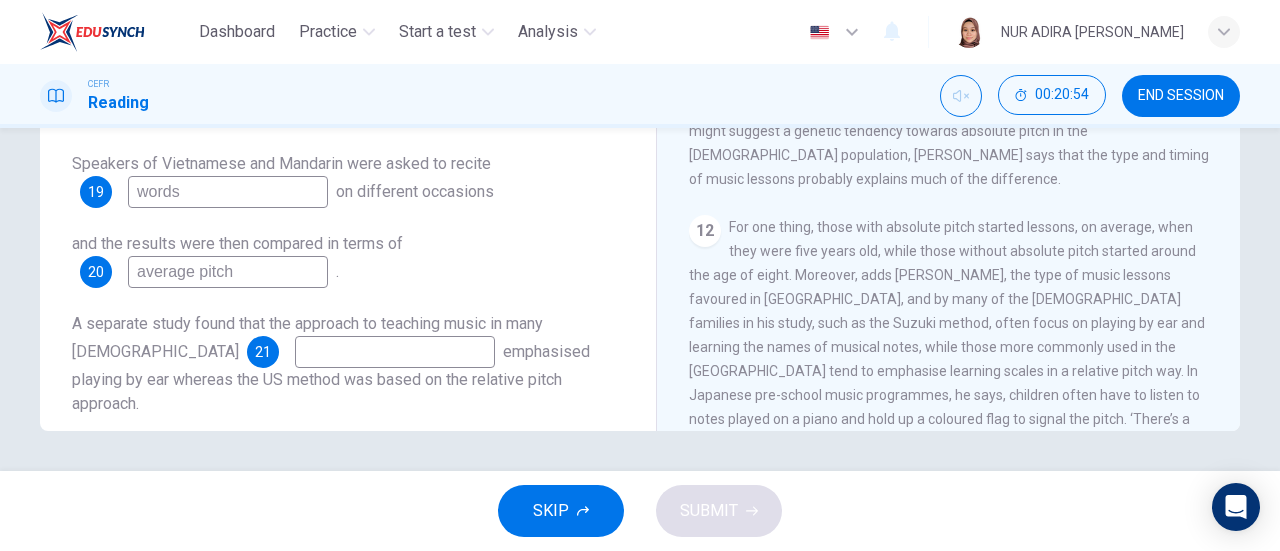 click at bounding box center [395, 352] 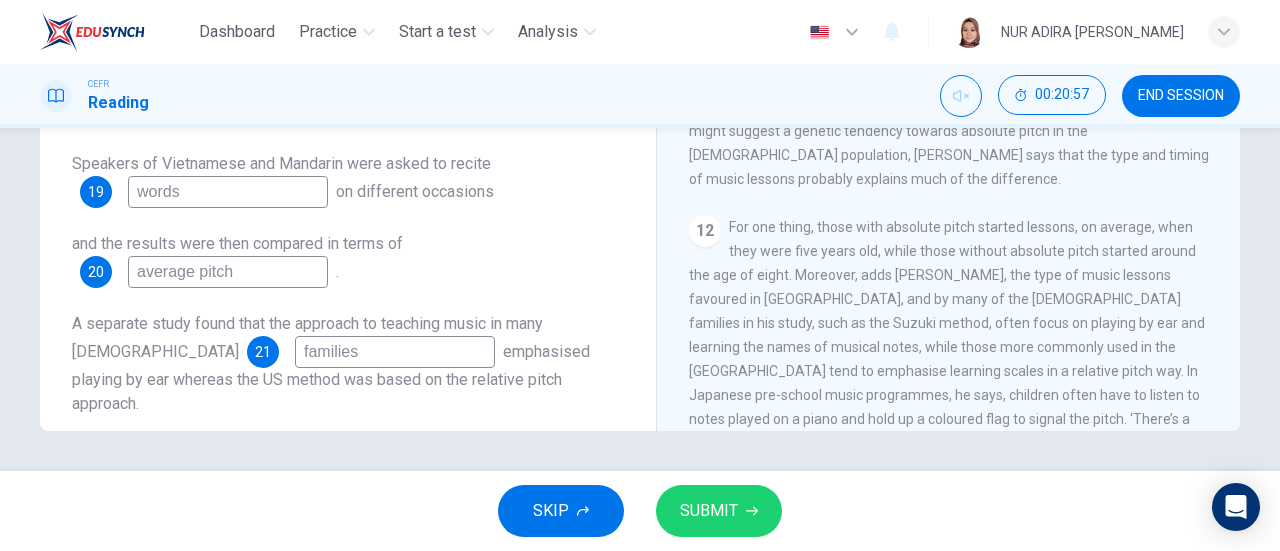 type on "families" 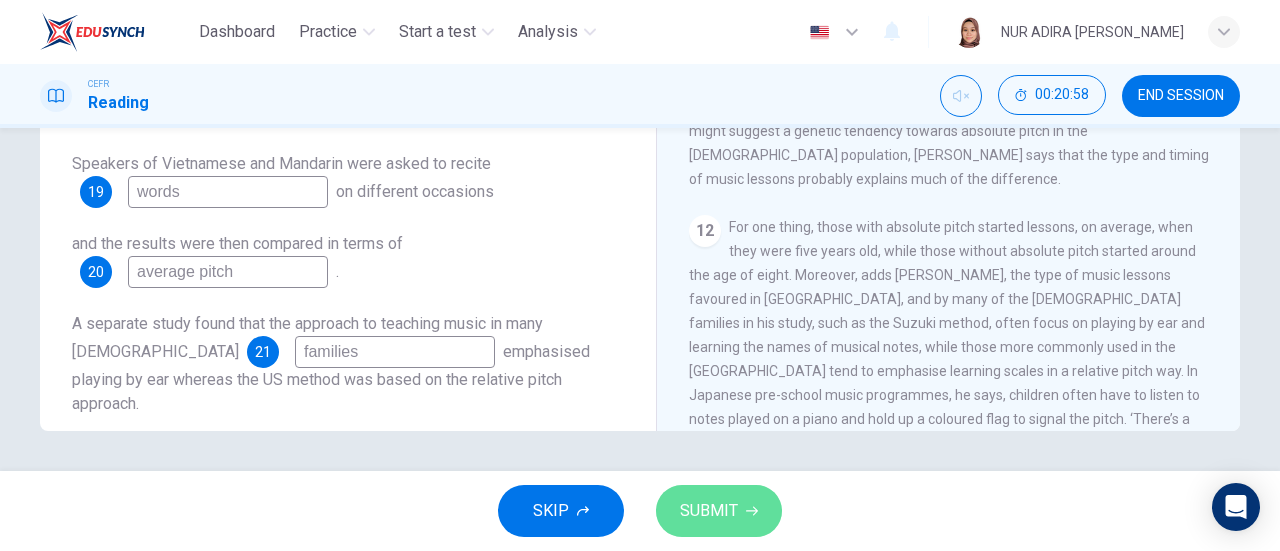 click on "SUBMIT" at bounding box center [719, 511] 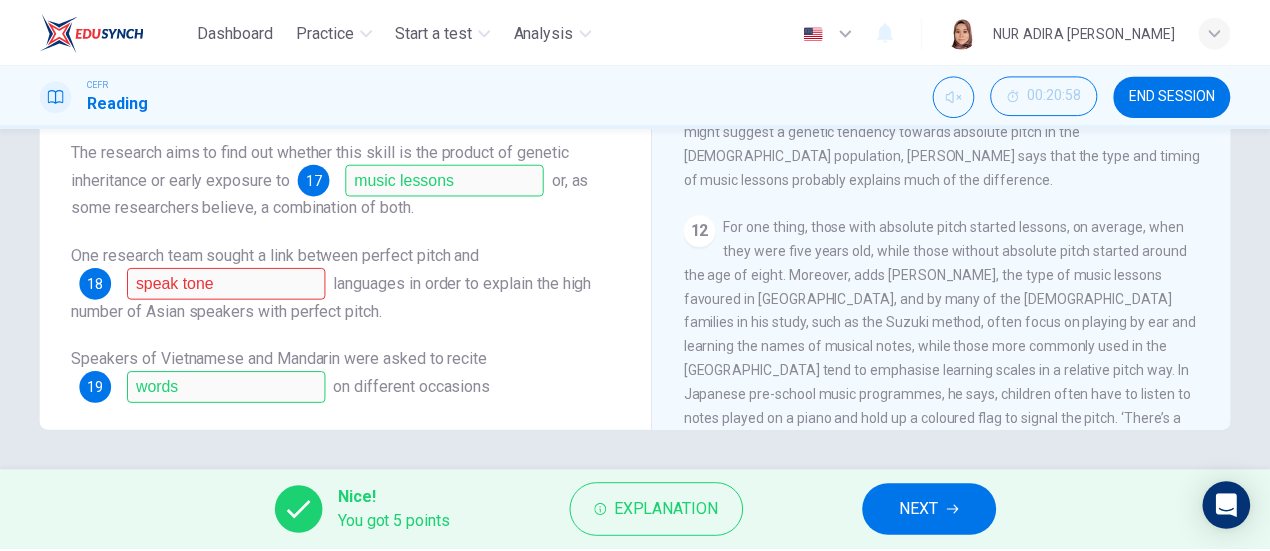 scroll, scrollTop: 142, scrollLeft: 0, axis: vertical 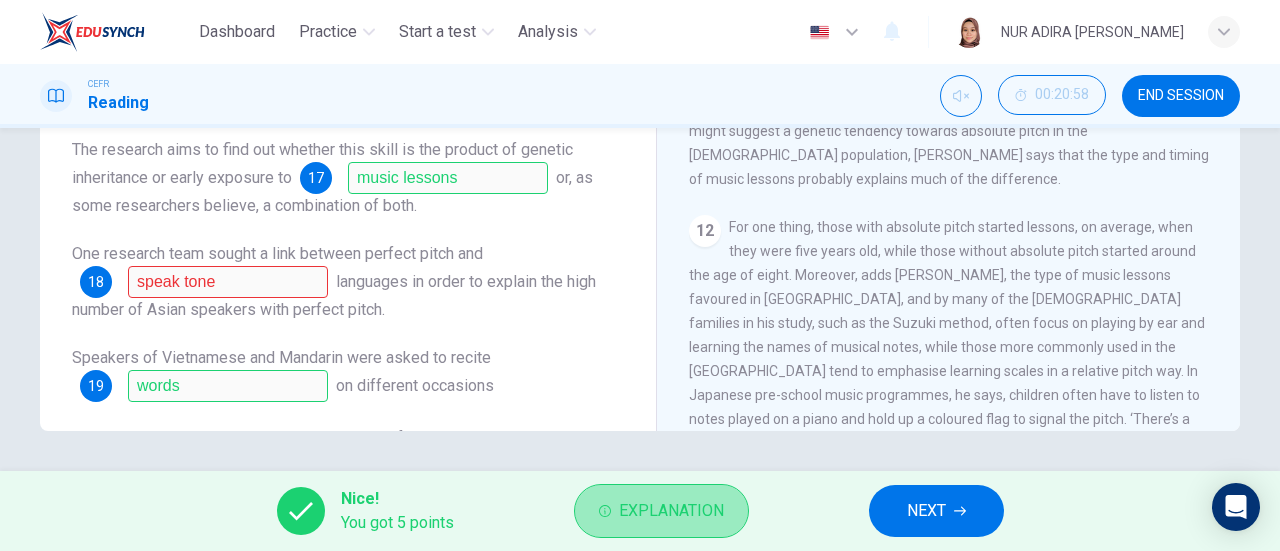 click on "Explanation" at bounding box center (661, 511) 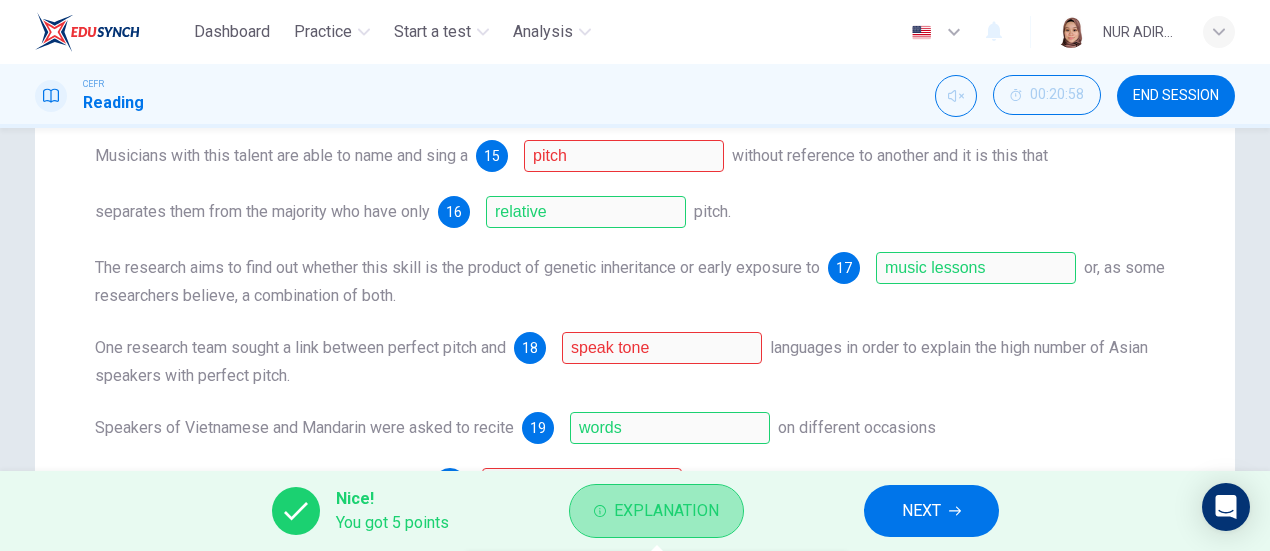 click on "Explanation" at bounding box center [656, 511] 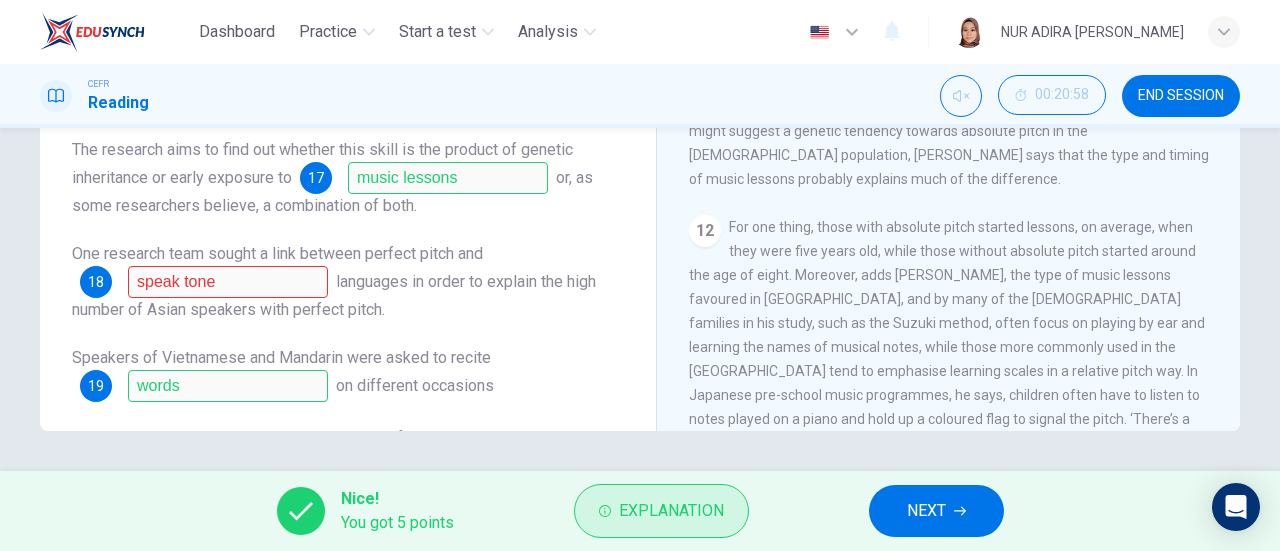 click on "Explanation" at bounding box center [661, 511] 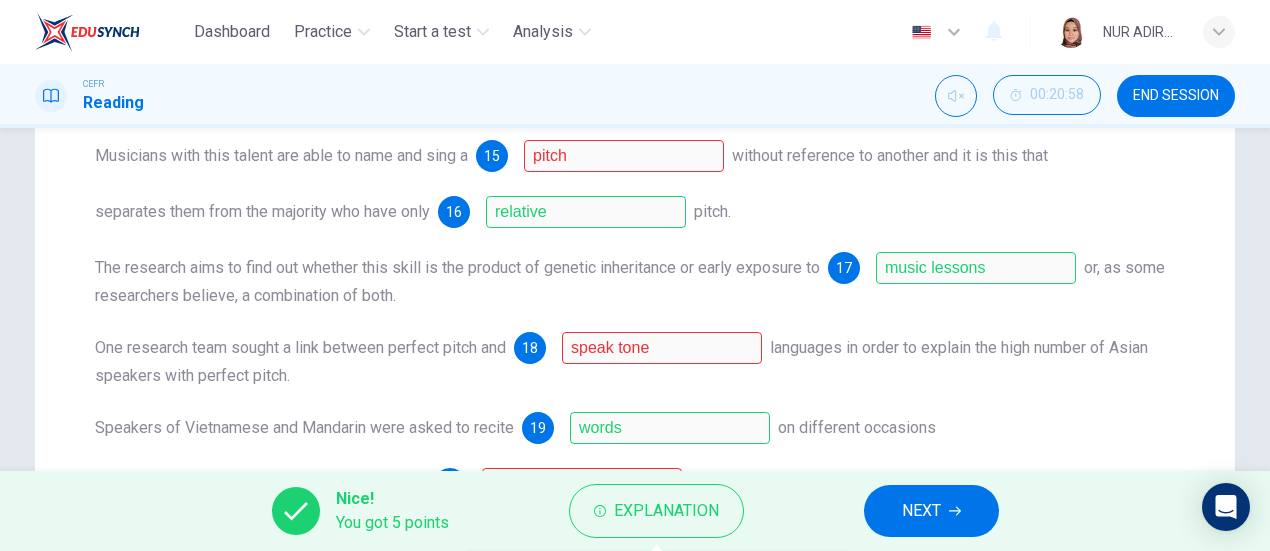 scroll, scrollTop: 0, scrollLeft: 0, axis: both 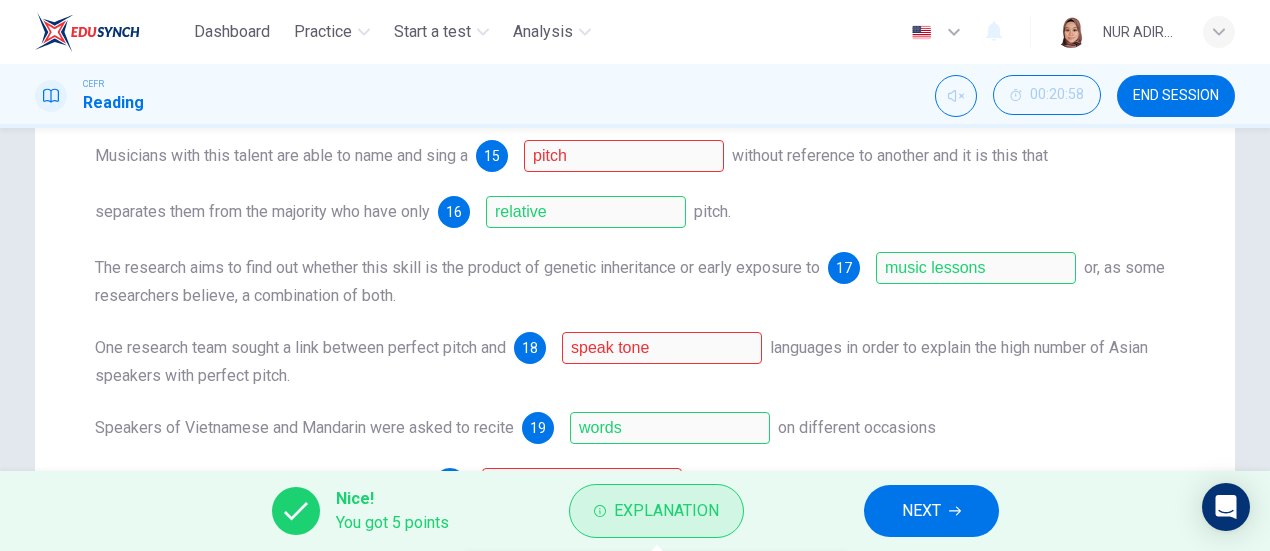 click on "Explanation" at bounding box center (656, 511) 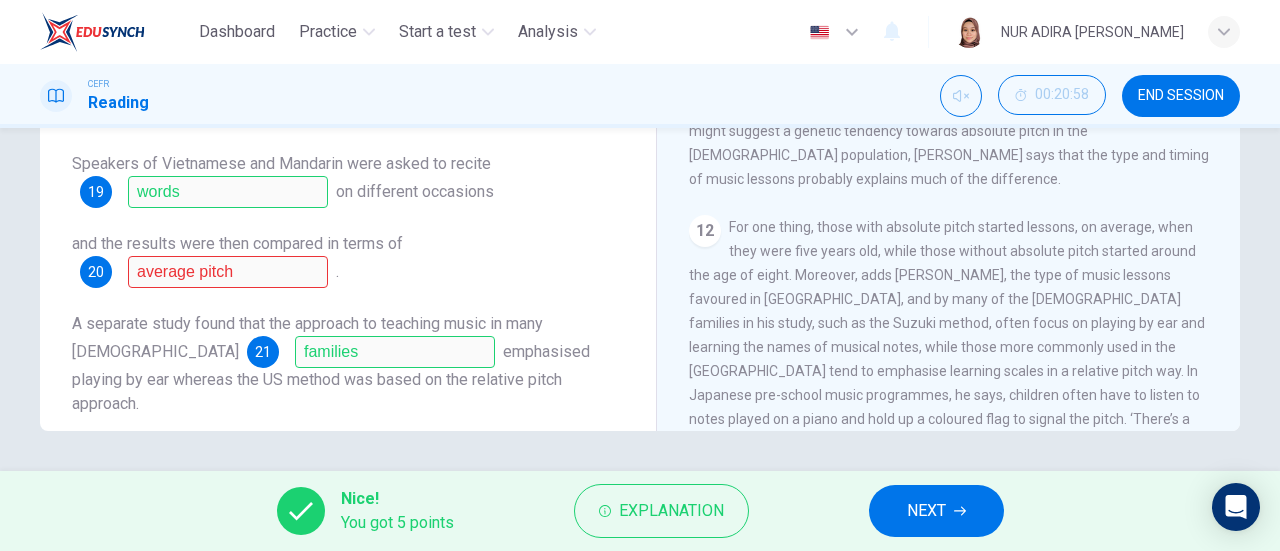 scroll, scrollTop: 0, scrollLeft: 0, axis: both 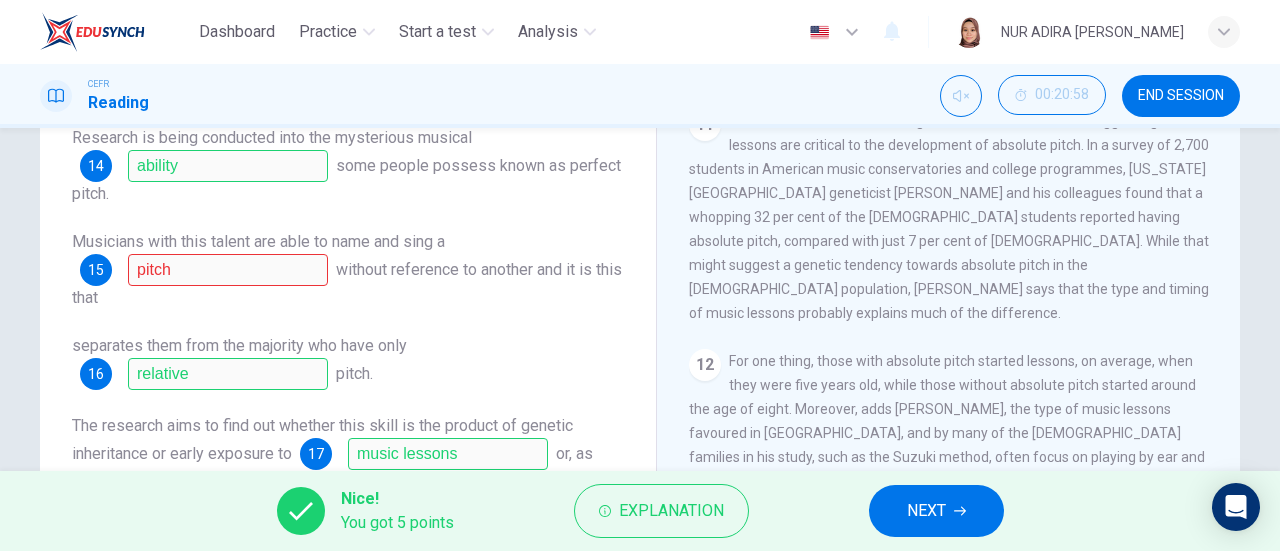 type 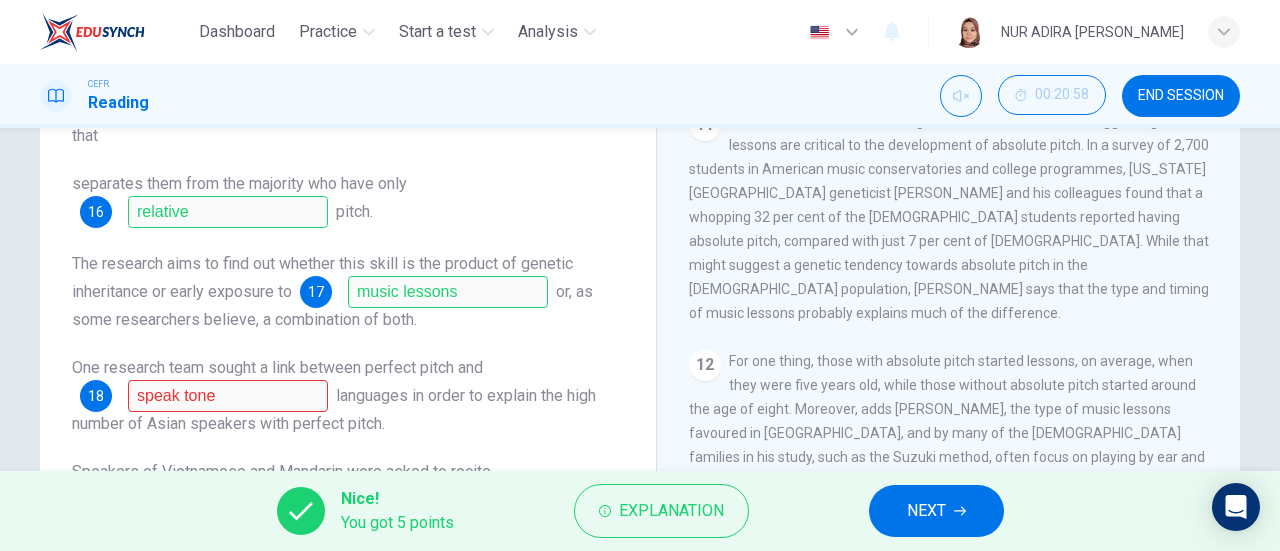 scroll, scrollTop: 158, scrollLeft: 0, axis: vertical 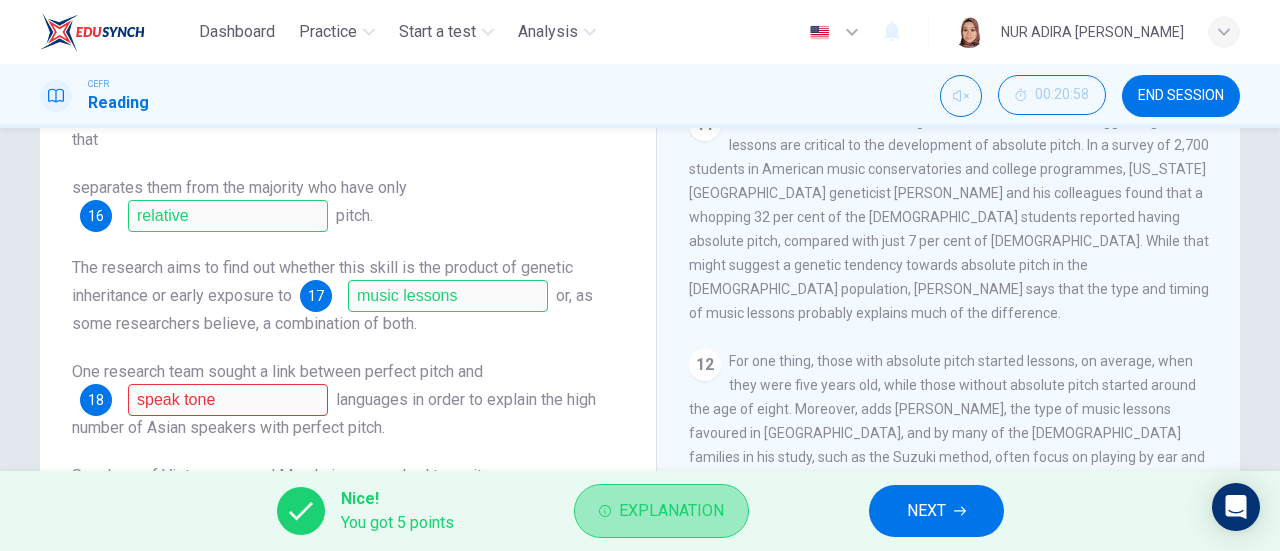 click on "Explanation" at bounding box center (661, 511) 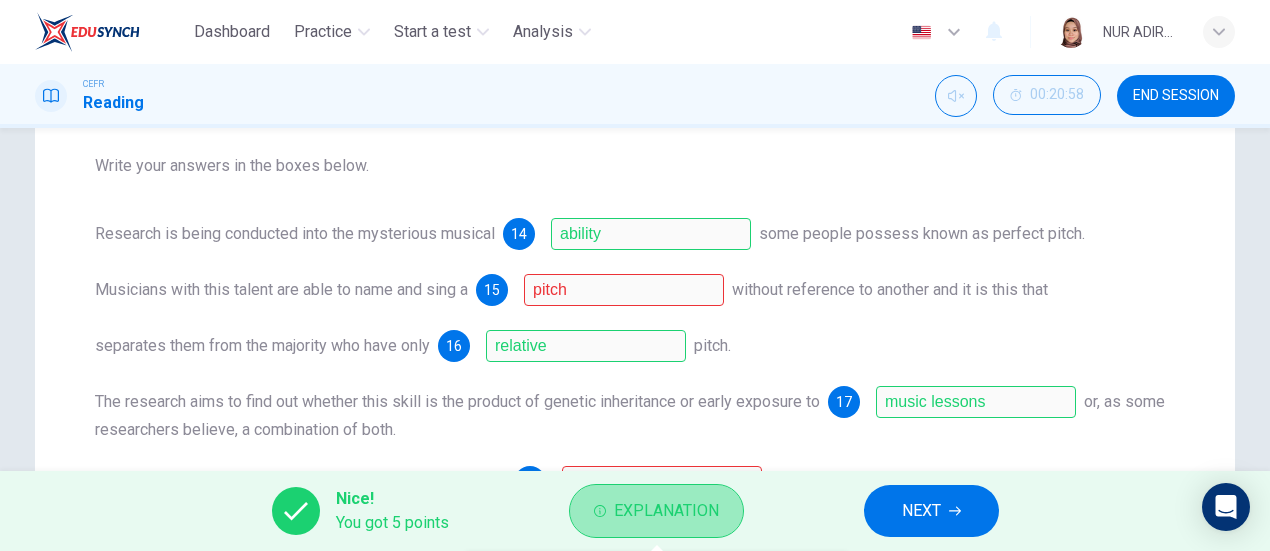click on "Explanation" at bounding box center [656, 511] 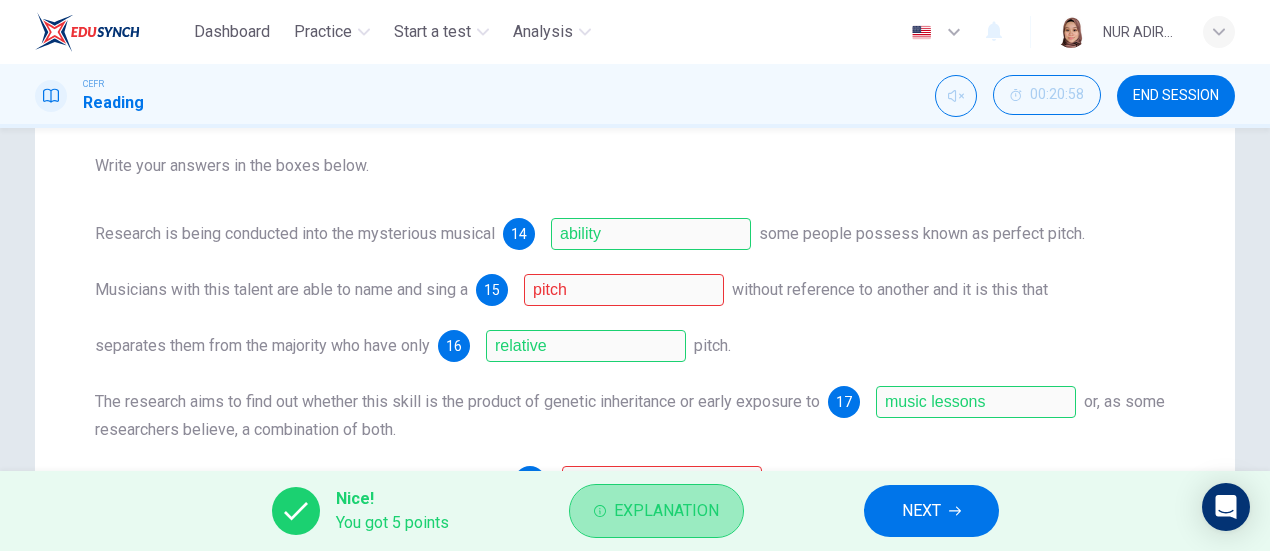 click on "Explanation" at bounding box center (656, 511) 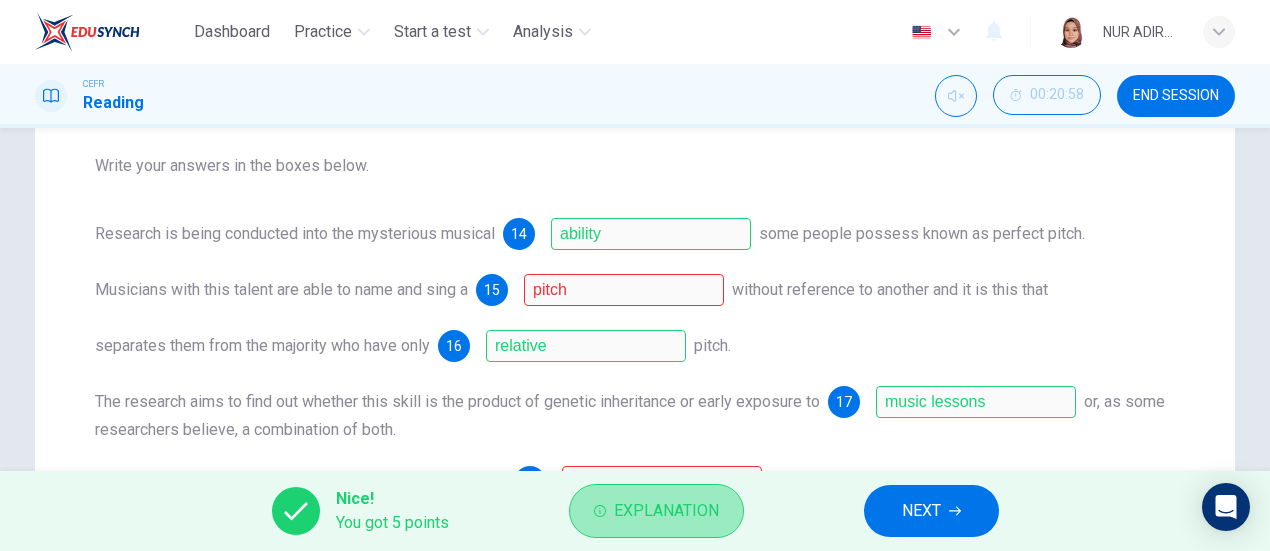 click on "Explanation" at bounding box center [656, 511] 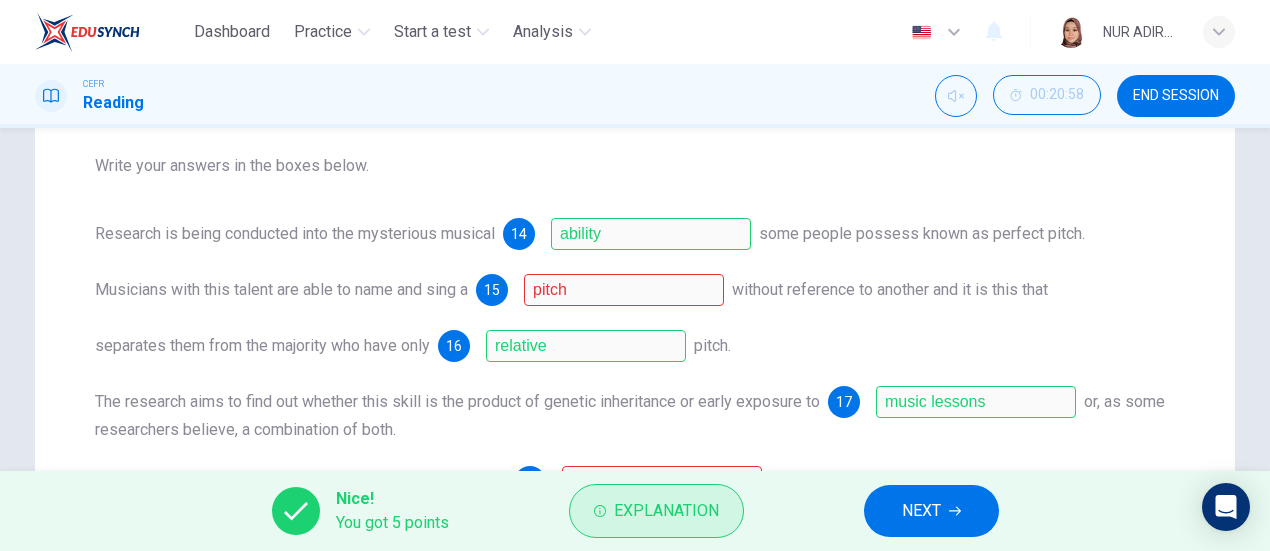 click on "Explanation" at bounding box center [656, 511] 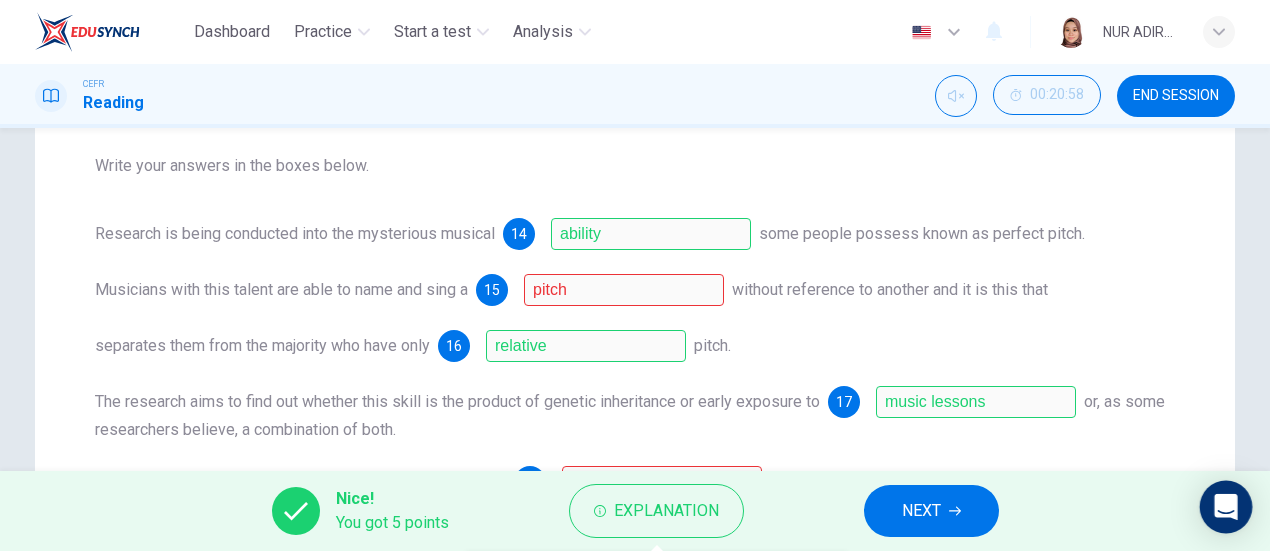 click at bounding box center (1226, 507) 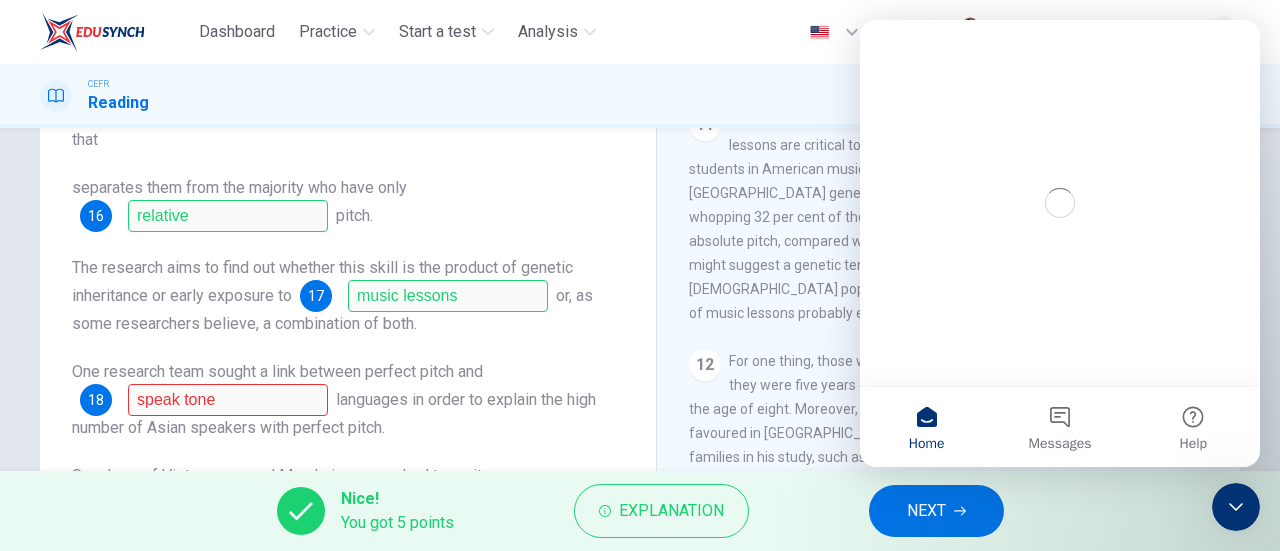 scroll, scrollTop: 0, scrollLeft: 0, axis: both 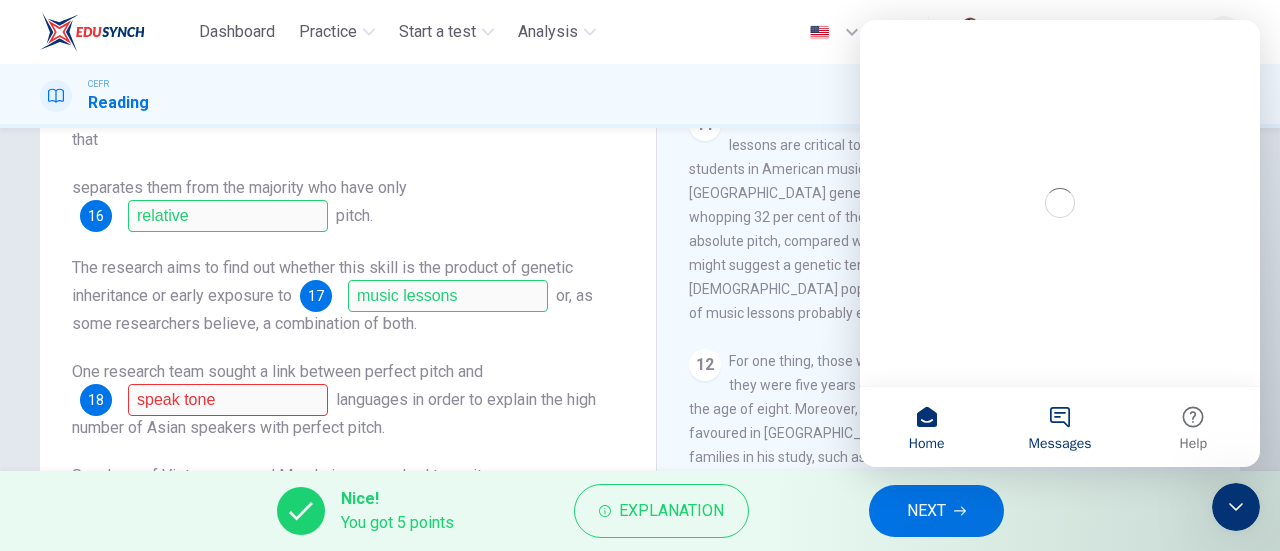 click on "Messages" at bounding box center (1059, 427) 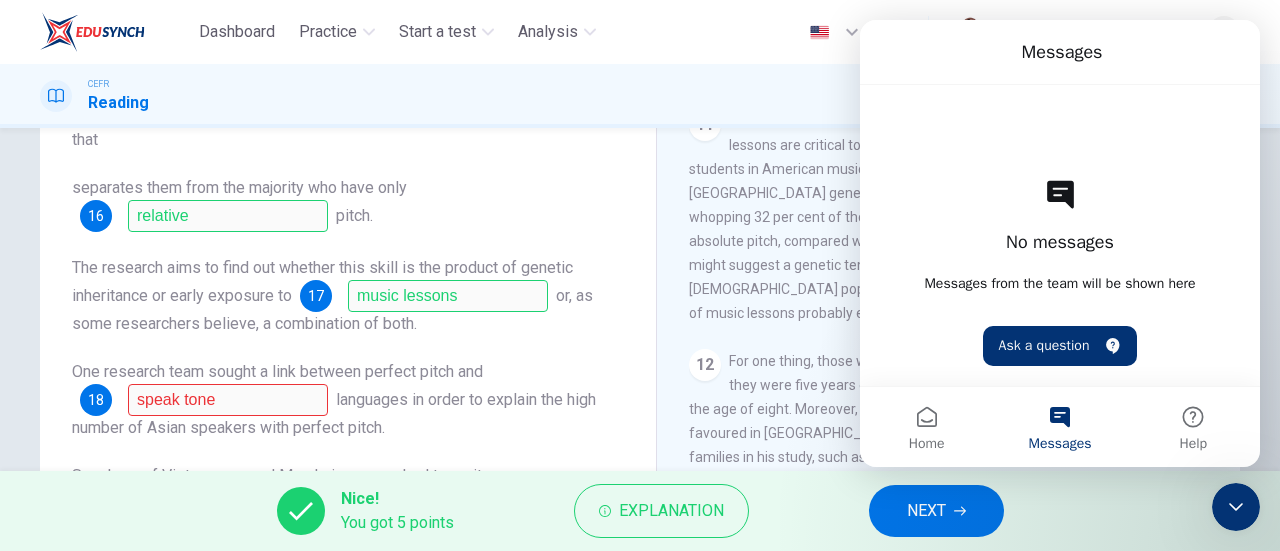 click on "Home" at bounding box center [926, 427] 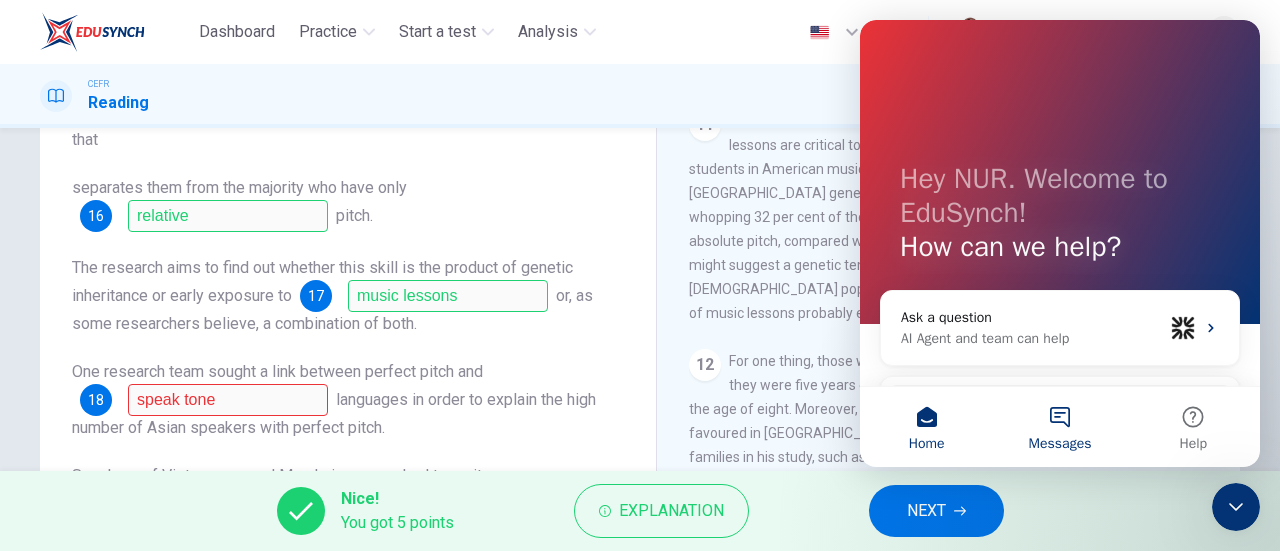 click on "Messages" at bounding box center [1060, 444] 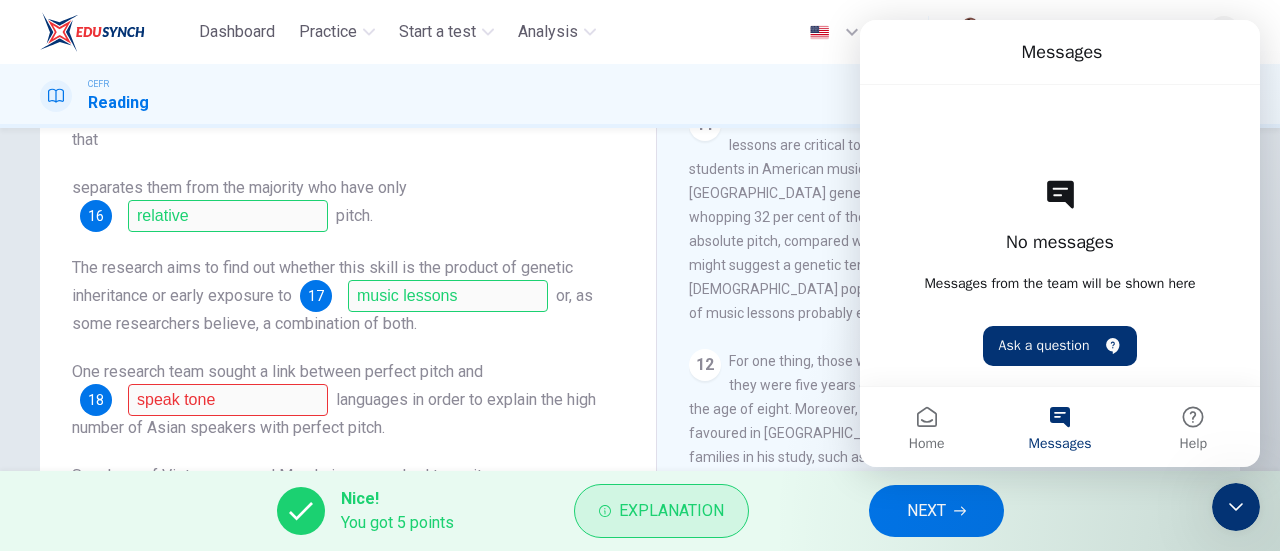 click on "Explanation" at bounding box center (671, 511) 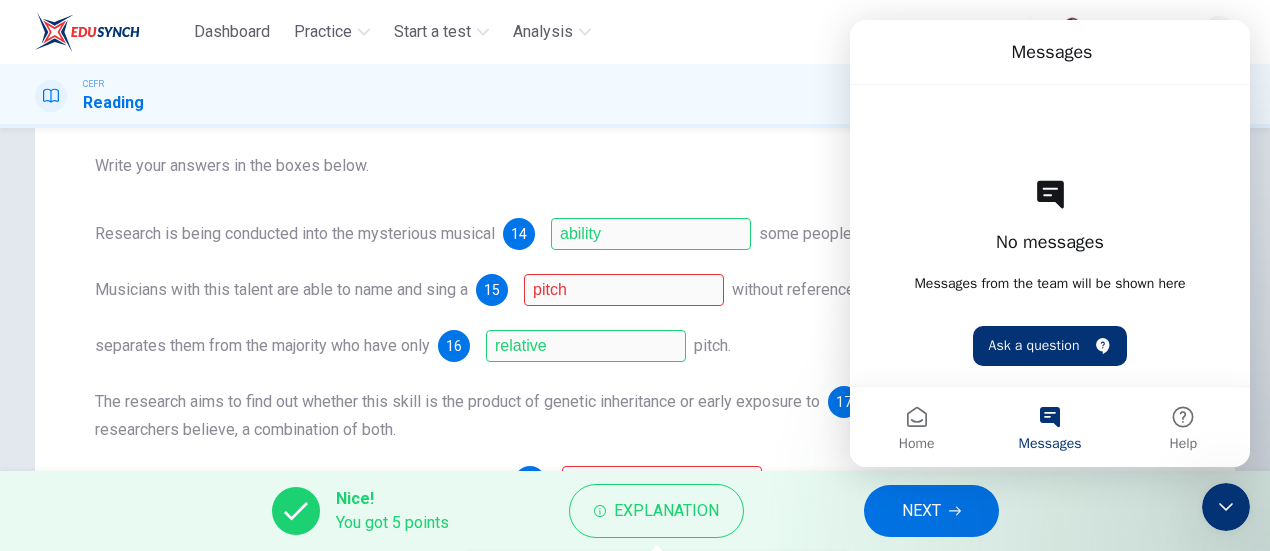 click on "Nice! You got 5
points Explanation NEXT" at bounding box center [635, 511] 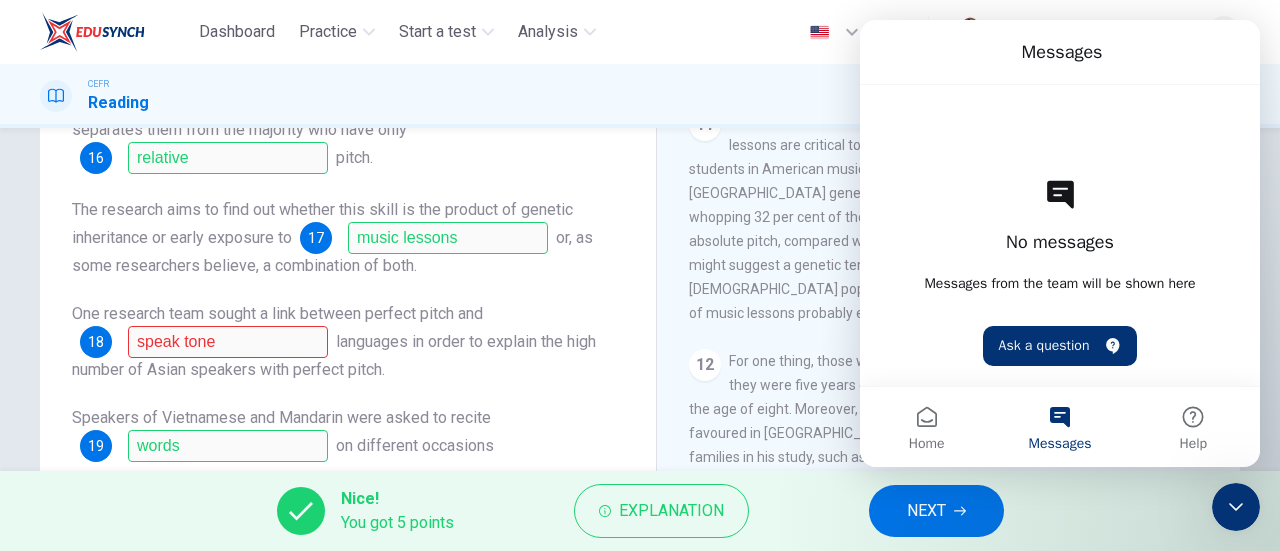 scroll, scrollTop: 217, scrollLeft: 0, axis: vertical 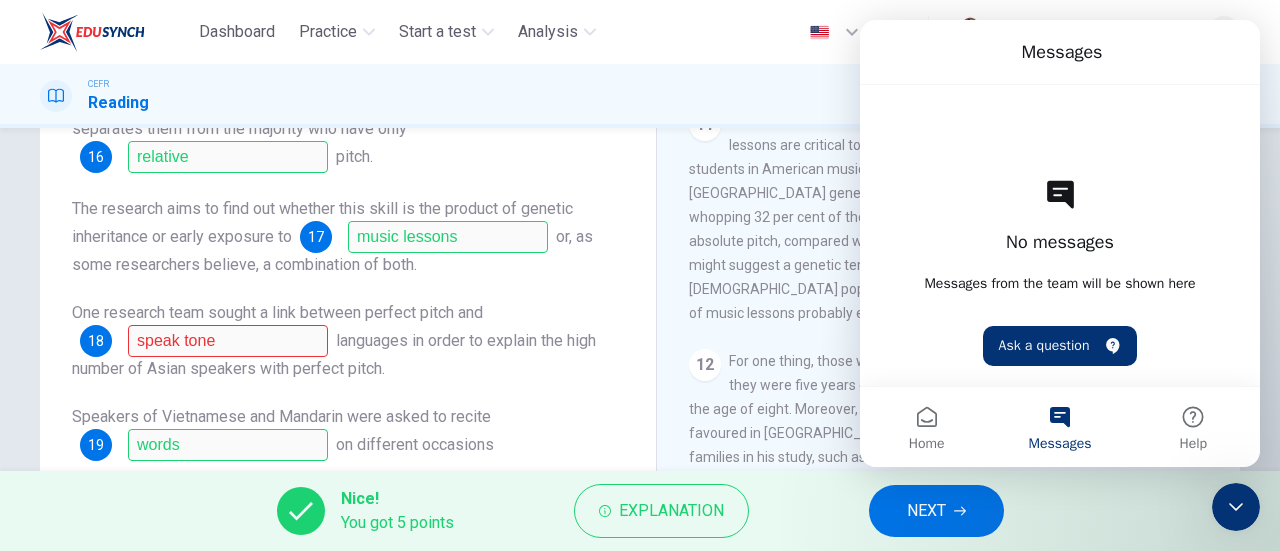 click on "Research is being conducted into the mysterious musical  14 ability  some people possess known as perfect pitch. Musicians with this talent are able to name and sing a  15 pitch  without reference to another and it is this that separates them from the majority who have only  16 relative  pitch. The research aims to find out whether this skill is the product of genetic inheritance or early exposure to  17 music lessons  or, as some researchers believe, a combination of both. One research team sought a link between perfect pitch and  18 speak tone  languages in order to explain the high number of Asian speakers with perfect pitch. Speakers of [DEMOGRAPHIC_DATA] and Mandarin were asked to recite  19 words  on different occasions and the results were then compared in terms of  20 average pitch . A separate study found that the approach to teaching music in many [DEMOGRAPHIC_DATA]  21 families  emphasised playing by ear whereas the US method was based on the relative pitch approach." at bounding box center (348, 289) 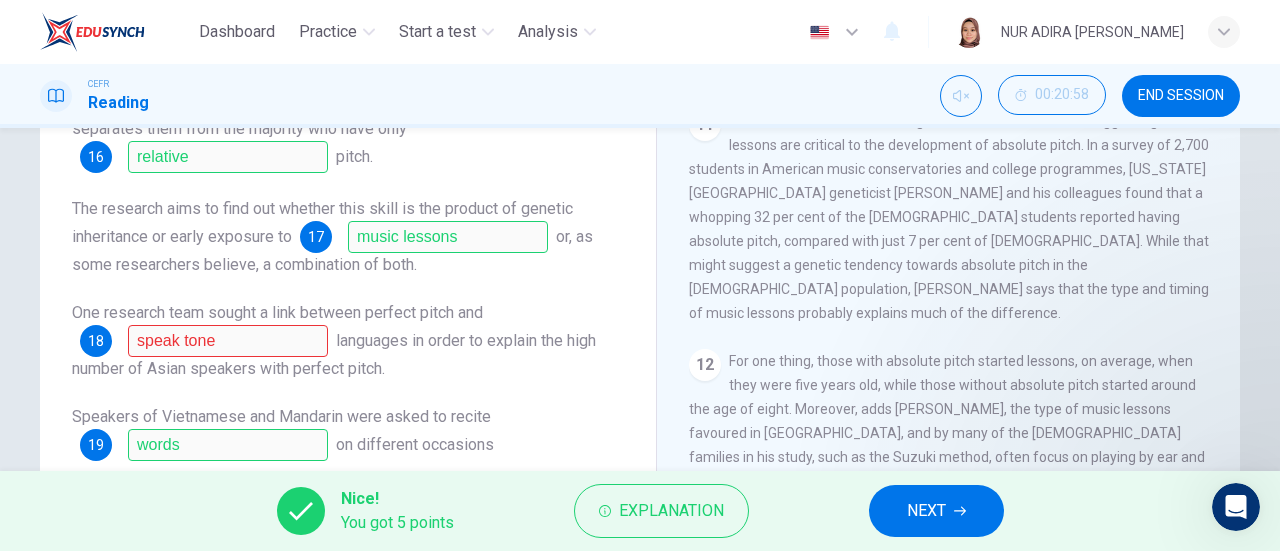 scroll, scrollTop: 0, scrollLeft: 0, axis: both 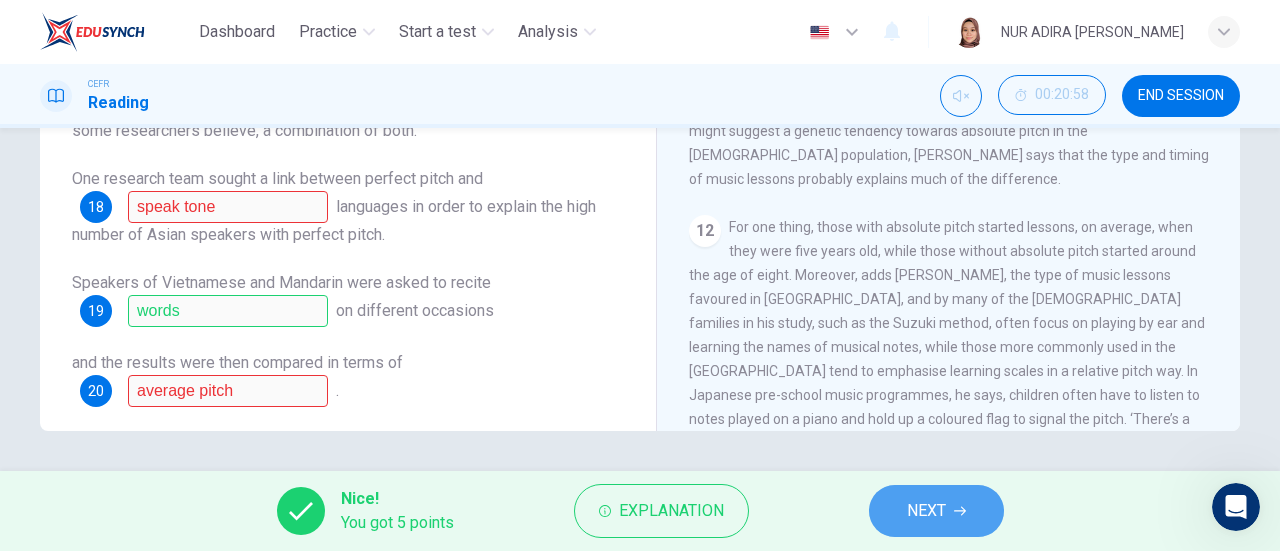 click on "NEXT" at bounding box center (926, 511) 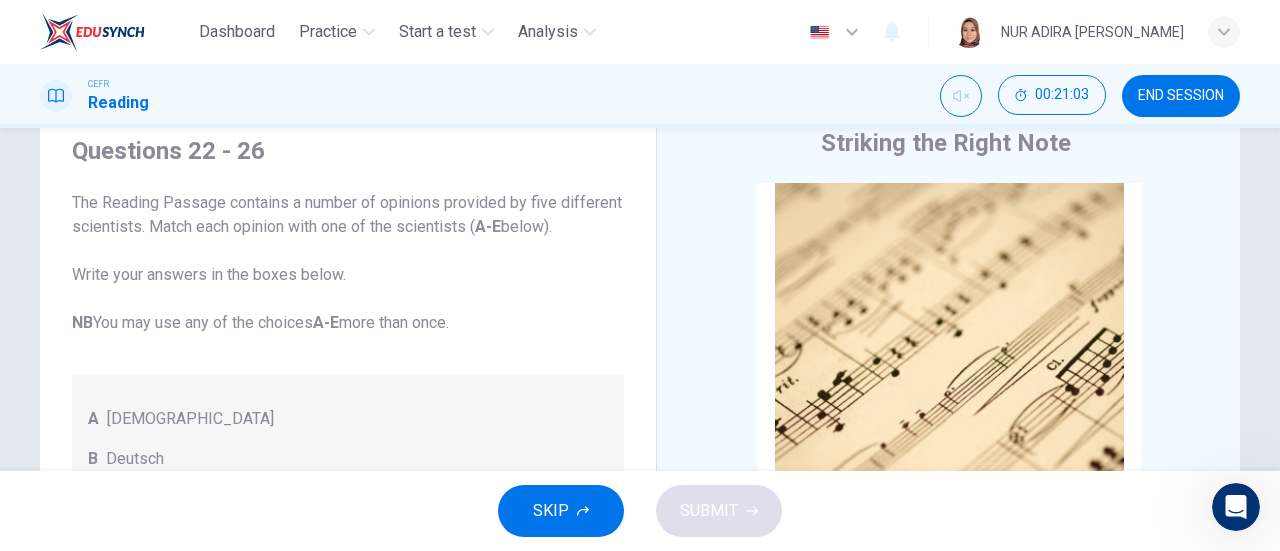 scroll, scrollTop: 76, scrollLeft: 0, axis: vertical 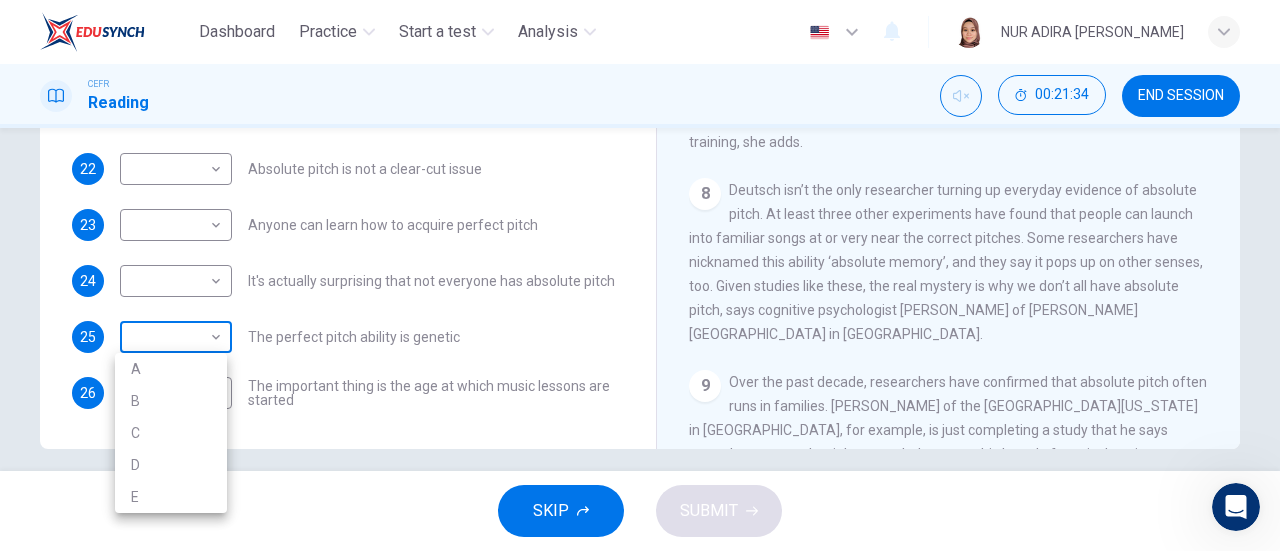 click on "Dashboard Practice Start a test Analysis English en ​ NUR [PERSON_NAME] CEFR Reading 00:21:34 END SESSION Questions 22 - 26 The Reading Passage contains a number of opinions provided by five different scientists. Match each opinion with one of the scientists ( A-E  below).
Write your answers in the boxes below.
NB  You may use any of the choices  A-E  more than once. A Levitin B Deutsch C [PERSON_NAME] D [PERSON_NAME] 22 ​ ​ Absolute pitch is not a clear-cut issue 23 ​ ​ Anyone can learn how to acquire perfect pitch 24 ​ ​ It's actually surprising that not everyone has absolute pitch 25 ​ ​ The perfect pitch ability is genetic 26 ​ ​ The important thing is the age at which music lessons are started Striking the Right Note CLICK TO ZOOM Click to Zoom 1 Is perfect pitch a rare talent possessed solely by the likes of
[PERSON_NAME]? [PERSON_NAME] discusses this much sought-after musical ability. 2 3 4 5 6 7 8 9 10 11 12 13 SKIP SUBMIT Dashboard Practice Start a test 2025" at bounding box center (640, 275) 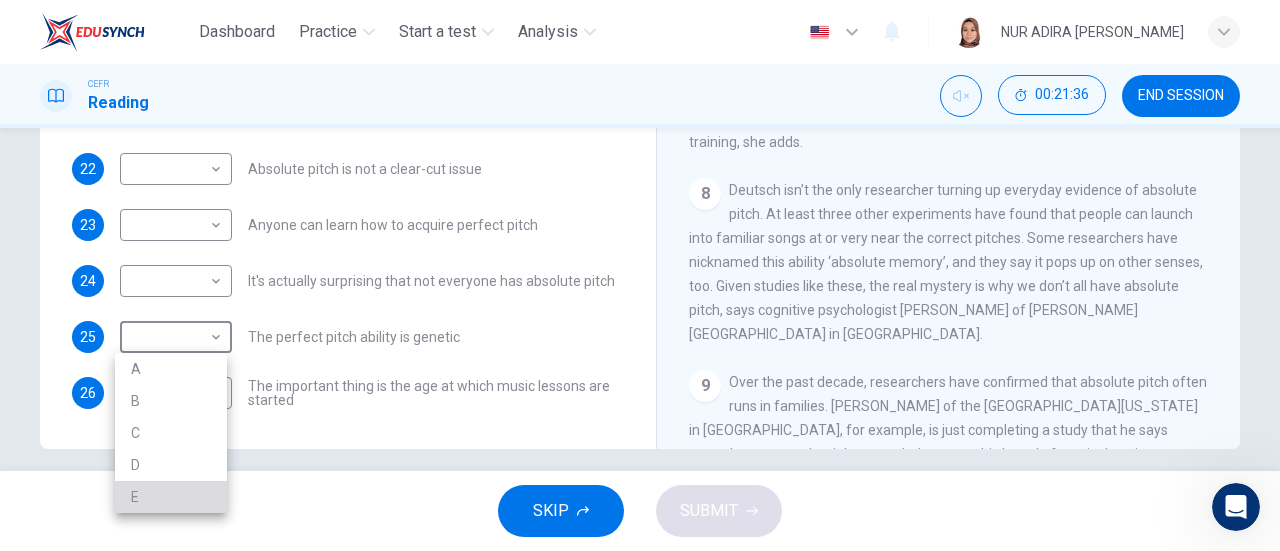 click on "E" at bounding box center (171, 497) 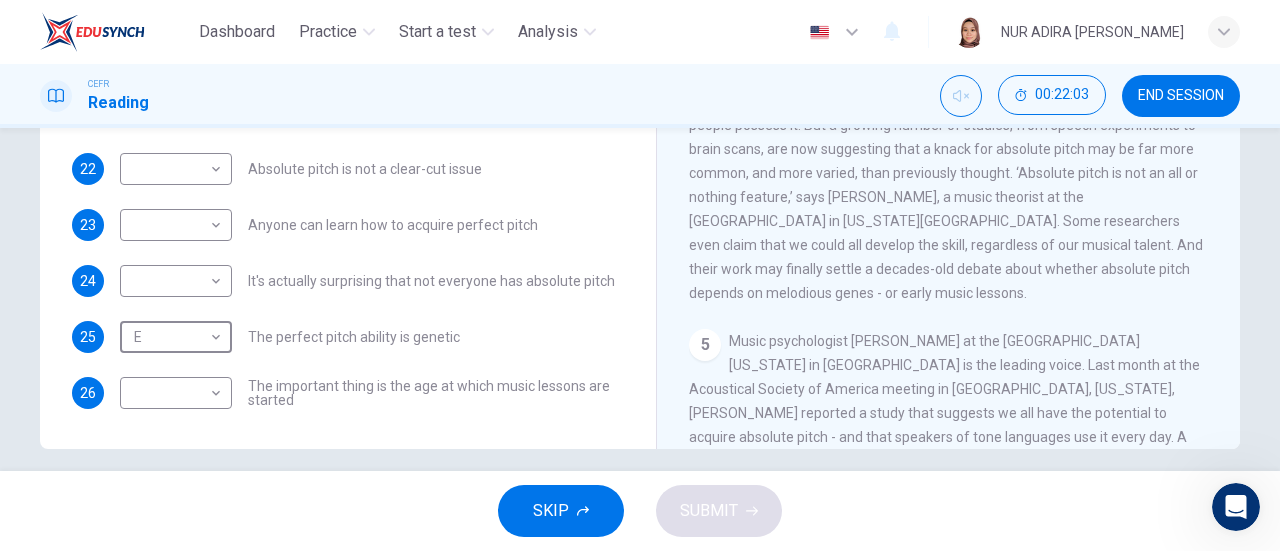 scroll, scrollTop: 629, scrollLeft: 0, axis: vertical 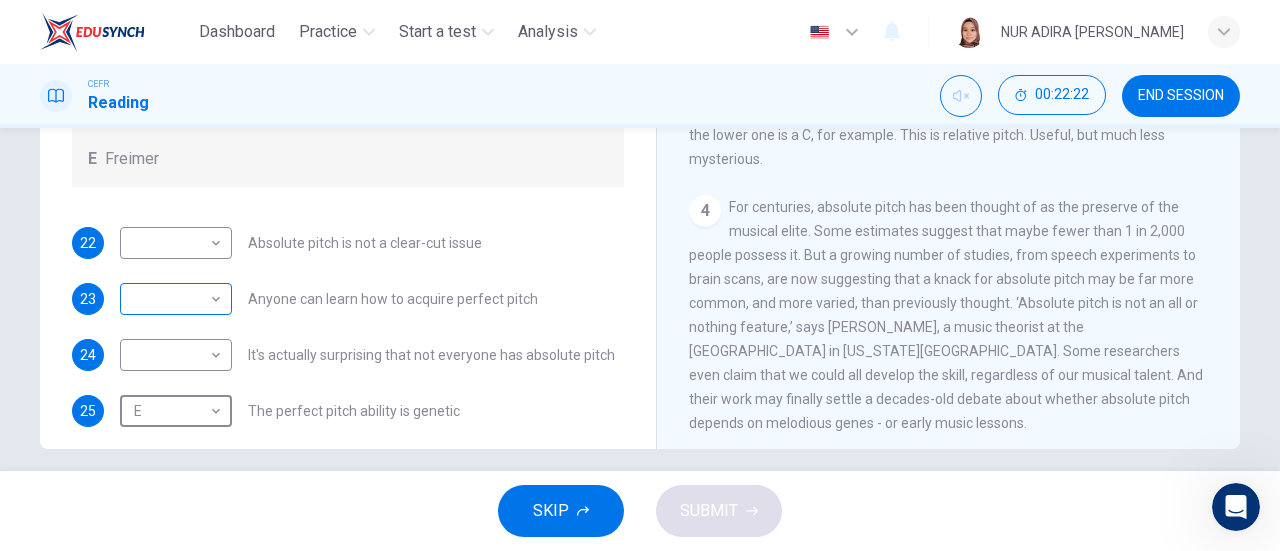 click on "Dashboard Practice Start a test Analysis English en ​ NUR [PERSON_NAME] CEFR Reading 00:22:22 END SESSION Questions 22 - 26 The Reading Passage contains a number of opinions provided by five different scientists. Match each opinion with one of the scientists ( A-E  below).
Write your answers in the boxes below.
NB  You may use any of the choices  A-E  more than once. A Levitin B Deutsch C [PERSON_NAME] D [PERSON_NAME] 22 ​ ​ Absolute pitch is not a clear-cut issue 23 ​ ​ Anyone can learn how to acquire perfect pitch 24 ​ ​ It's actually surprising that not everyone has absolute pitch 25 E E ​ The perfect pitch ability is genetic 26 ​ ​ The important thing is the age at which music lessons are started Striking the Right Note CLICK TO ZOOM Click to Zoom 1 Is perfect pitch a rare talent possessed solely by the likes of
[PERSON_NAME]? [PERSON_NAME] discusses this much sought-after musical ability. 2 3 4 5 6 7 8 9 10 11 12 13 SKIP SUBMIT Dashboard Practice Start a test 2025" at bounding box center (640, 275) 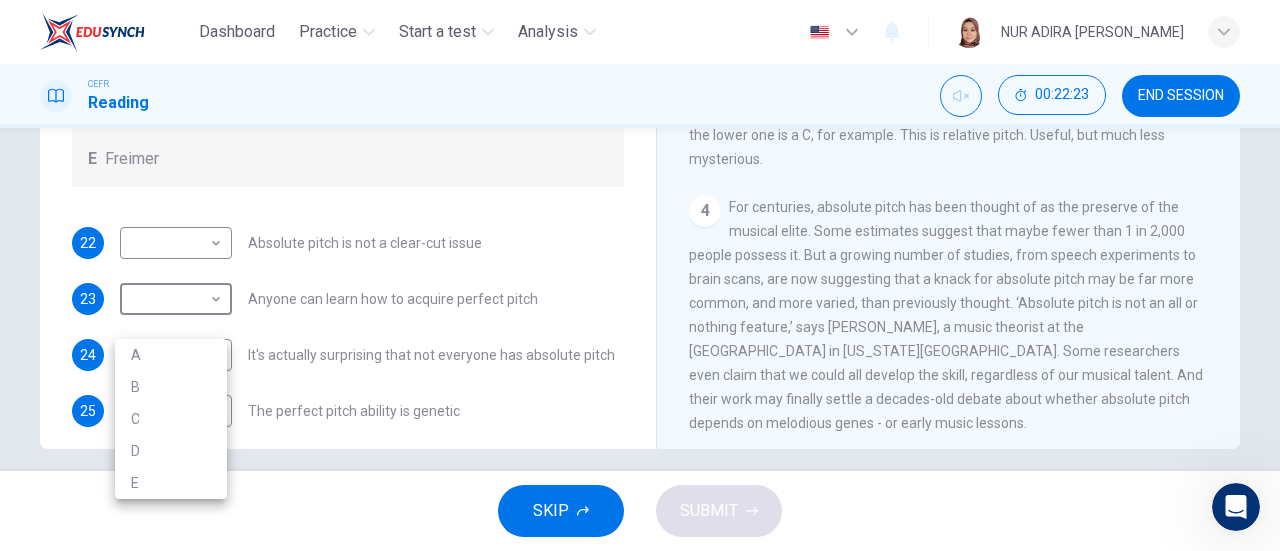 click on "D" at bounding box center [171, 451] 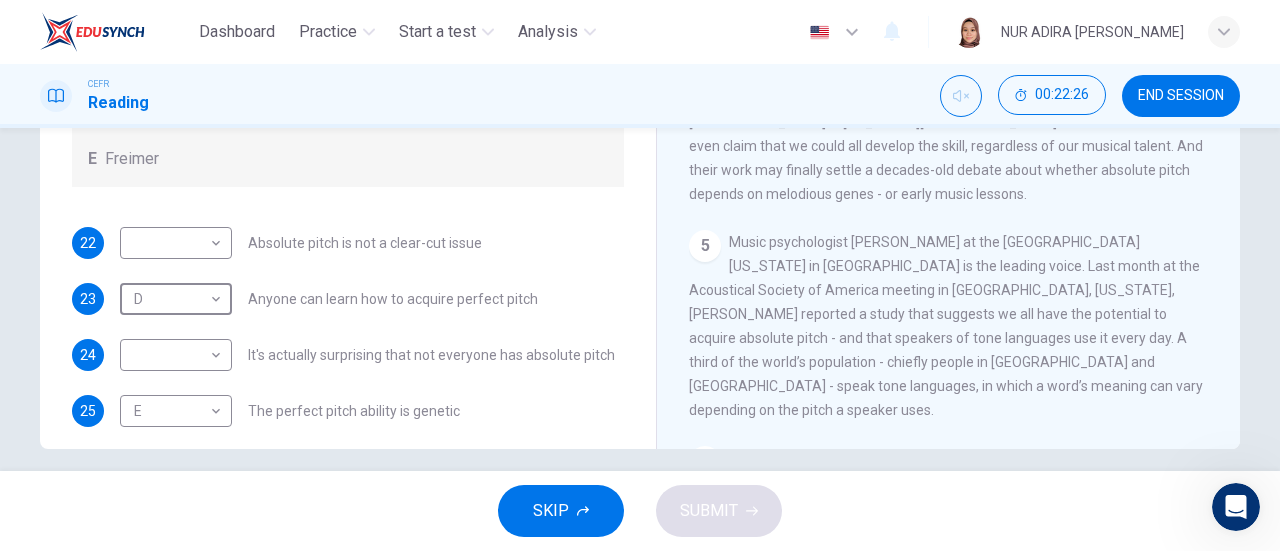 scroll, scrollTop: 730, scrollLeft: 0, axis: vertical 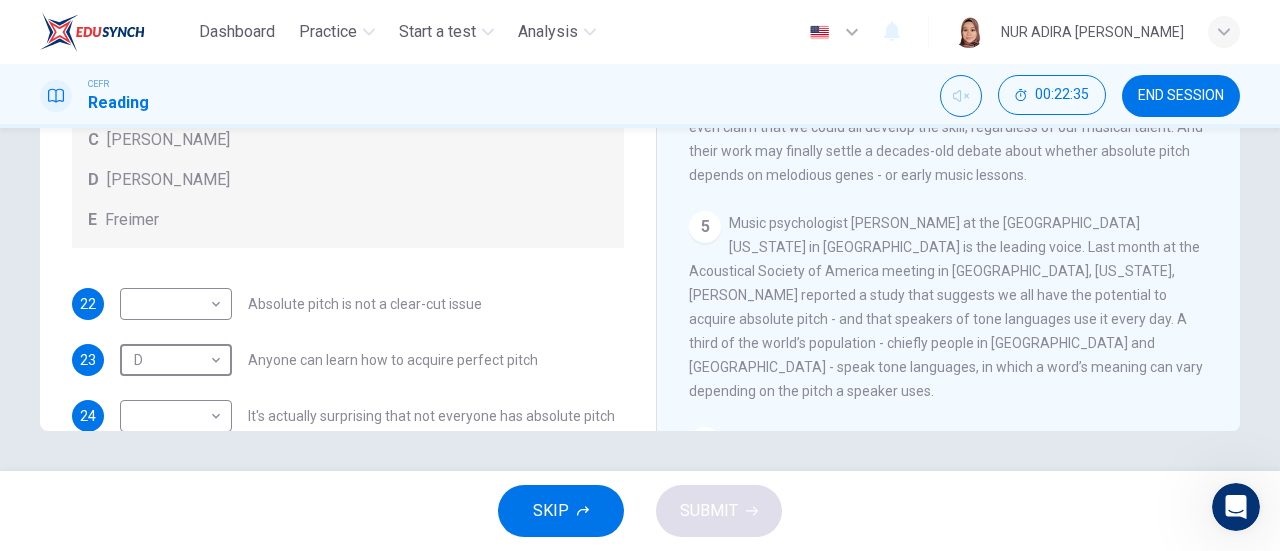 click on "D D ​ Anyone can learn how to acquire perfect pitch" at bounding box center [329, 360] 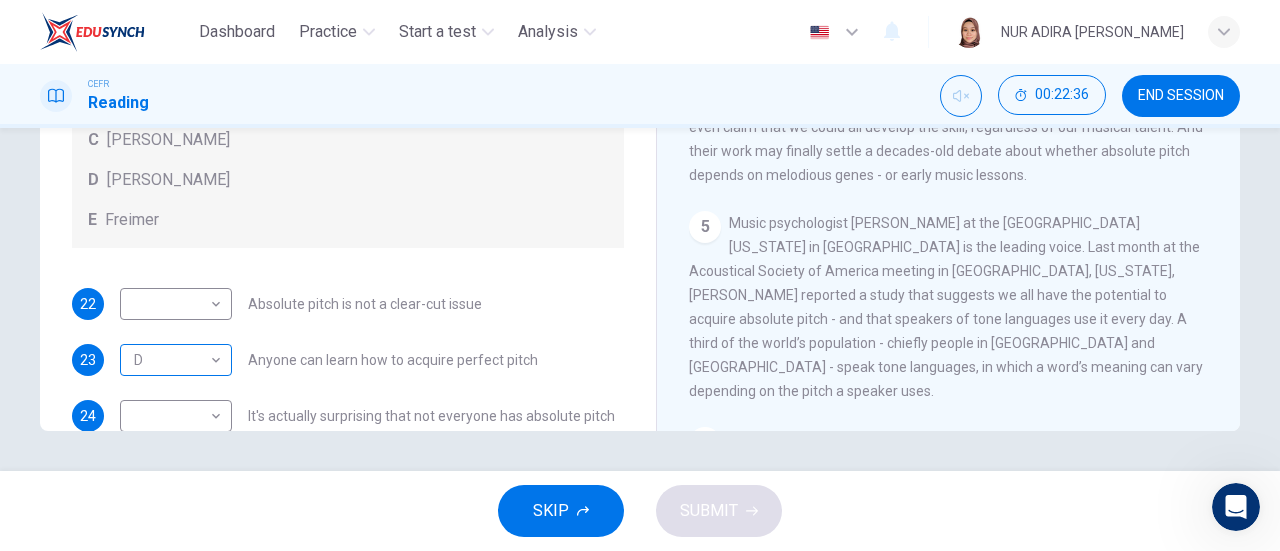 click on "D D ​" at bounding box center [176, 360] 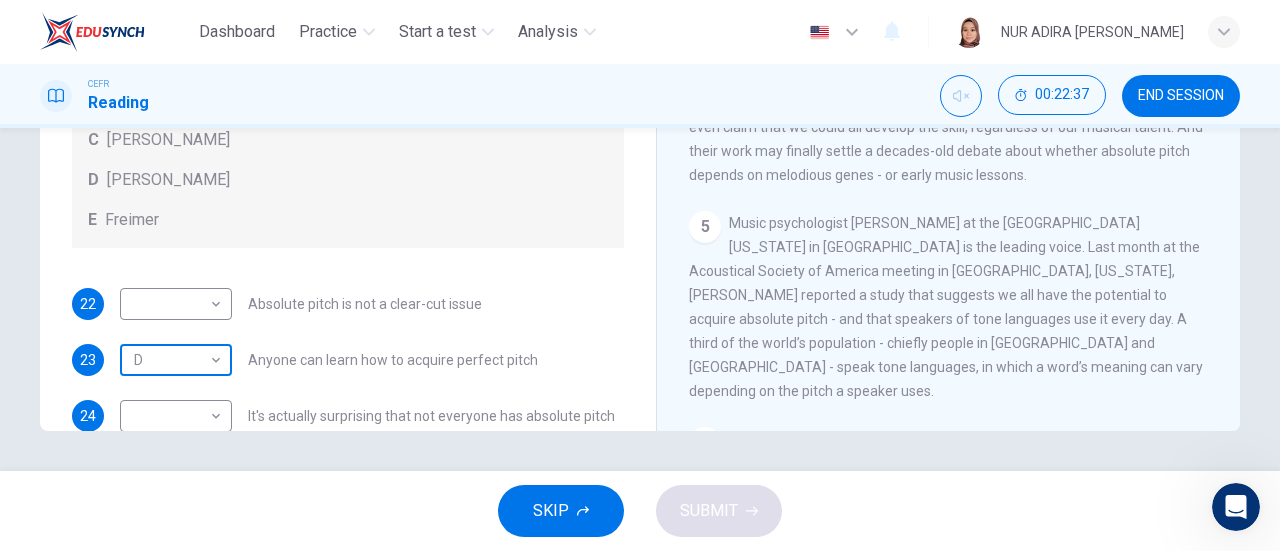 click on "Dashboard Practice Start a test Analysis English en ​ NUR [PERSON_NAME] CEFR Reading 00:22:37 END SESSION Questions 22 - 26 The Reading Passage contains a number of opinions provided by five different scientists. Match each opinion with one of the scientists ( A-E  below).
Write your answers in the boxes below.
NB  You may use any of the choices  A-E  more than once. A Levitin B Deutsch C [PERSON_NAME] D [PERSON_NAME] 22 ​ ​ Absolute pitch is not a clear-cut issue 23 D D ​ Anyone can learn how to acquire perfect pitch 24 ​ ​ It's actually surprising that not everyone has absolute pitch 25 E E ​ The perfect pitch ability is genetic 26 ​ ​ The important thing is the age at which music lessons are started Striking the Right Note CLICK TO ZOOM Click to Zoom 1 Is perfect pitch a rare talent possessed solely by the likes of
[PERSON_NAME]? [PERSON_NAME] discusses this much sought-after musical ability. 2 3 4 5 6 7 8 9 10 11 12 13 SKIP SUBMIT Dashboard Practice Start a test 2025" at bounding box center (640, 275) 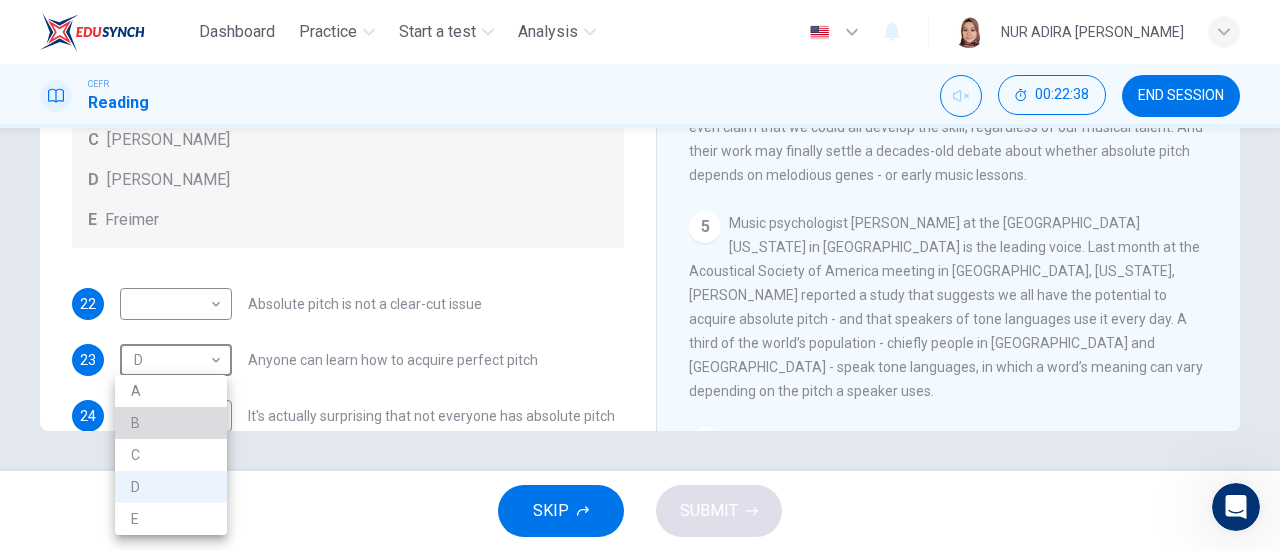 click on "B" at bounding box center [171, 423] 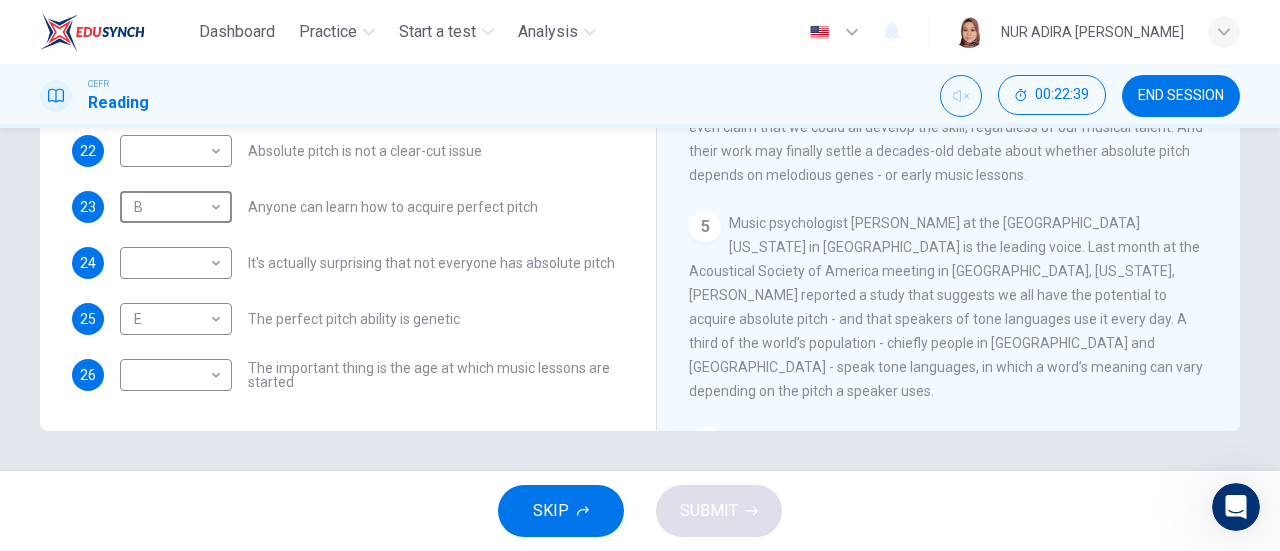 scroll, scrollTop: 176, scrollLeft: 0, axis: vertical 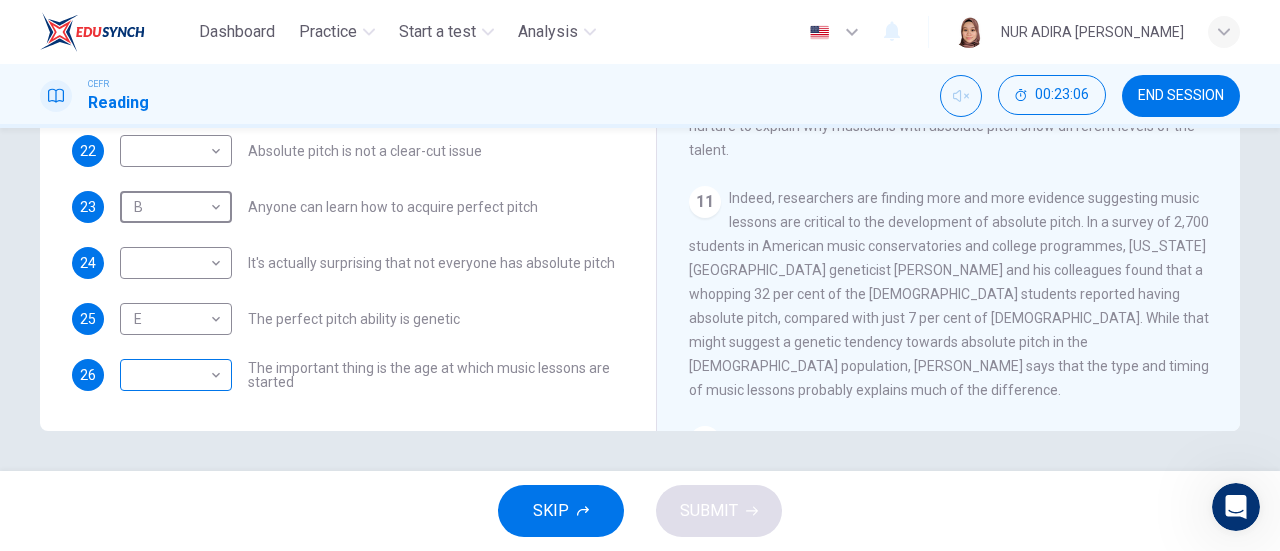 click on "Dashboard Practice Start a test Analysis English en ​ NUR [PERSON_NAME] CEFR Reading 00:23:06 END SESSION Questions 22 - 26 The Reading Passage contains a number of opinions provided by five different scientists. Match each opinion with one of the scientists ( A-E  below).
Write your answers in the boxes below.
NB  You may use any of the choices  A-E  more than once. A Levitin B Deutsch C [PERSON_NAME] D [PERSON_NAME] 22 ​ ​ Absolute pitch is not a clear-cut issue 23 B B ​ Anyone can learn how to acquire perfect pitch 24 ​ ​ It's actually surprising that not everyone has absolute pitch 25 E E ​ The perfect pitch ability is genetic 26 ​ ​ The important thing is the age at which music lessons are started Striking the Right Note CLICK TO ZOOM Click to Zoom 1 Is perfect pitch a rare talent possessed solely by the likes of
[PERSON_NAME]? [PERSON_NAME] discusses this much sought-after musical ability. 2 3 4 5 6 7 8 9 10 11 12 13 SKIP SUBMIT Dashboard Practice Start a test 2025" at bounding box center (640, 275) 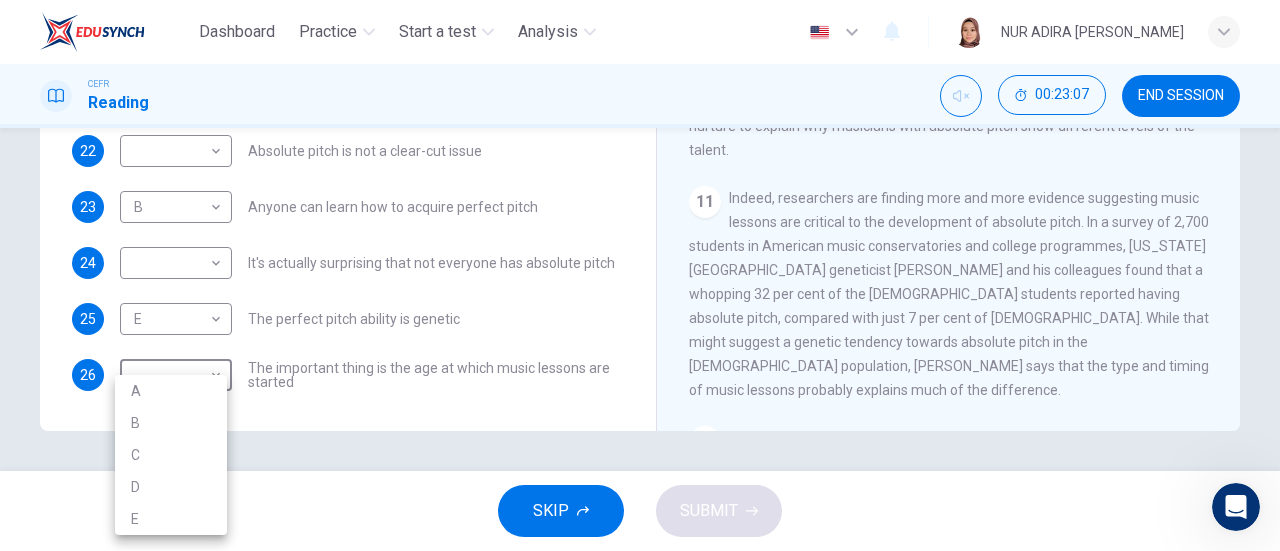 click on "C" at bounding box center [171, 455] 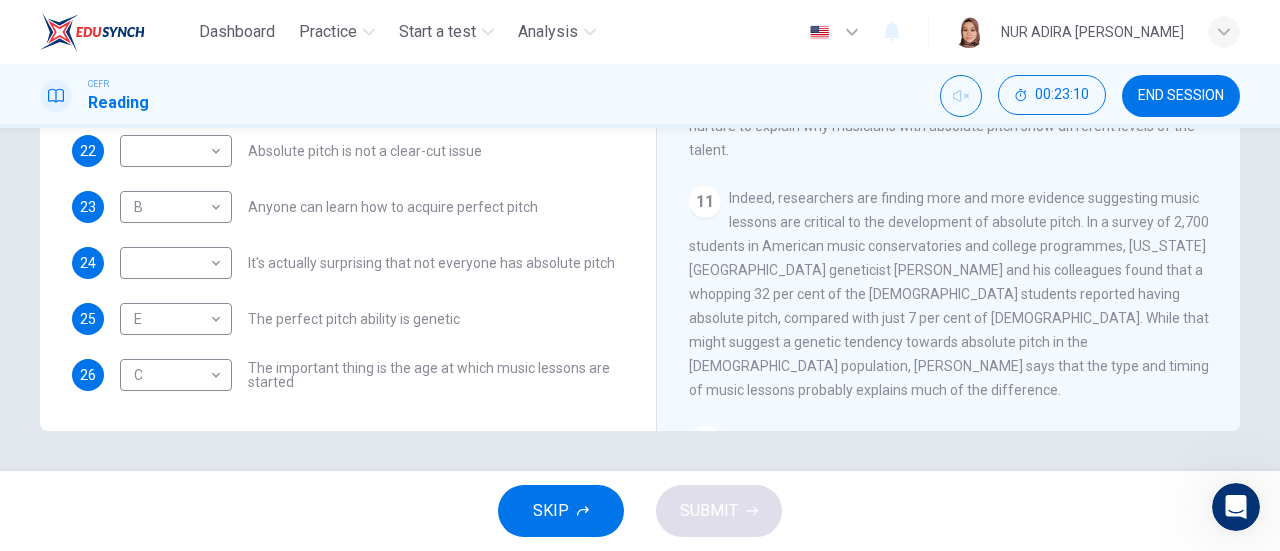 click on "Indeed, researchers are finding more and more evidence suggesting music lessons are critical to the development of absolute pitch. In a survey of 2,700 students in American music conservatories and college programmes, [US_STATE][GEOGRAPHIC_DATA] geneticist [PERSON_NAME] and his colleagues found that a whopping 32 per cent of the [DEMOGRAPHIC_DATA] students reported having absolute pitch, compared with just 7 per cent of [DEMOGRAPHIC_DATA]. While that might suggest a genetic tendency towards absolute pitch in the [DEMOGRAPHIC_DATA] population, [PERSON_NAME] says that the type and timing of music lessons probably explains much of the difference." at bounding box center [949, 294] 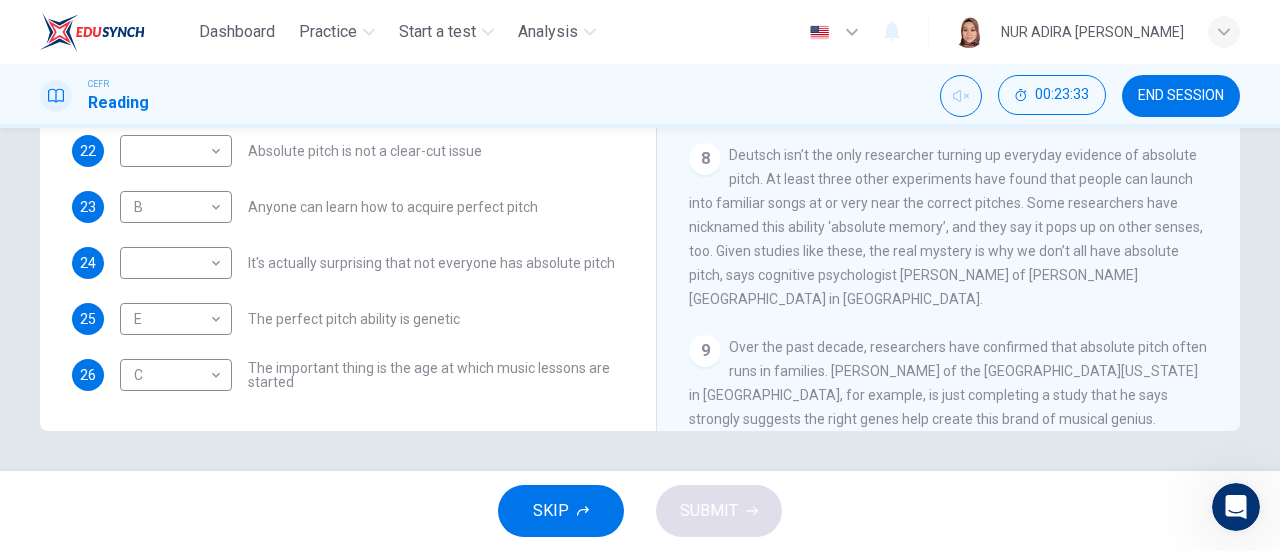 scroll, scrollTop: 1365, scrollLeft: 0, axis: vertical 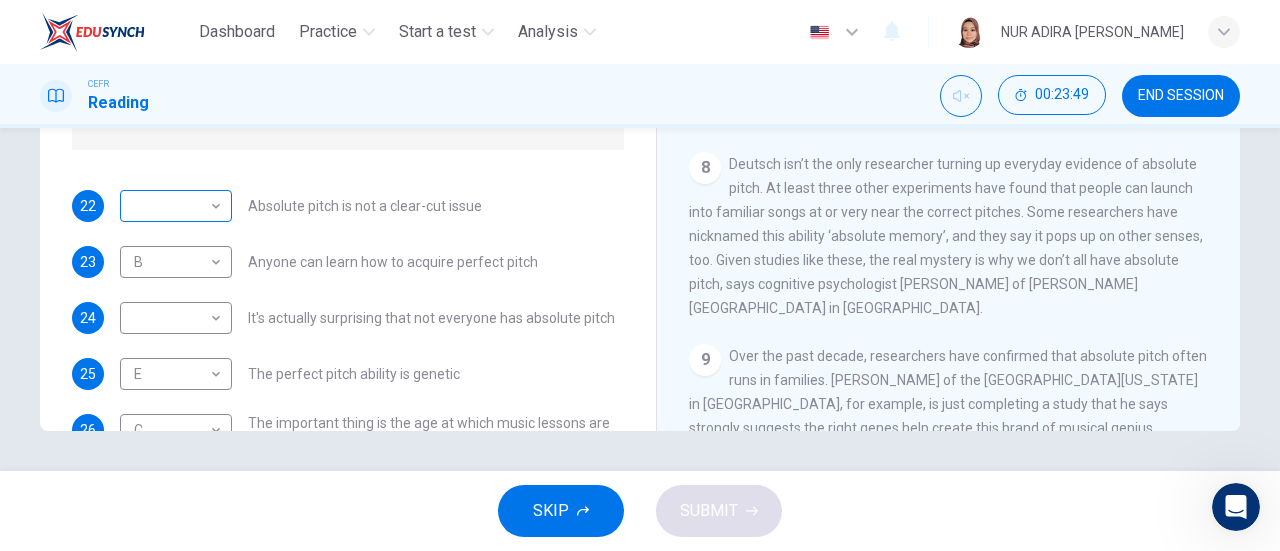 click on "Dashboard Practice Start a test Analysis English en ​ NUR [PERSON_NAME] CEFR Reading 00:23:49 END SESSION Questions 22 - 26 The Reading Passage contains a number of opinions provided by five different scientists. Match each opinion with one of the scientists ( A-E  below).
Write your answers in the boxes below.
NB  You may use any of the choices  A-E  more than once. A Levitin B Deutsch C [PERSON_NAME] D [PERSON_NAME] 22 ​ ​ Absolute pitch is not a clear-cut issue 23 B B ​ Anyone can learn how to acquire perfect pitch 24 ​ ​ It's actually surprising that not everyone has absolute pitch 25 E E ​ The perfect pitch ability is genetic 26 C C ​ The important thing is the age at which music lessons are started Striking the Right Note CLICK TO ZOOM Click to Zoom 1 Is perfect pitch a rare talent possessed solely by the likes of
[PERSON_NAME]? [PERSON_NAME] discusses this much sought-after musical ability. 2 3 4 5 6 7 8 9 10 11 12 13 SKIP SUBMIT Dashboard Practice Start a test 2025" at bounding box center (640, 275) 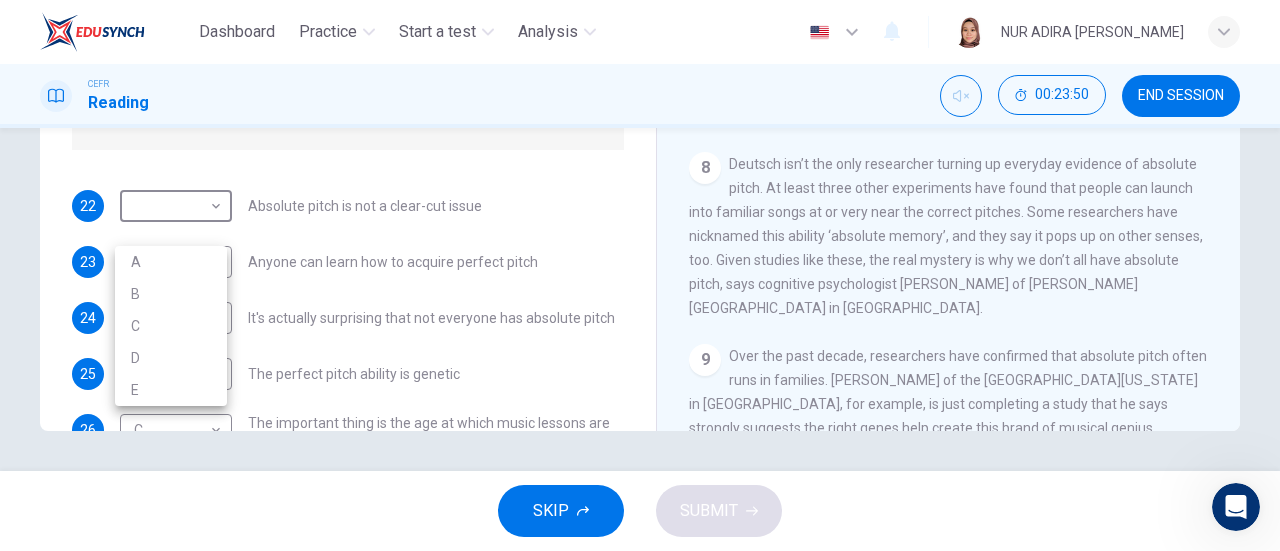 click at bounding box center (640, 275) 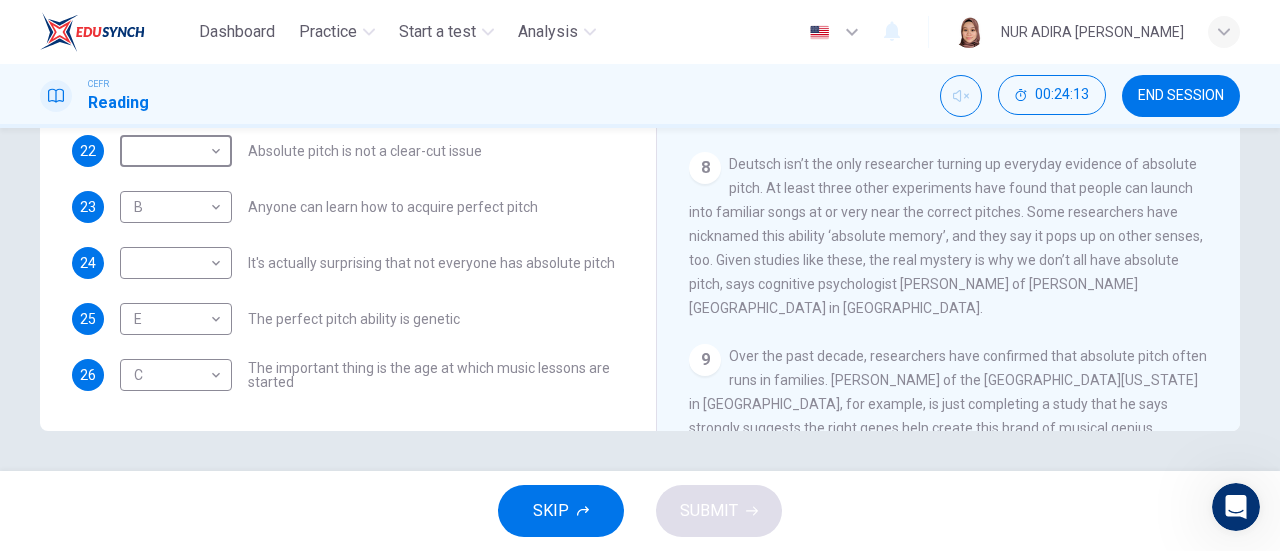scroll, scrollTop: 0, scrollLeft: 0, axis: both 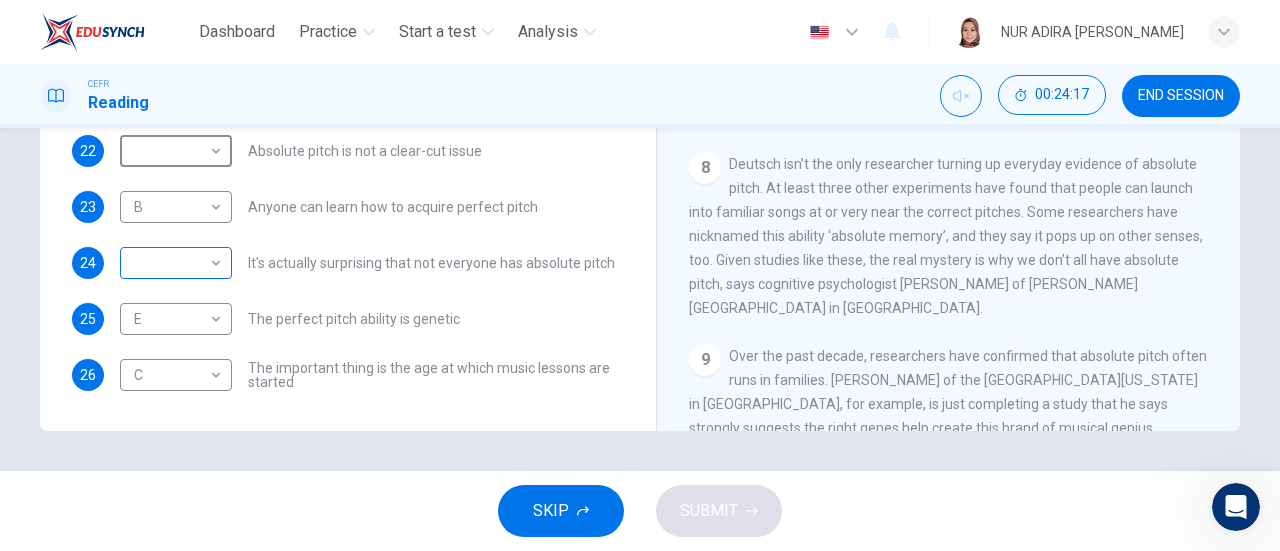 click on "Dashboard Practice Start a test Analysis English en ​ NUR [PERSON_NAME] CEFR Reading 00:24:17 END SESSION Questions 22 - 26 The Reading Passage contains a number of opinions provided by five different scientists. Match each opinion with one of the scientists ( A-E  below).
Write your answers in the boxes below.
NB  You may use any of the choices  A-E  more than once. A Levitin B Deutsch C [PERSON_NAME] D [PERSON_NAME] 22 ​ ​ Absolute pitch is not a clear-cut issue 23 B B ​ Anyone can learn how to acquire perfect pitch 24 ​ ​ It's actually surprising that not everyone has absolute pitch 25 E E ​ The perfect pitch ability is genetic 26 C C ​ The important thing is the age at which music lessons are started Striking the Right Note CLICK TO ZOOM Click to Zoom 1 Is perfect pitch a rare talent possessed solely by the likes of
[PERSON_NAME]? [PERSON_NAME] discusses this much sought-after musical ability. 2 3 4 5 6 7 8 9 10 11 12 13 SKIP SUBMIT Dashboard Practice Start a test 2025" at bounding box center [640, 275] 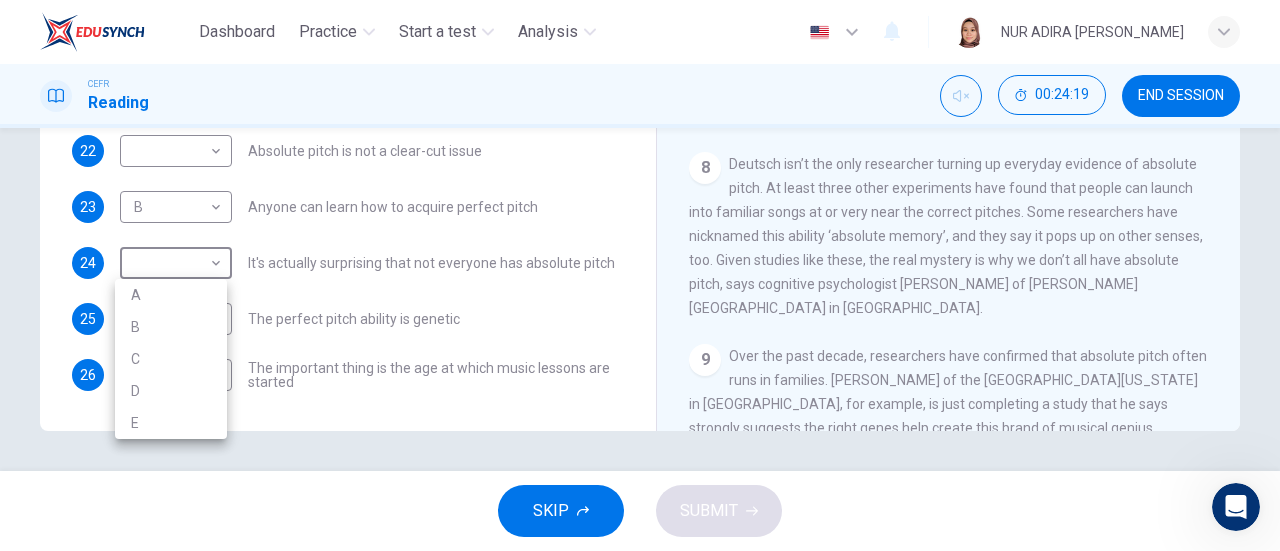 click on "A" at bounding box center (171, 295) 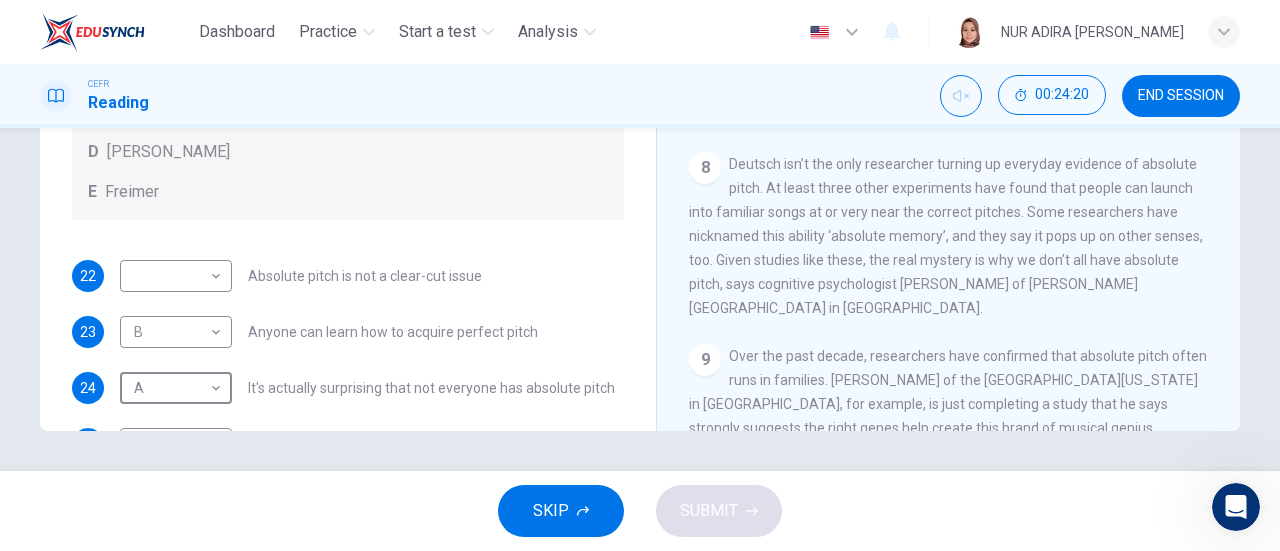 scroll, scrollTop: 0, scrollLeft: 0, axis: both 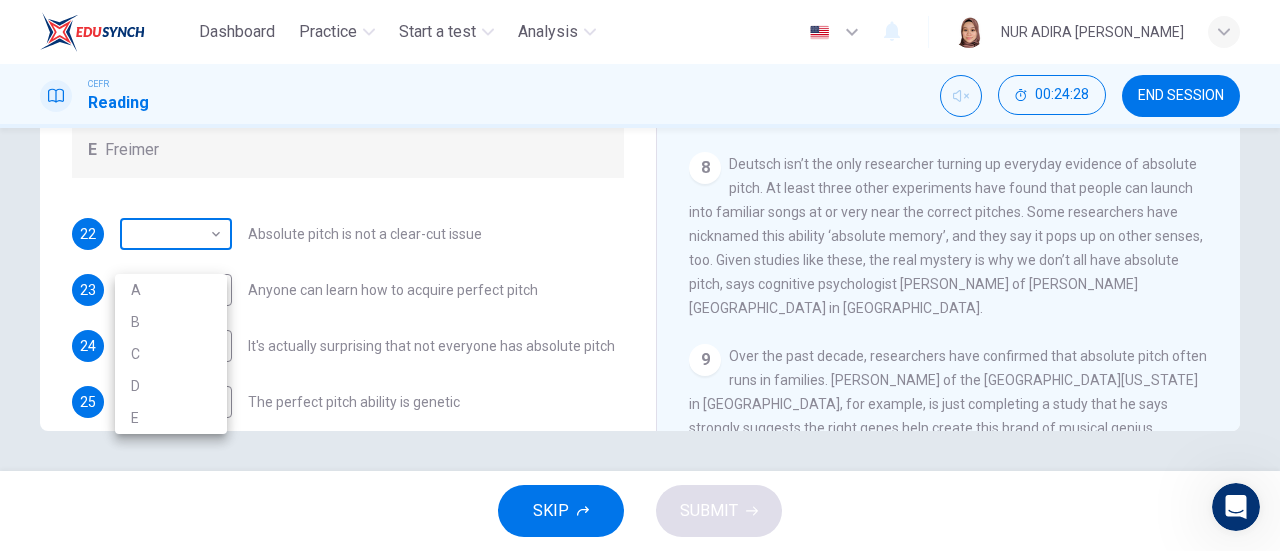 click on "Dashboard Practice Start a test Analysis English en ​ NUR [PERSON_NAME] CEFR Reading 00:24:28 END SESSION Questions 22 - 26 The Reading Passage contains a number of opinions provided by five different scientists. Match each opinion with one of the scientists ( A-E  below).
Write your answers in the boxes below.
NB  You may use any of the choices  A-E  more than once. A Levitin B Deutsch C [PERSON_NAME] D [PERSON_NAME] 22 ​ ​ Absolute pitch is not a clear-cut issue 23 B B ​ Anyone can learn how to acquire perfect pitch 24 A A ​ It's actually surprising that not everyone has absolute pitch 25 E E ​ The perfect pitch ability is genetic 26 C C ​ The important thing is the age at which music lessons are started Striking the Right Note CLICK TO ZOOM Click to Zoom 1 Is perfect pitch a rare talent possessed solely by the likes of
[PERSON_NAME]? [PERSON_NAME] discusses this much sought-after musical ability. 2 3 4 5 6 7 8 9 10 11 12 13 SKIP SUBMIT Dashboard Practice Start a test 2025" at bounding box center (640, 275) 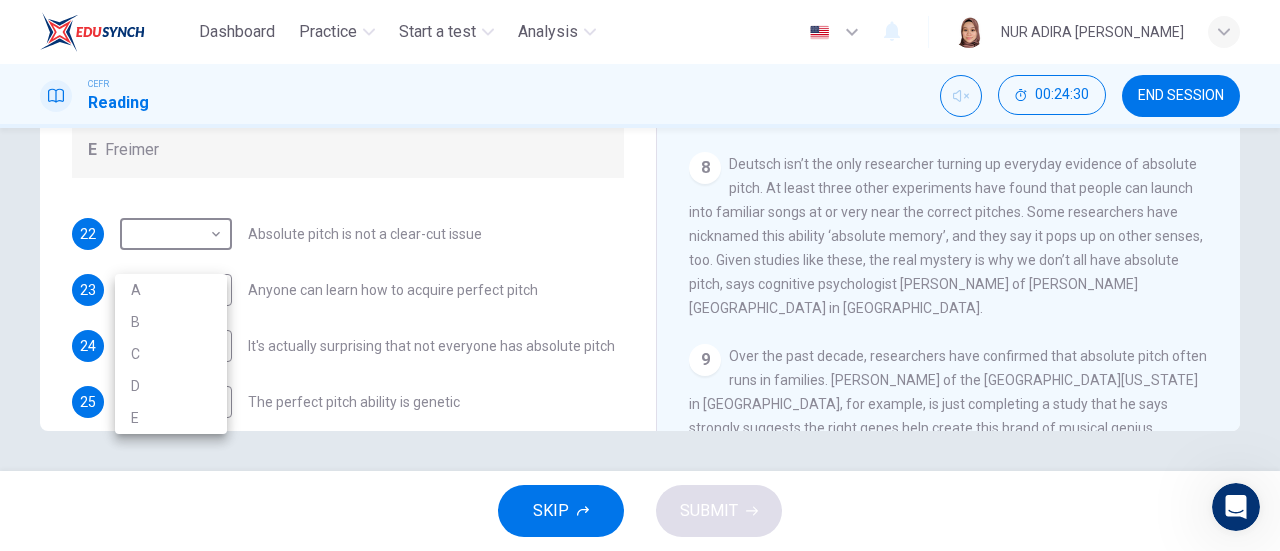click on "D" at bounding box center [171, 386] 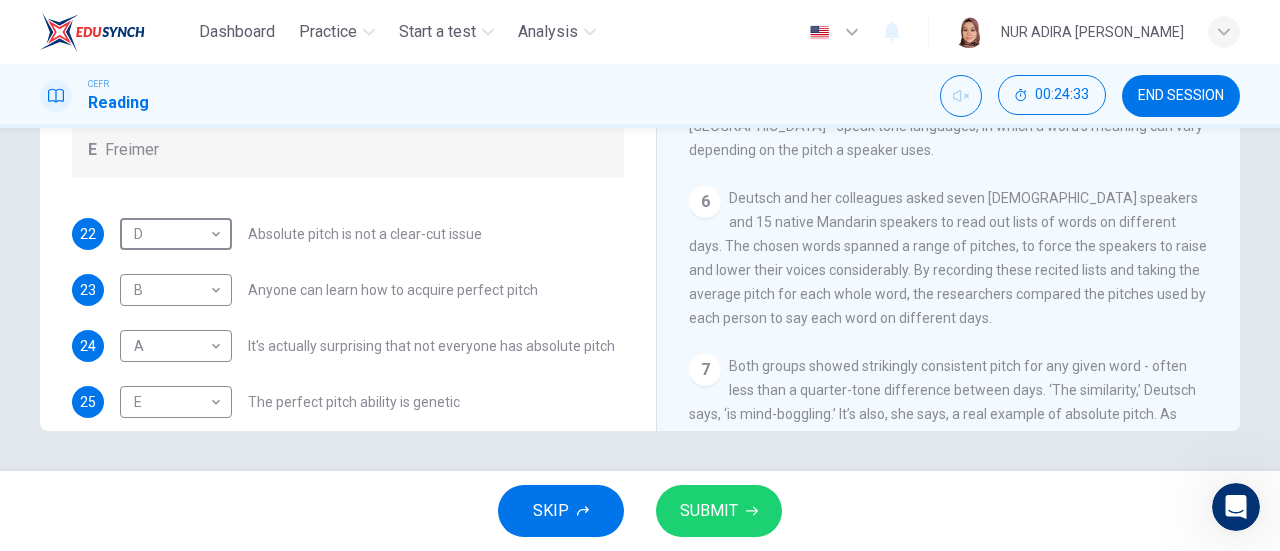 scroll, scrollTop: 954, scrollLeft: 0, axis: vertical 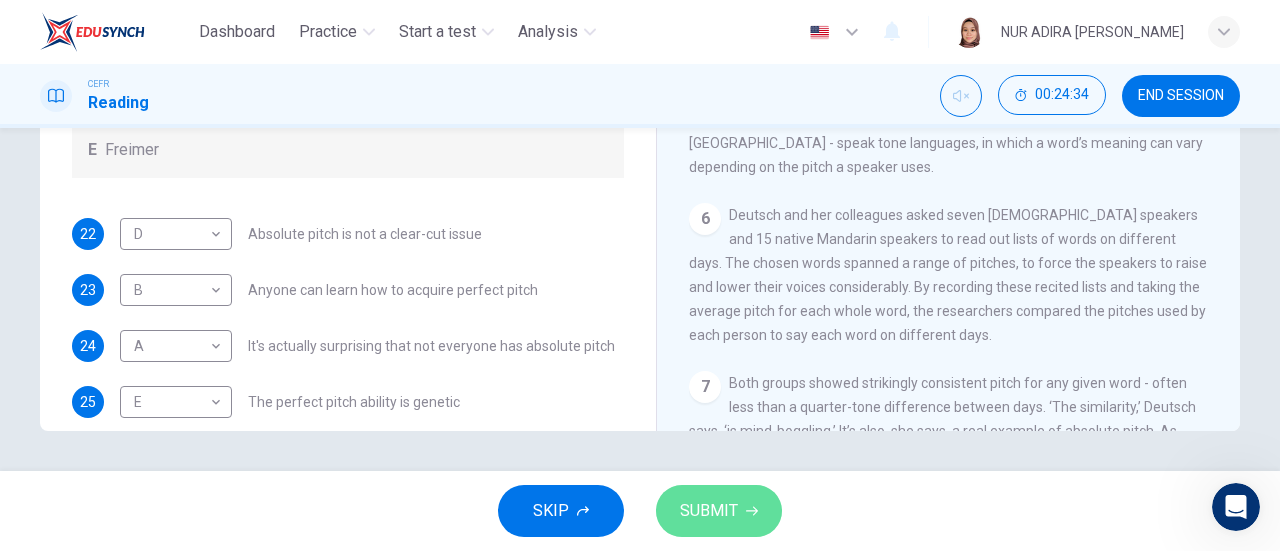 click on "SUBMIT" at bounding box center (709, 511) 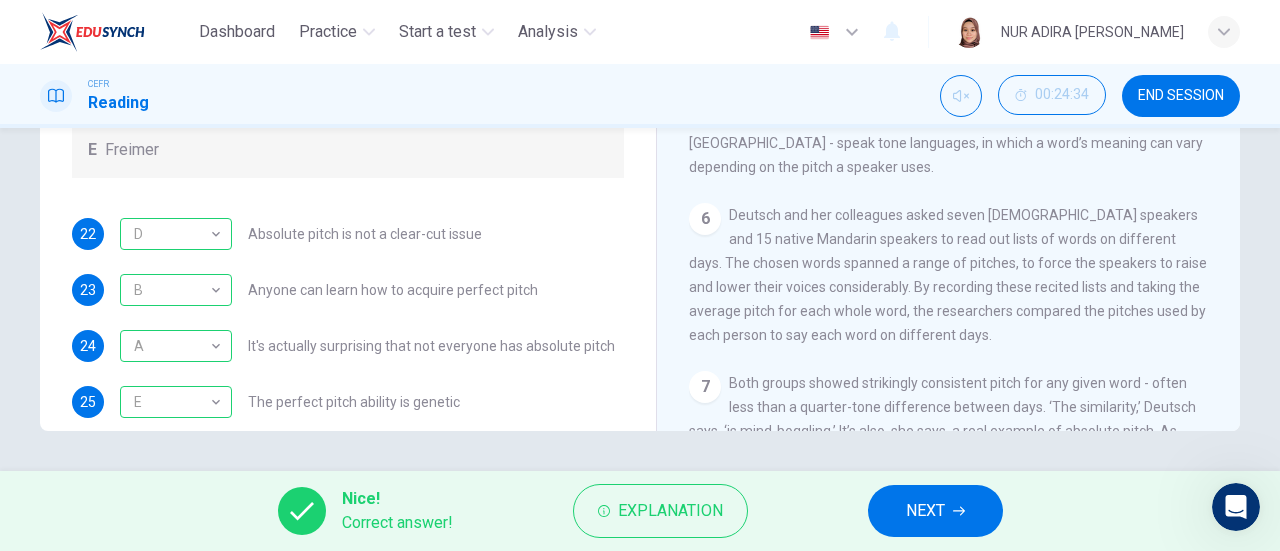 scroll, scrollTop: 176, scrollLeft: 0, axis: vertical 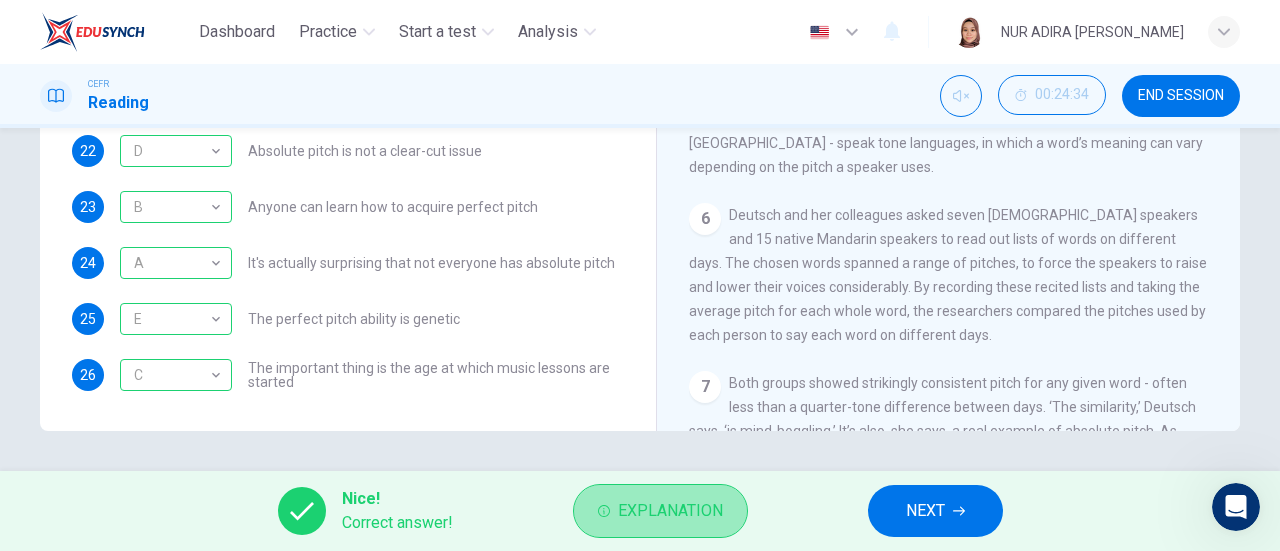 click on "Explanation" at bounding box center [670, 511] 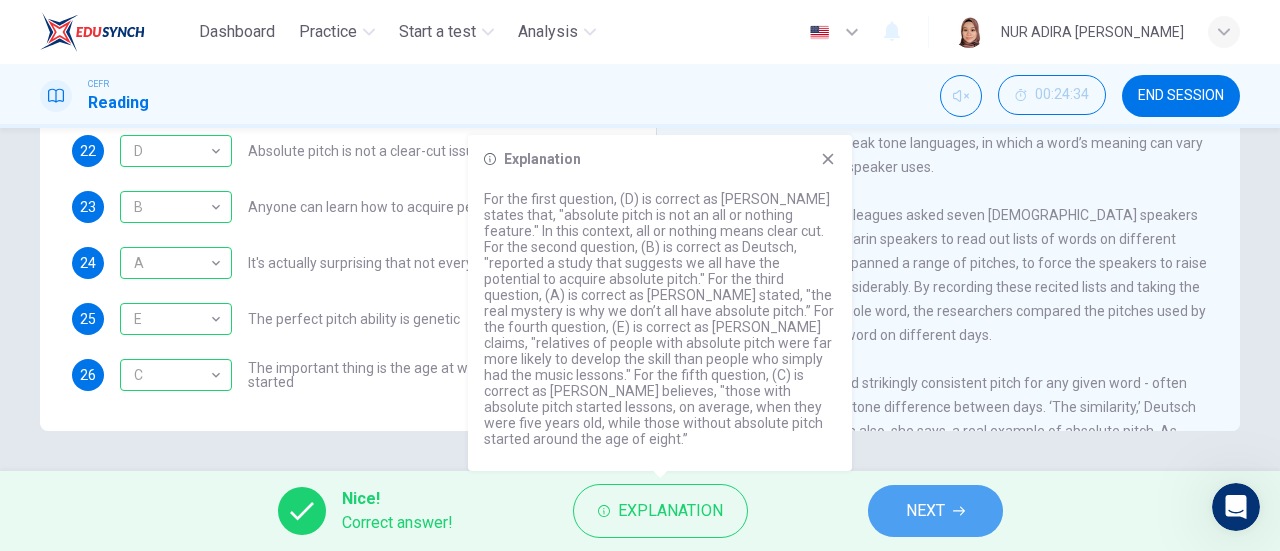 click on "NEXT" at bounding box center (935, 511) 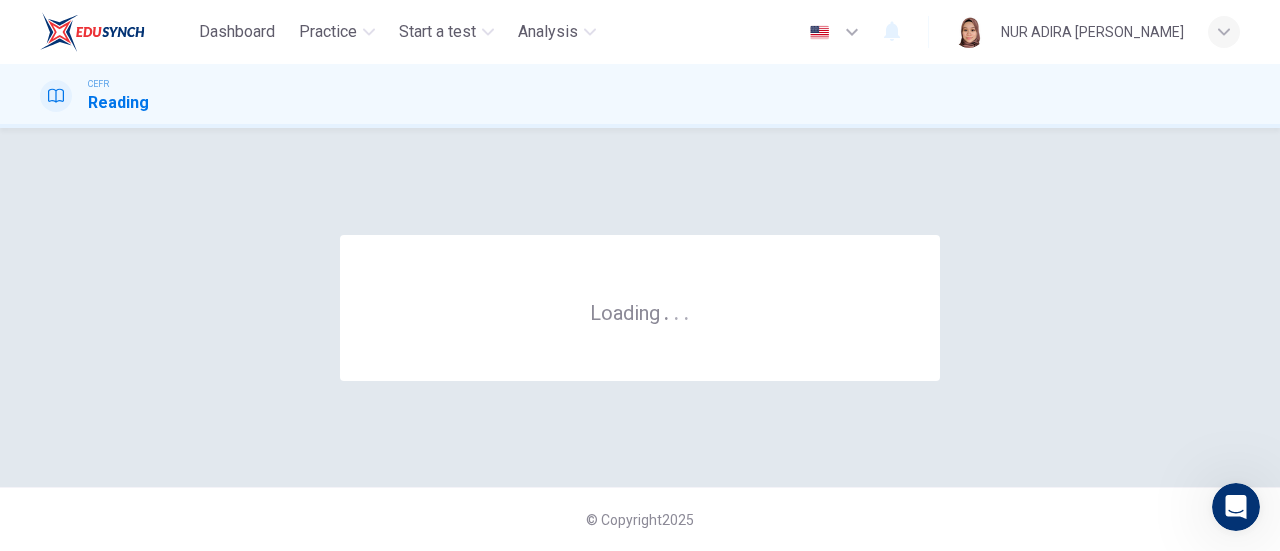 scroll, scrollTop: 0, scrollLeft: 0, axis: both 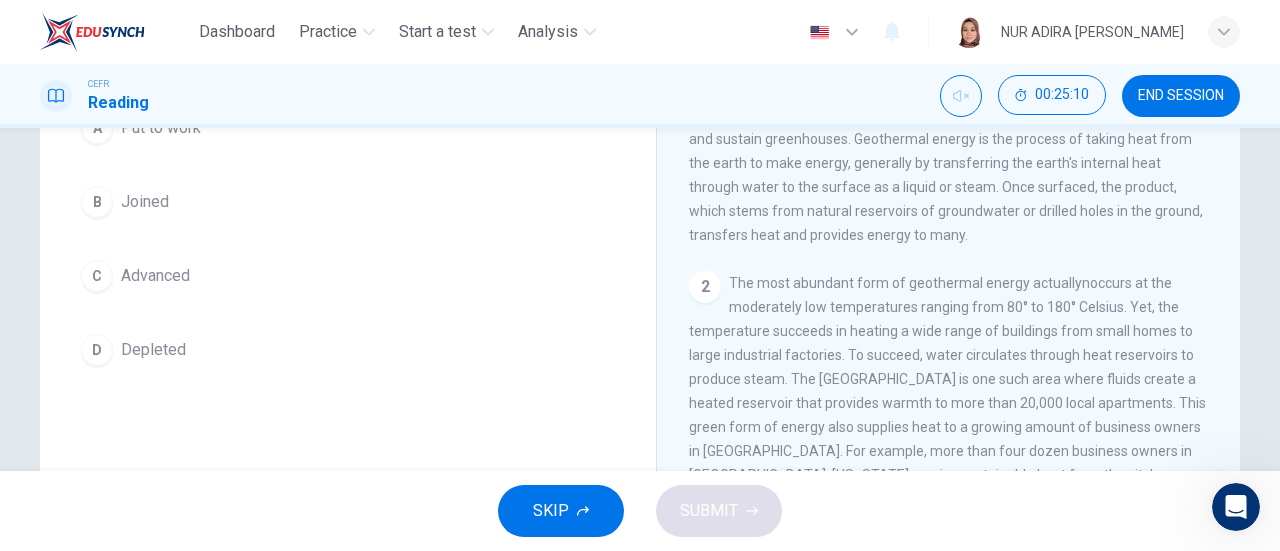 click on "Depleted" at bounding box center [153, 350] 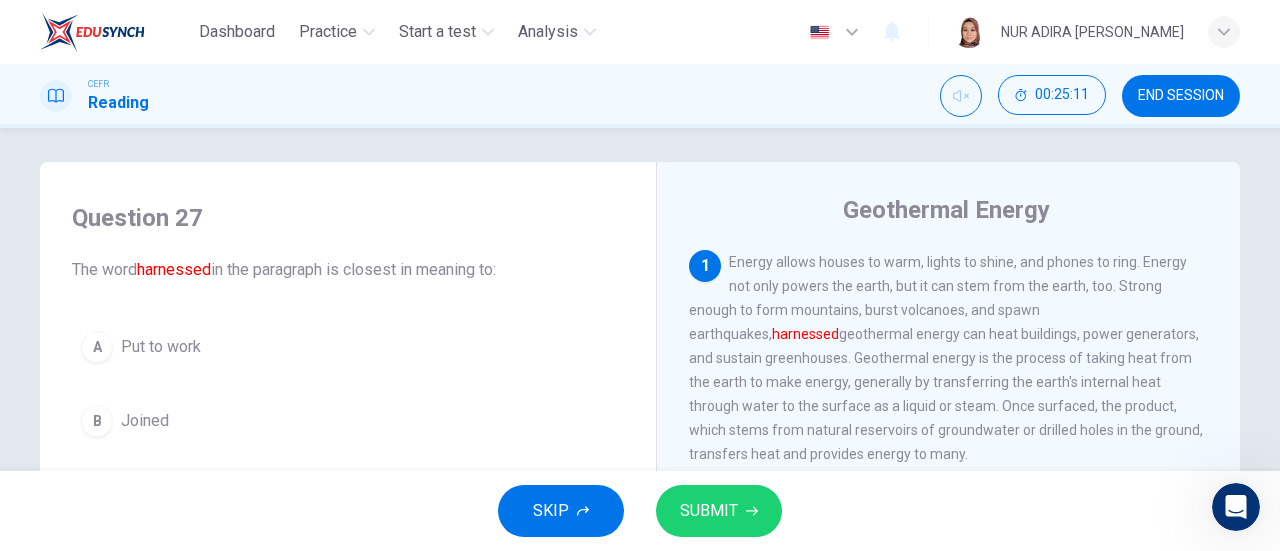 scroll, scrollTop: 0, scrollLeft: 0, axis: both 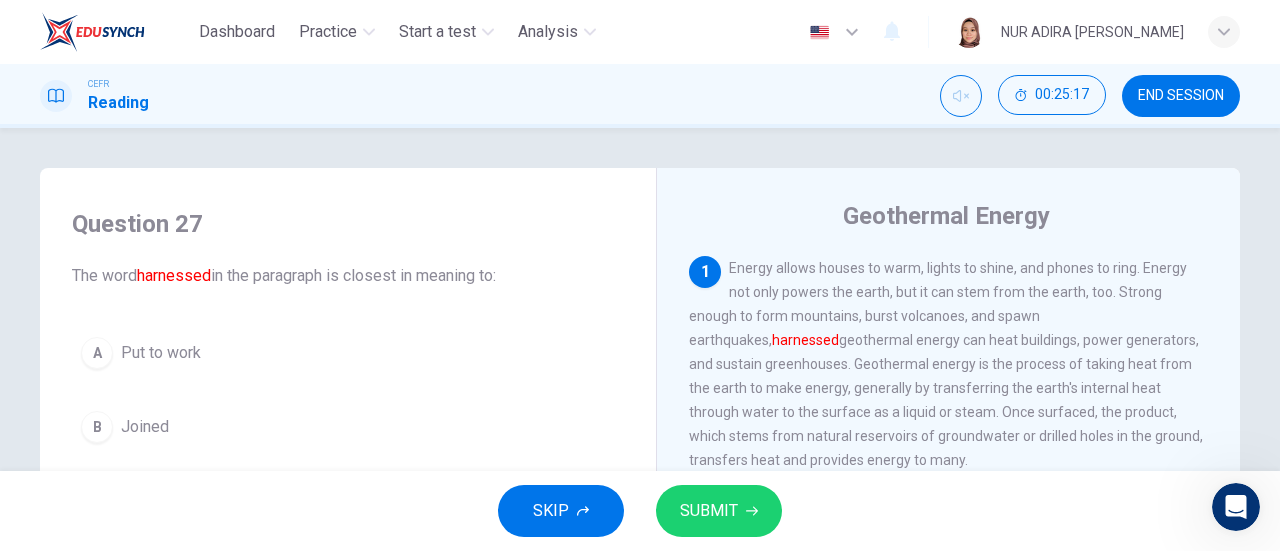 click on "Question 27 The word  harnessed  in the paragraph is closest in meaning to: A Put to work B Joined C Advanced D Depleted" at bounding box center [348, 404] 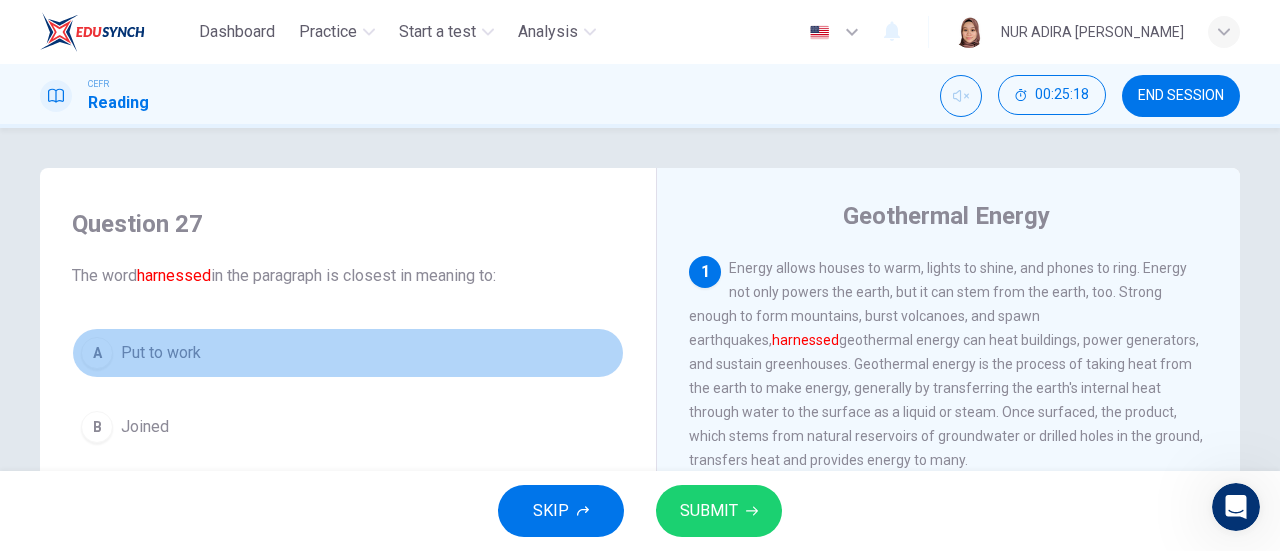 click on "A" at bounding box center (97, 353) 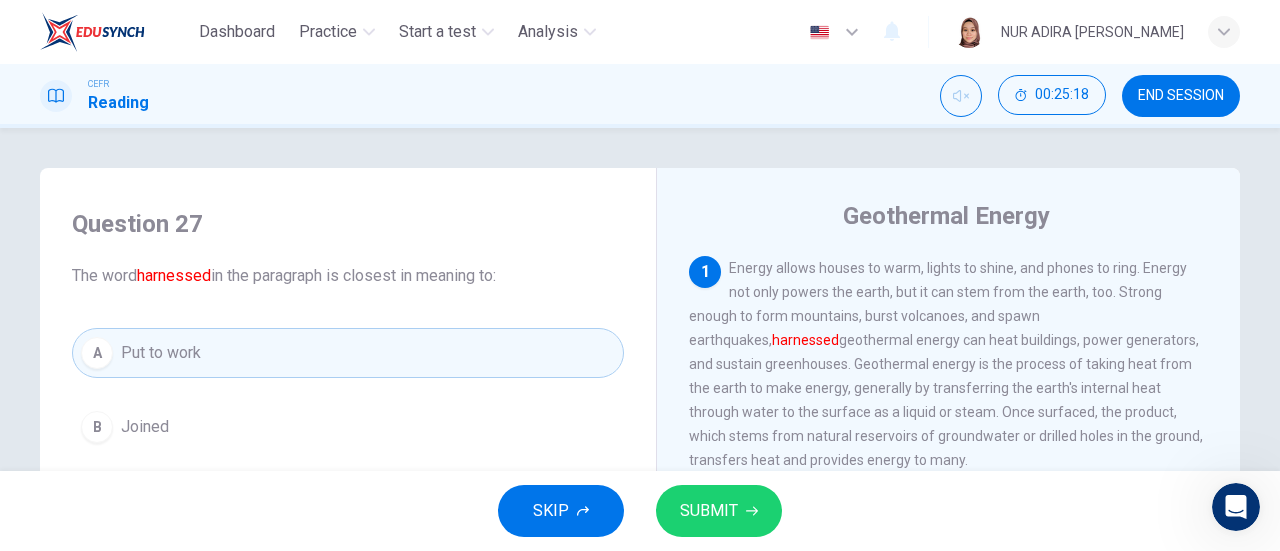 click on "SUBMIT" at bounding box center (719, 511) 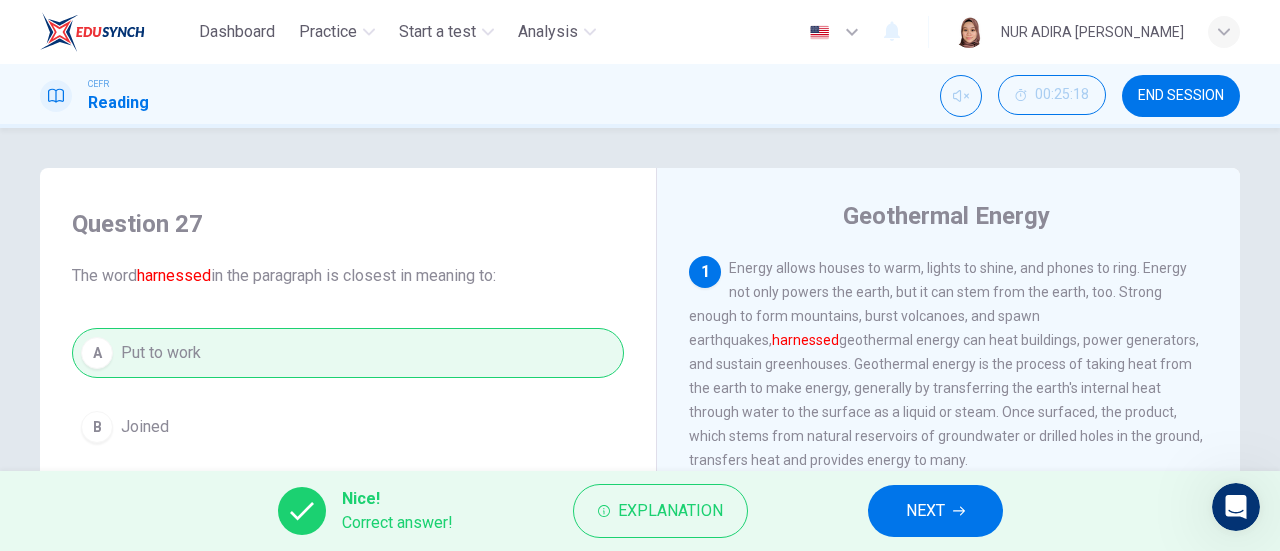 scroll, scrollTop: 282, scrollLeft: 0, axis: vertical 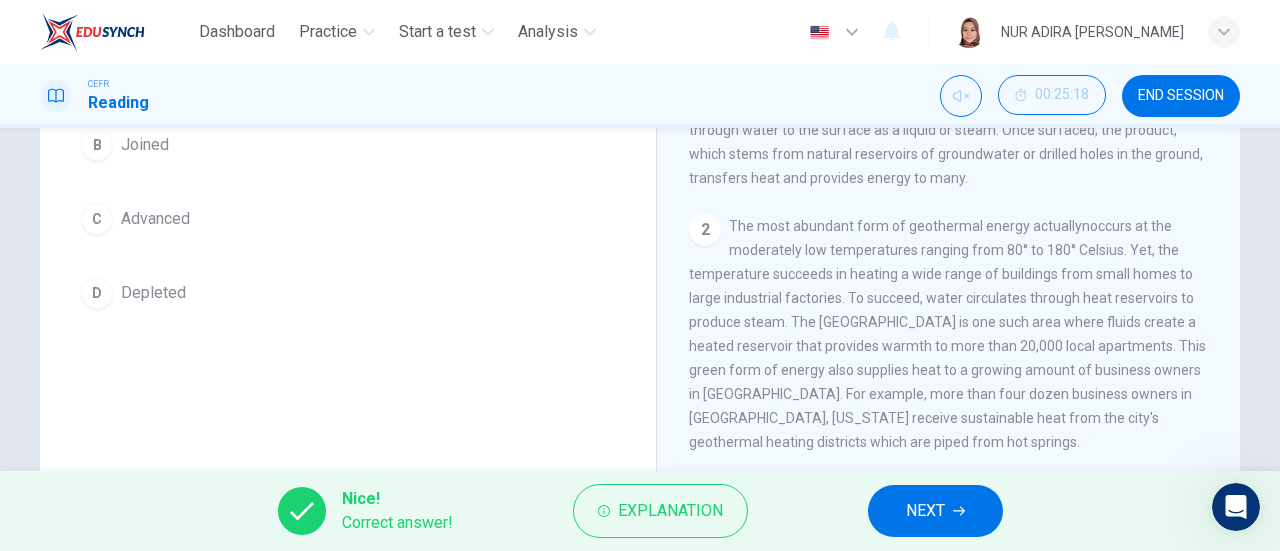 click on "NEXT" at bounding box center (935, 511) 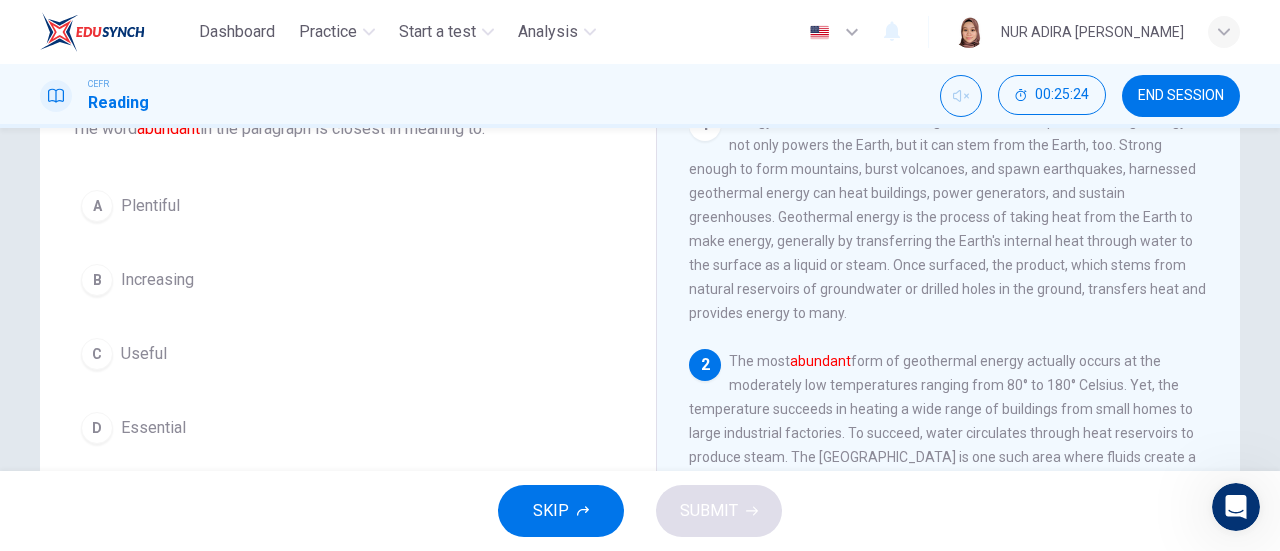 scroll, scrollTop: 140, scrollLeft: 0, axis: vertical 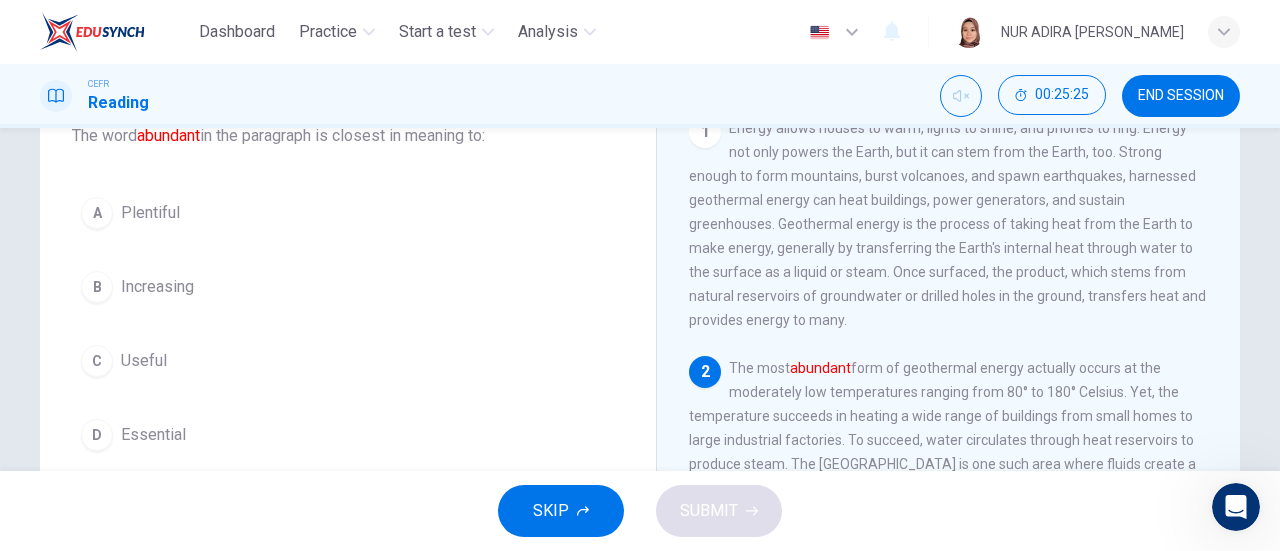 click on "A Plentiful B Increasing C Useful D Essential" at bounding box center (348, 324) 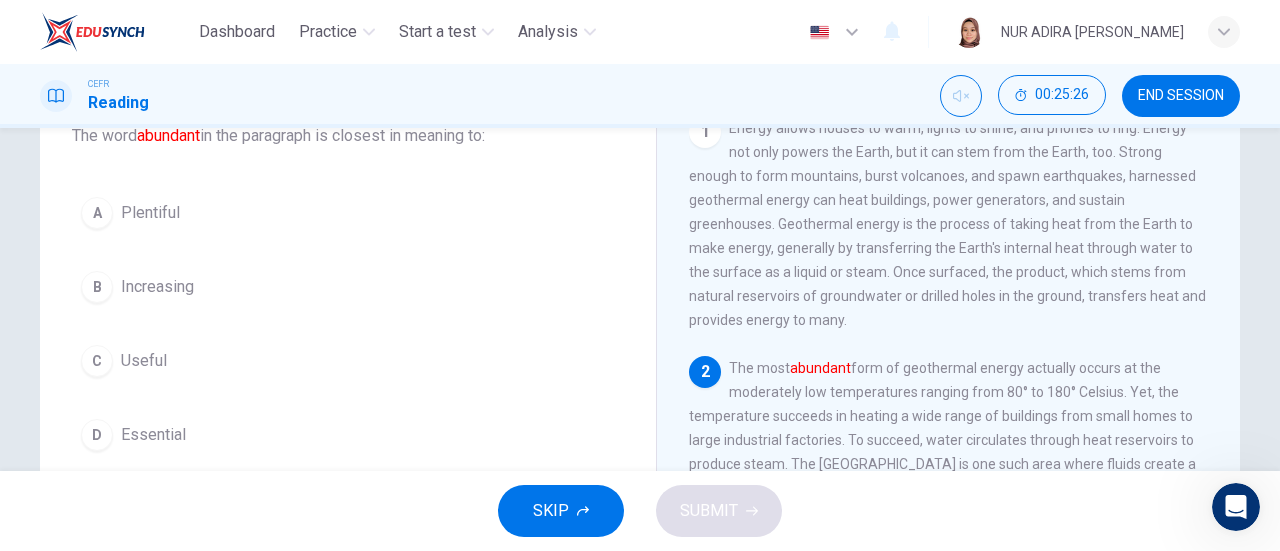click on "Plentiful" at bounding box center (150, 213) 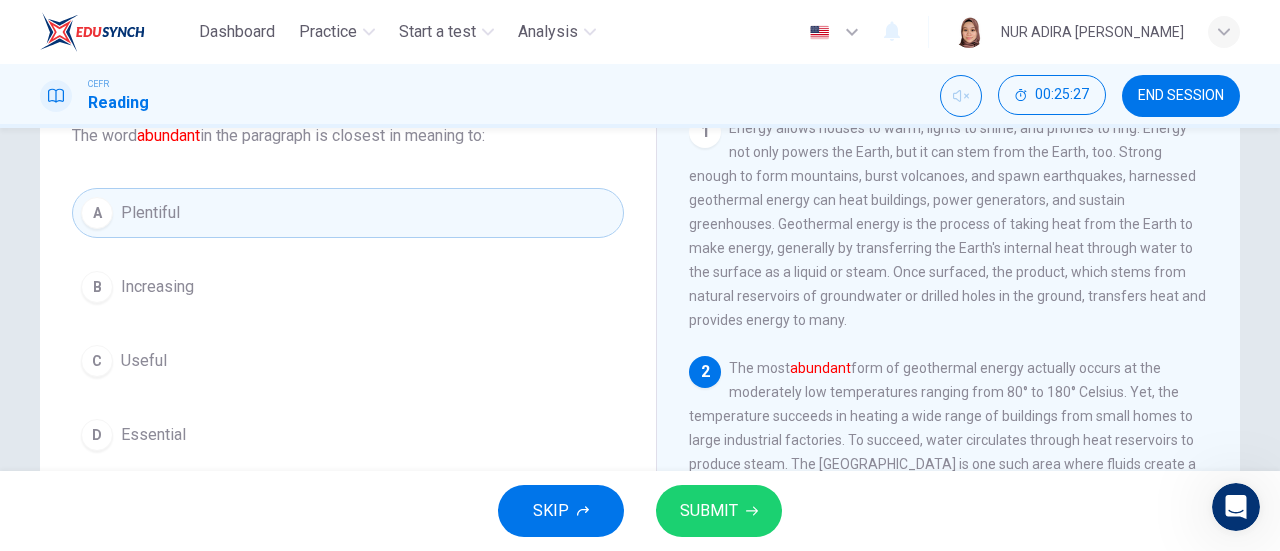 click on "SUBMIT" at bounding box center (709, 511) 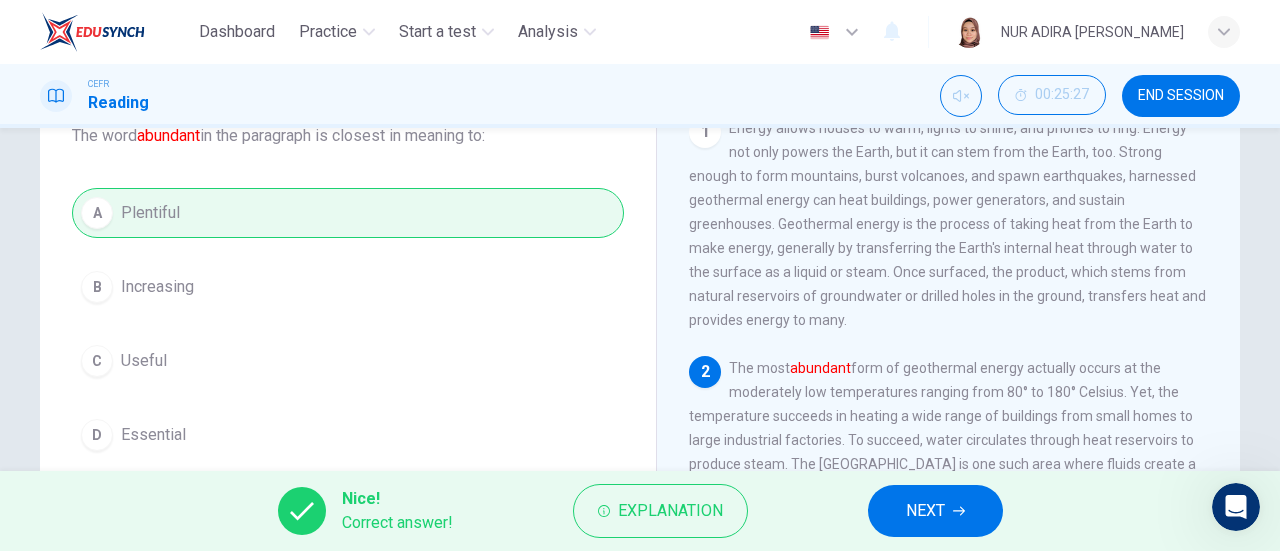 click on "NEXT" at bounding box center (925, 511) 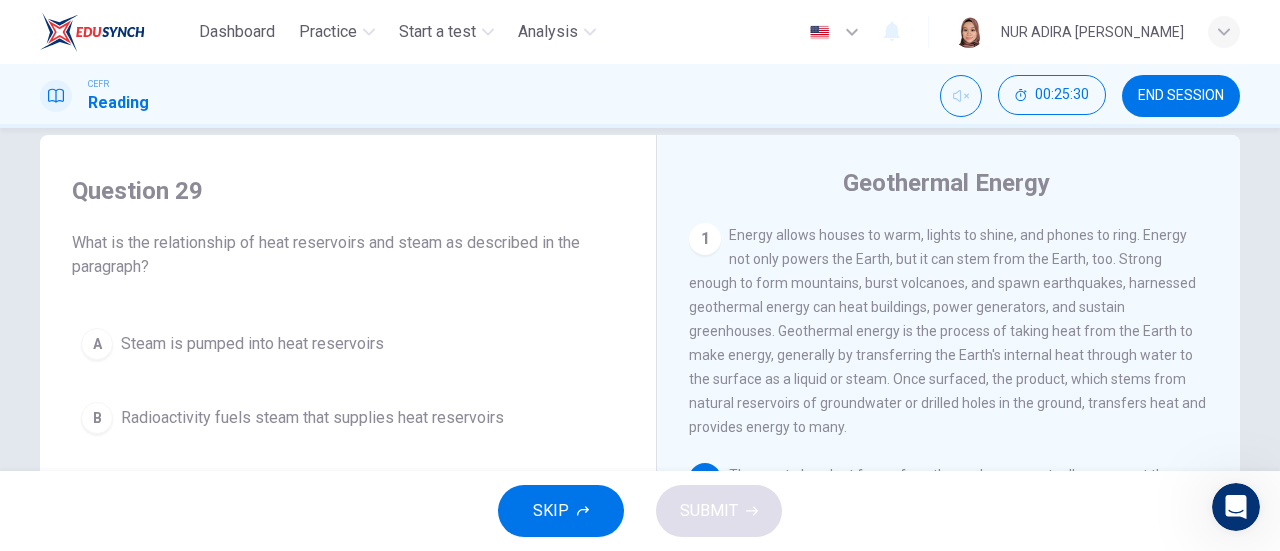 scroll, scrollTop: 34, scrollLeft: 0, axis: vertical 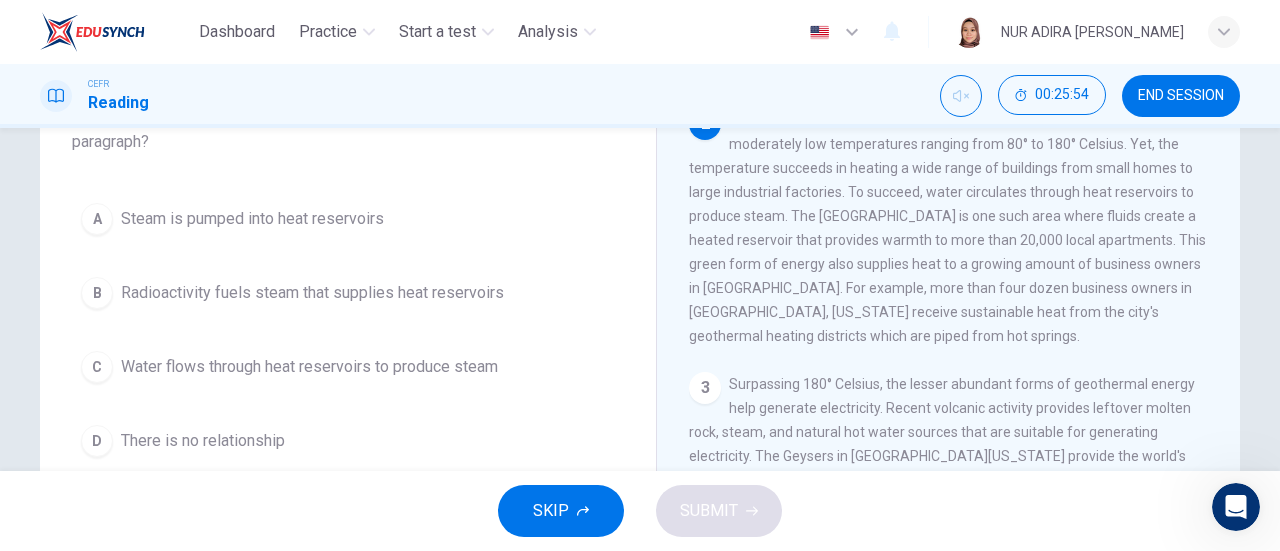 click on "C Water flows through heat reservoirs to produce steam" at bounding box center (348, 367) 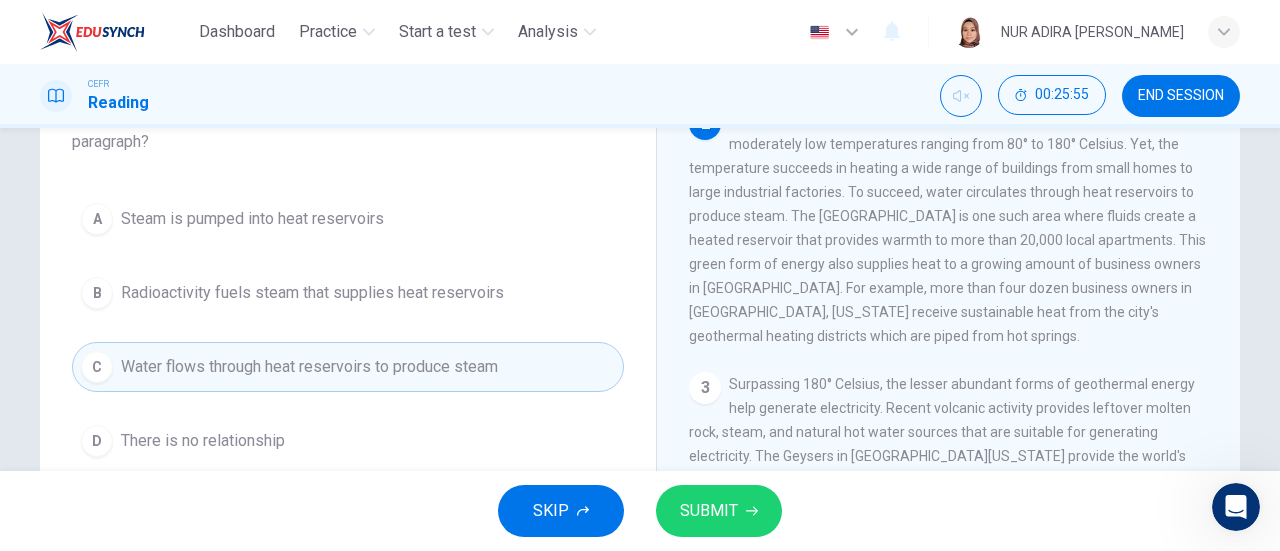 click on "SUBMIT" at bounding box center [709, 511] 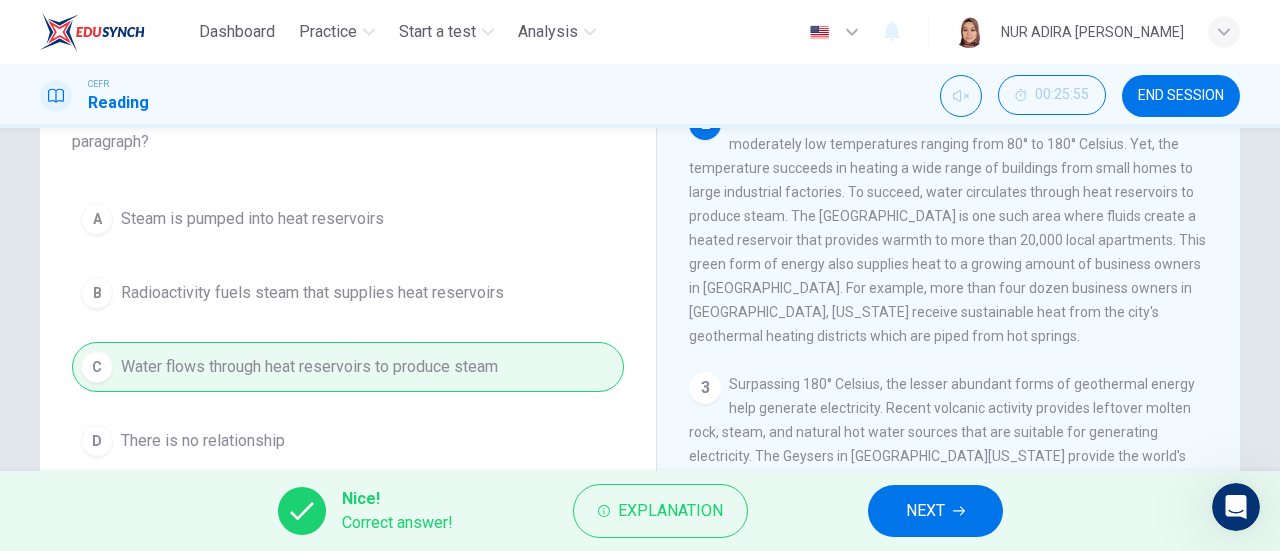 click on "NEXT" at bounding box center [925, 511] 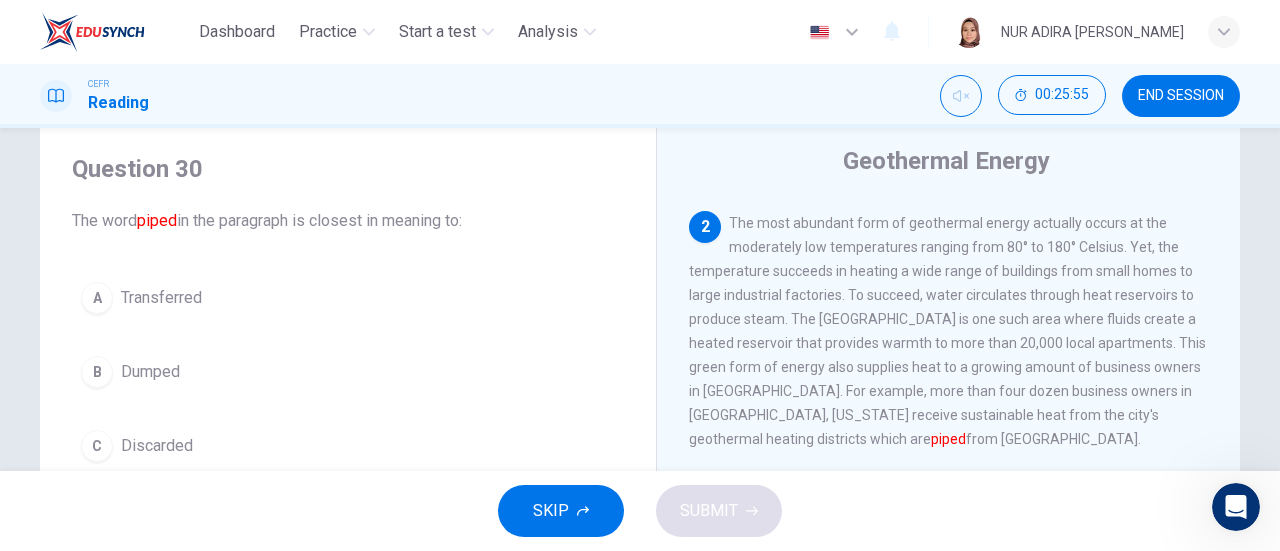 scroll, scrollTop: 54, scrollLeft: 0, axis: vertical 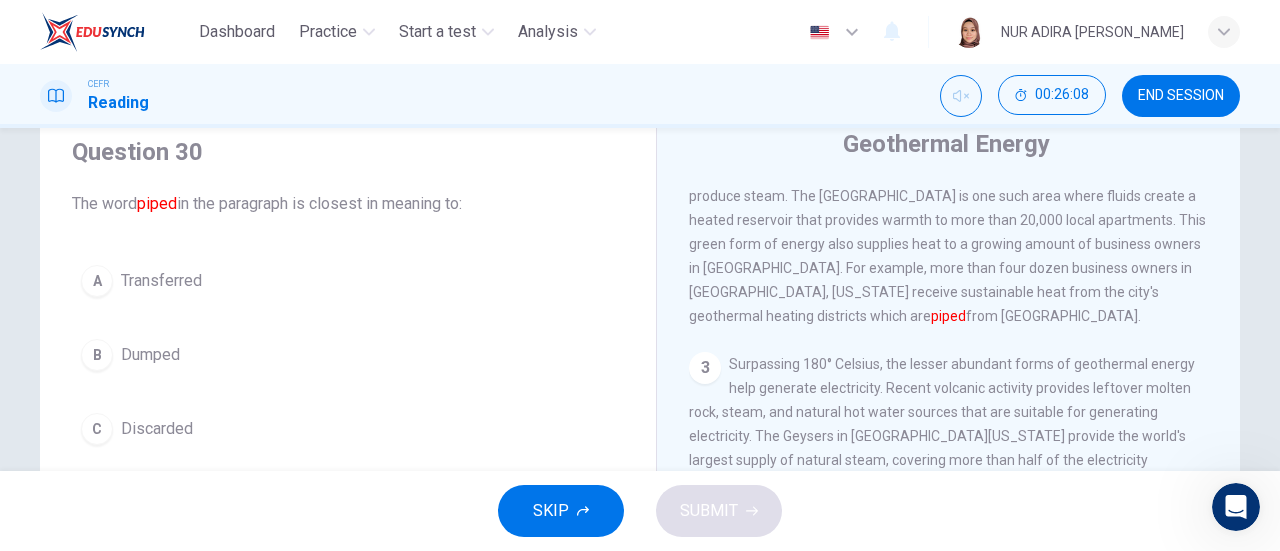 click on "Transferred" at bounding box center (161, 281) 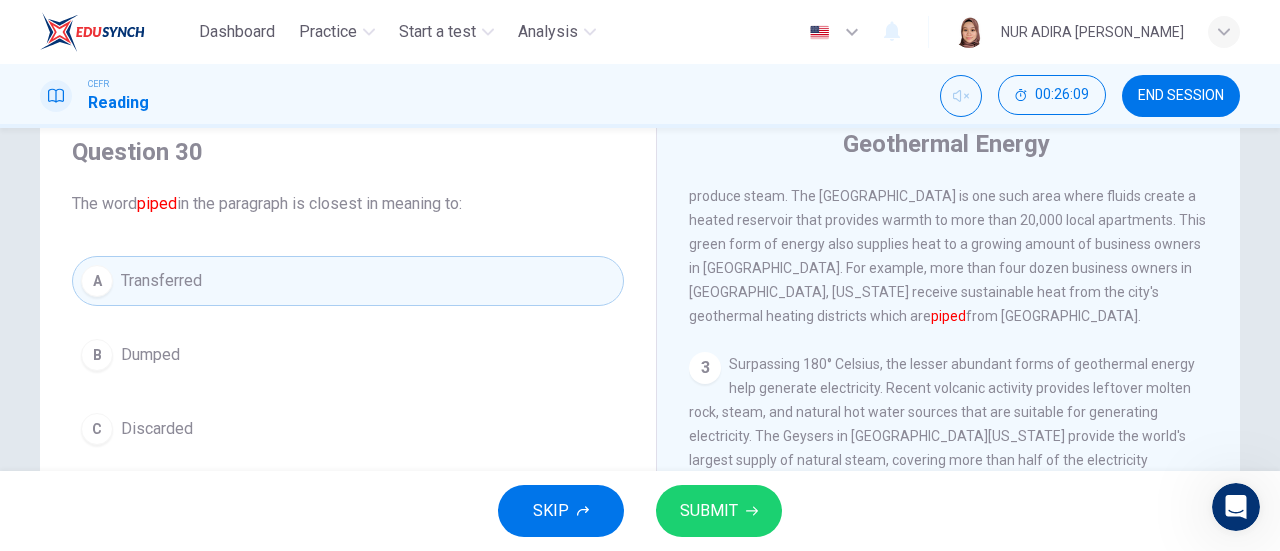 click on "SUBMIT" at bounding box center (709, 511) 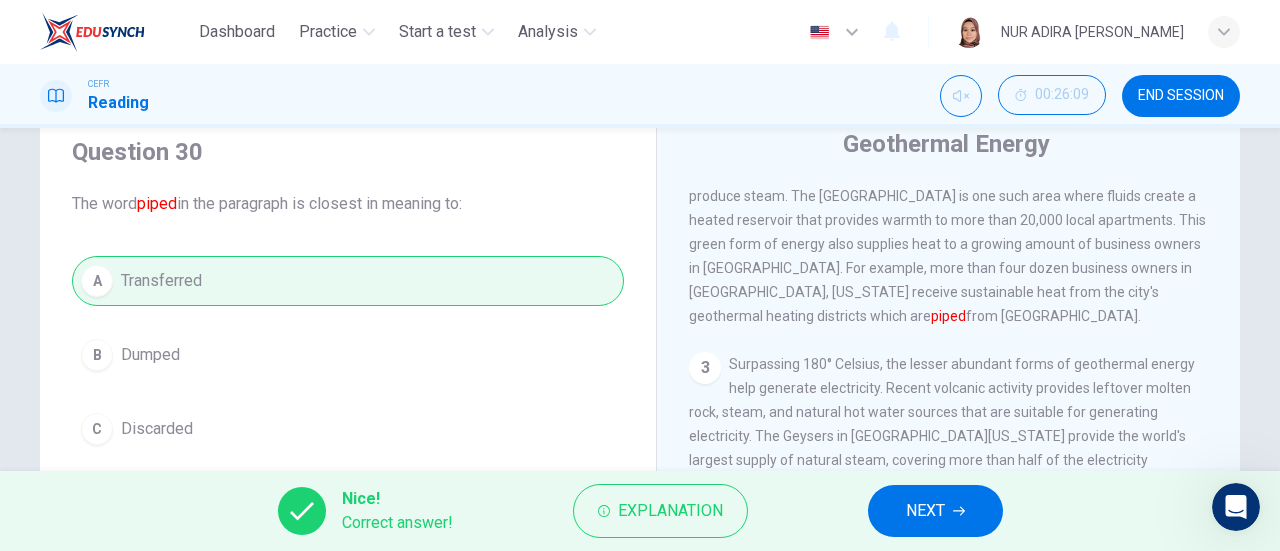 click on "NEXT" at bounding box center [935, 511] 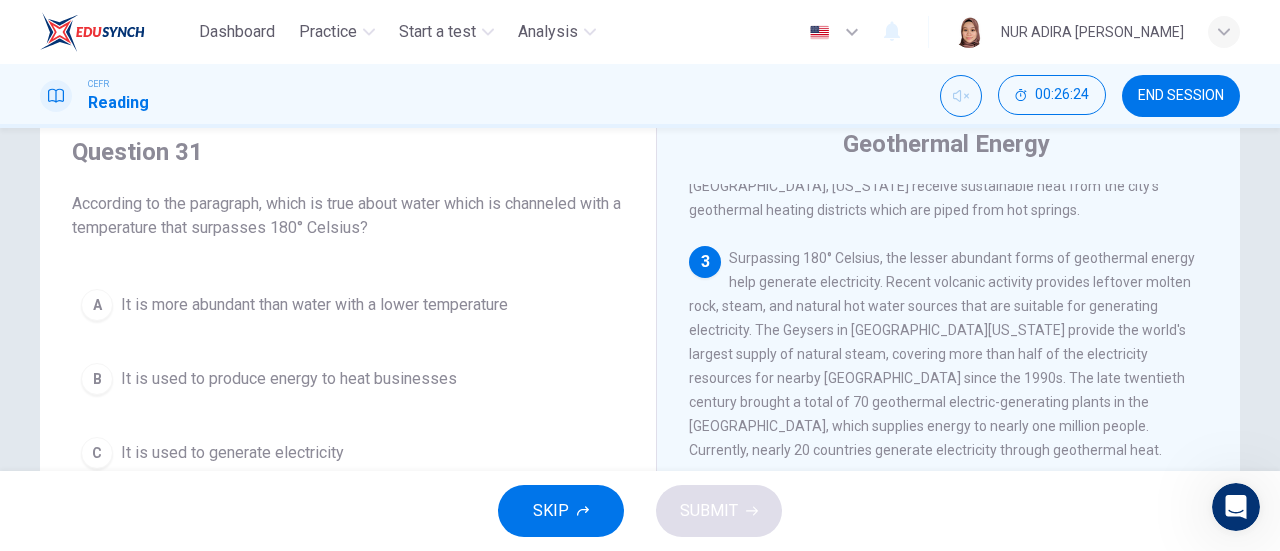 scroll, scrollTop: 445, scrollLeft: 0, axis: vertical 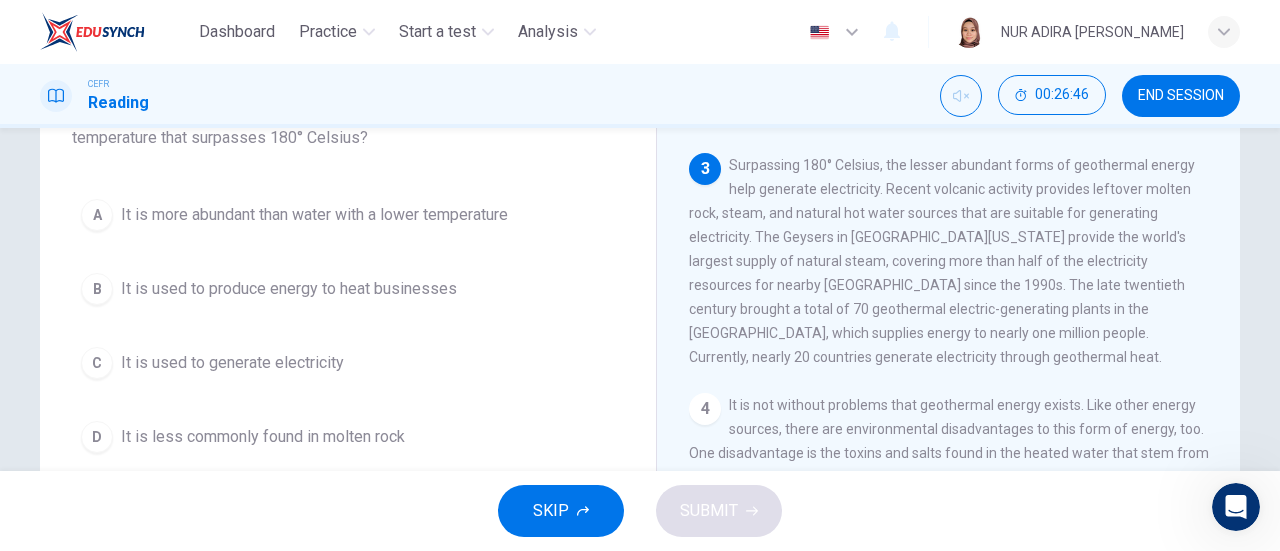click on "It is less commonly found in molten rock" at bounding box center [263, 437] 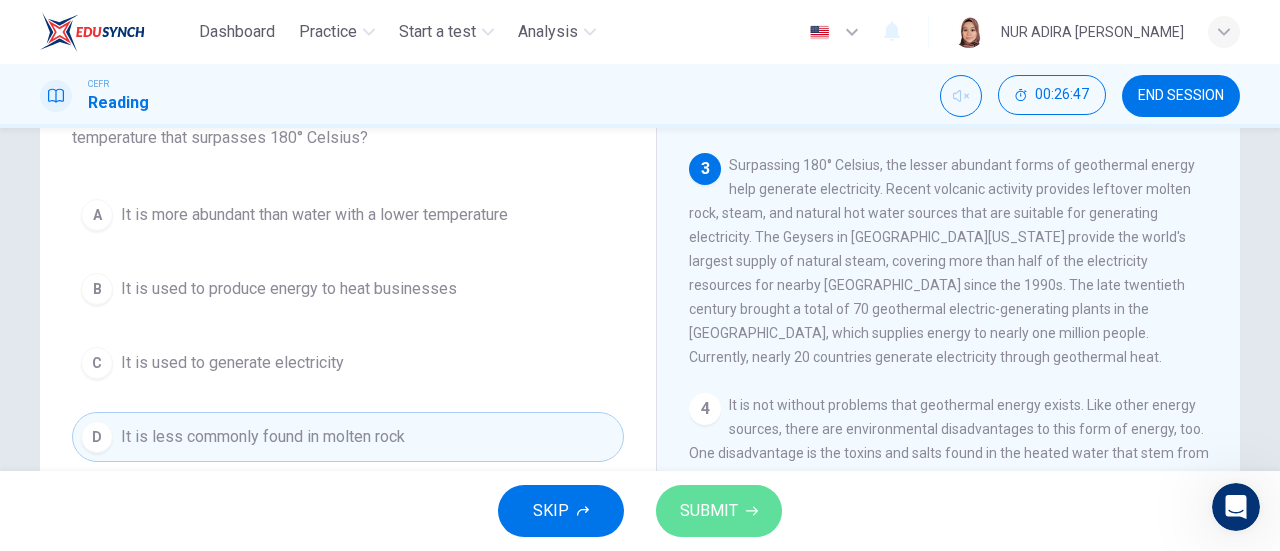 click on "SUBMIT" at bounding box center [719, 511] 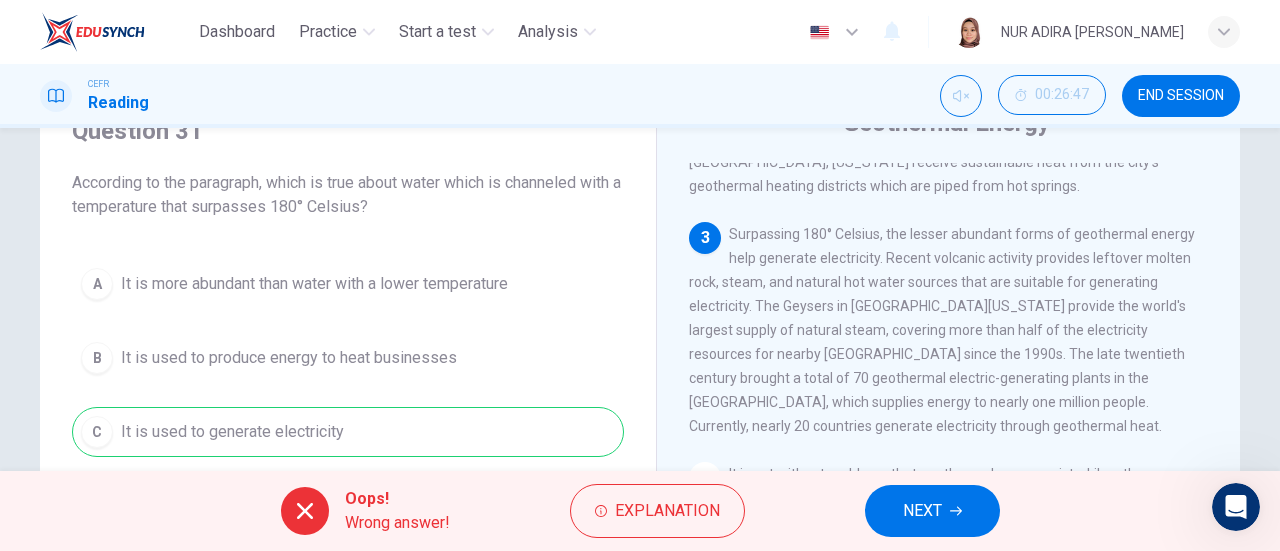 scroll, scrollTop: 101, scrollLeft: 0, axis: vertical 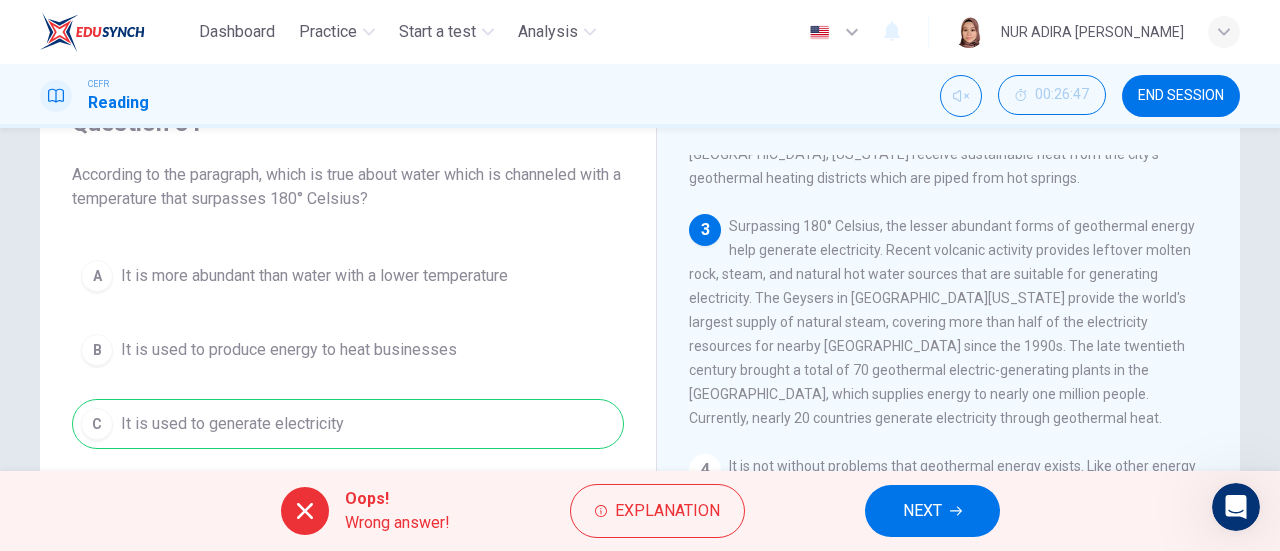 drag, startPoint x: 920, startPoint y: 499, endPoint x: 638, endPoint y: 450, distance: 286.22543 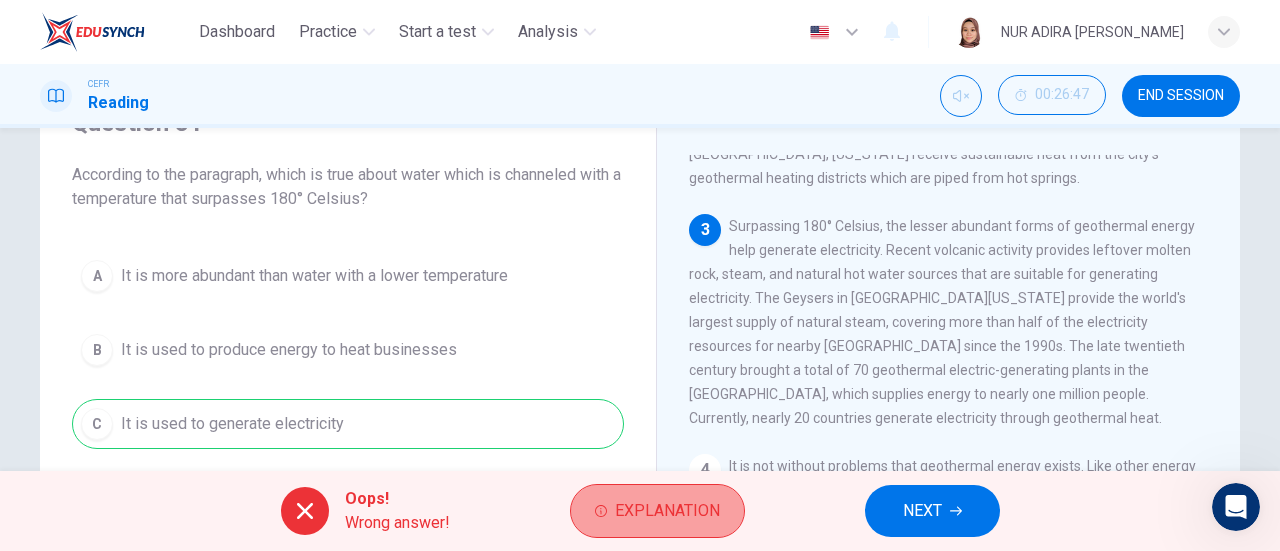 click on "Explanation" at bounding box center [667, 511] 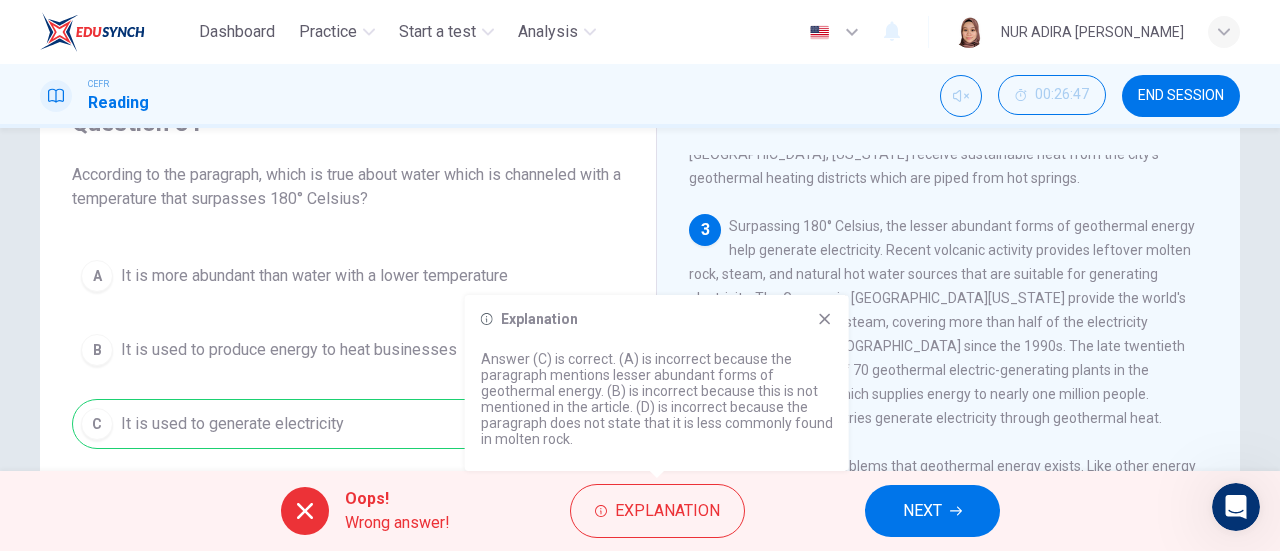 click on "NEXT" at bounding box center (922, 511) 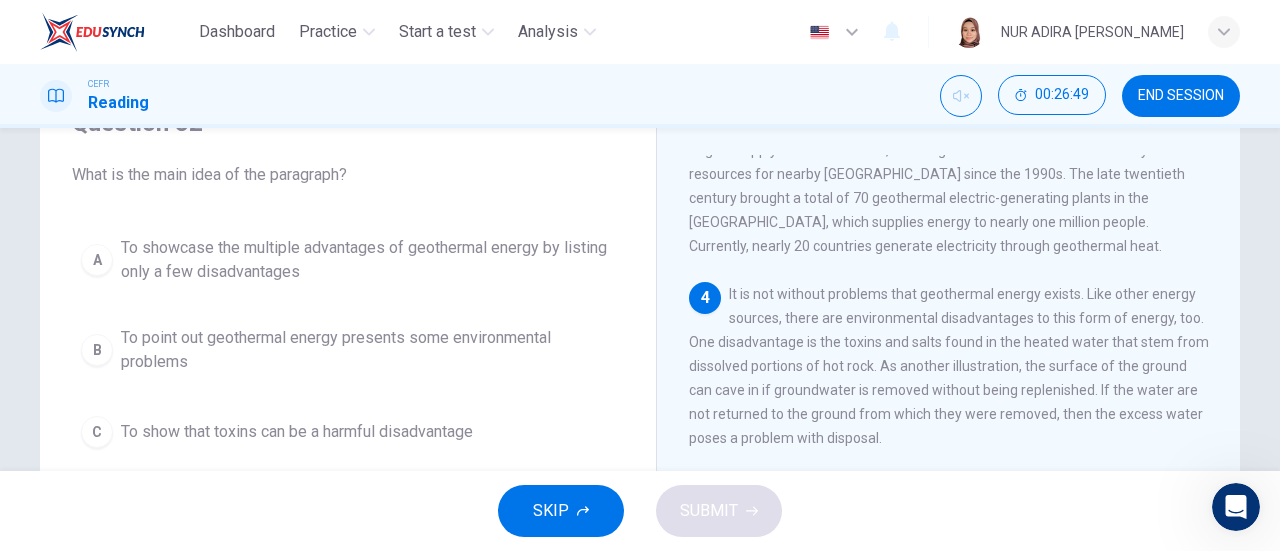 scroll, scrollTop: 647, scrollLeft: 0, axis: vertical 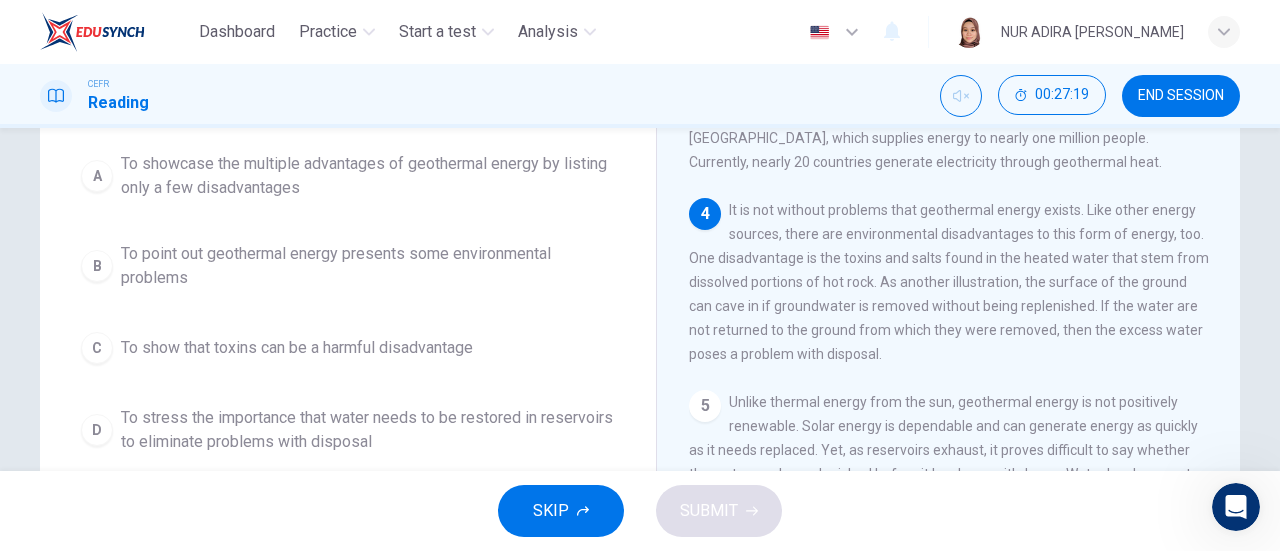 click on "D To stress the importance that water needs to be restored in reservoirs to eliminate problems with disposal" at bounding box center (348, 430) 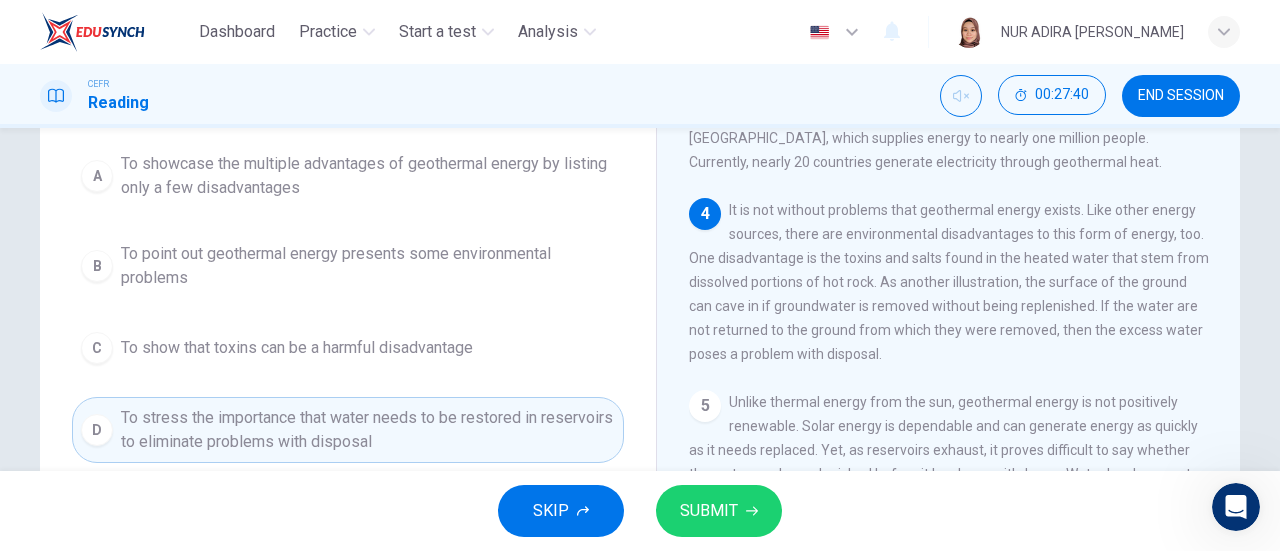 click on "SUBMIT" at bounding box center (709, 511) 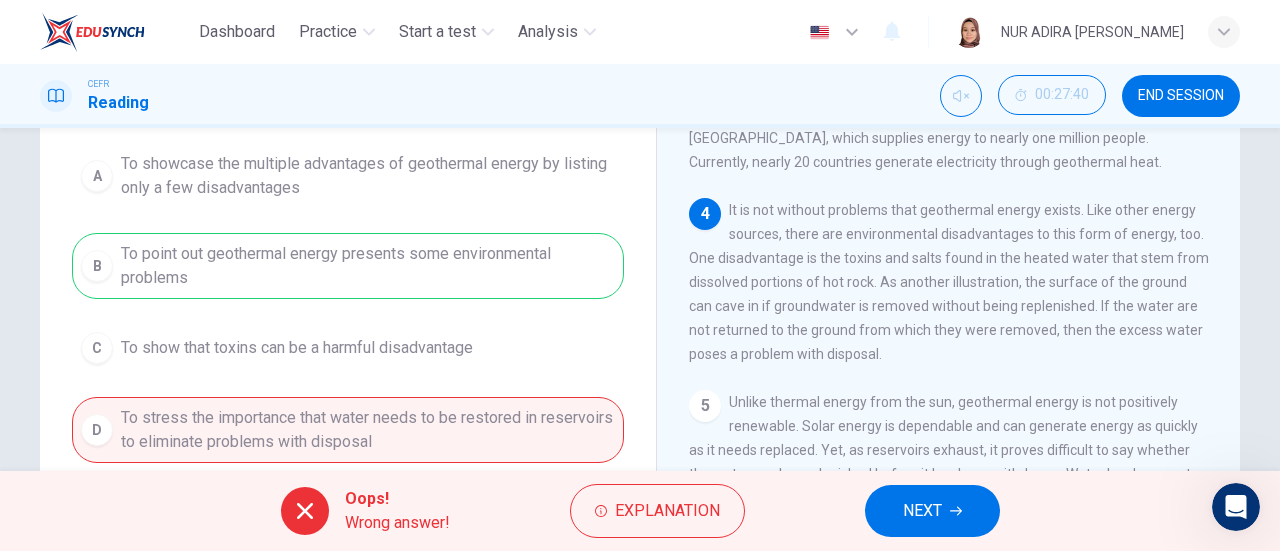 click on "NEXT" at bounding box center [932, 511] 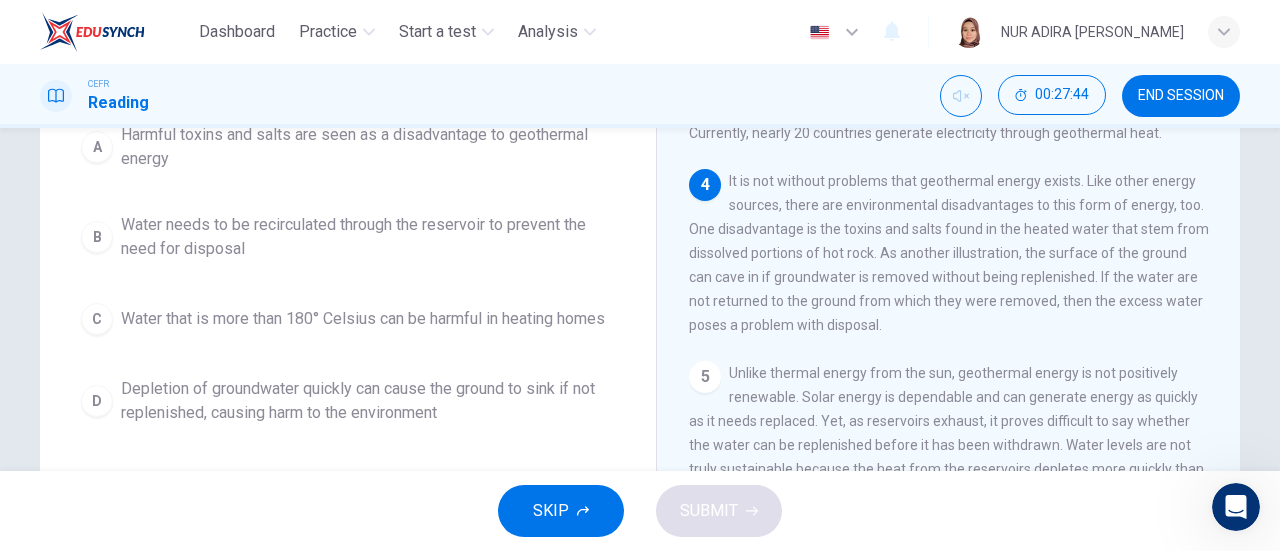 scroll, scrollTop: 215, scrollLeft: 0, axis: vertical 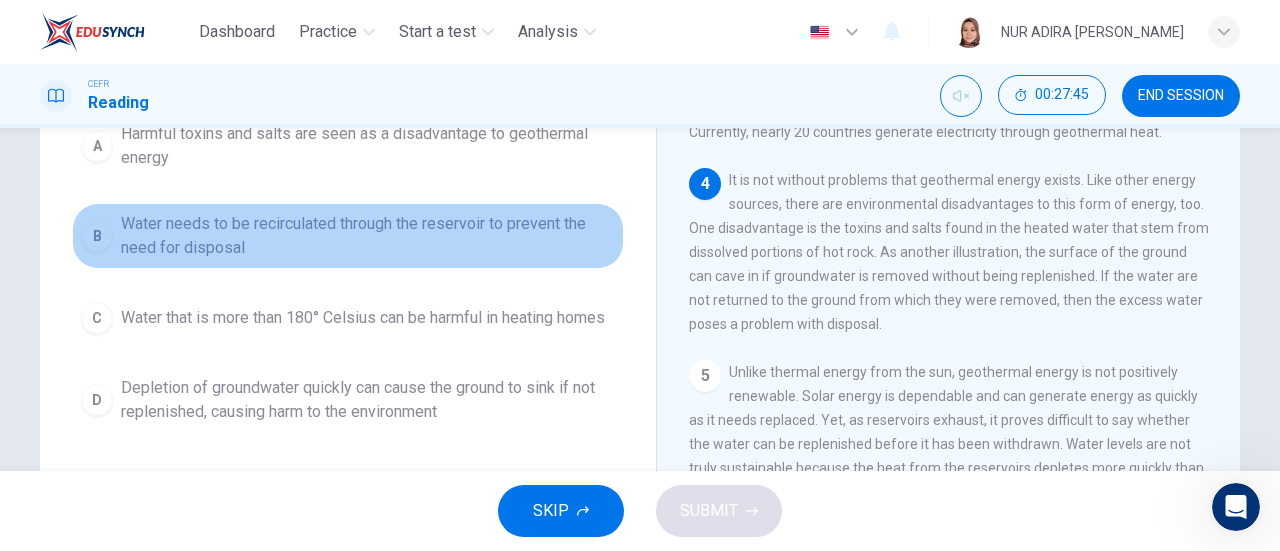 click on "Water needs to be recirculated through the reservoir to prevent the need for disposal" at bounding box center (368, 236) 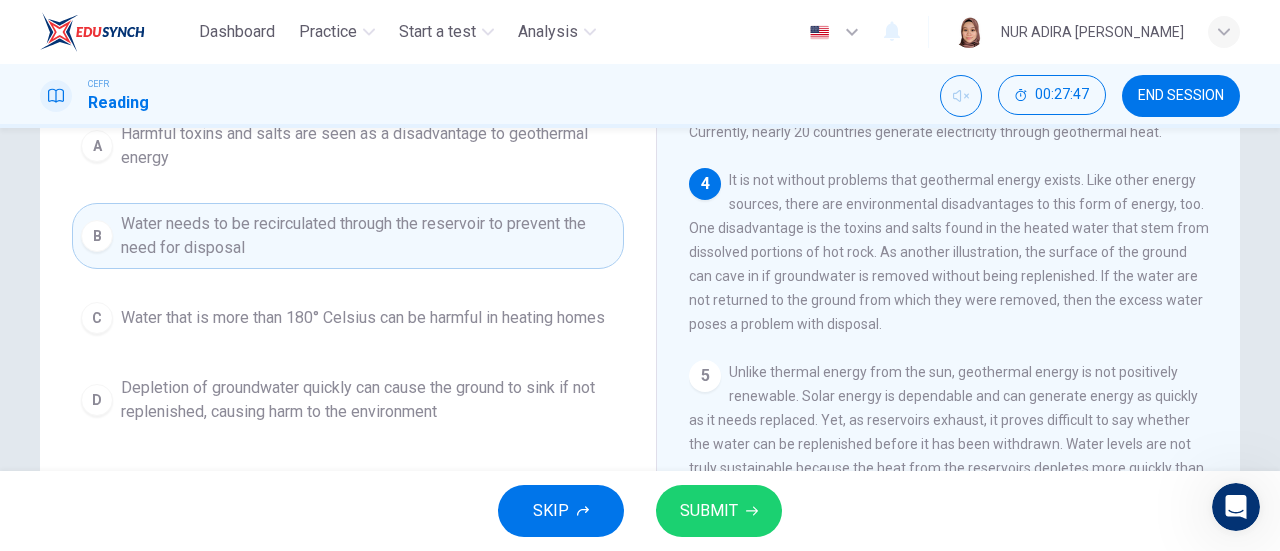 click on "SUBMIT" at bounding box center (719, 511) 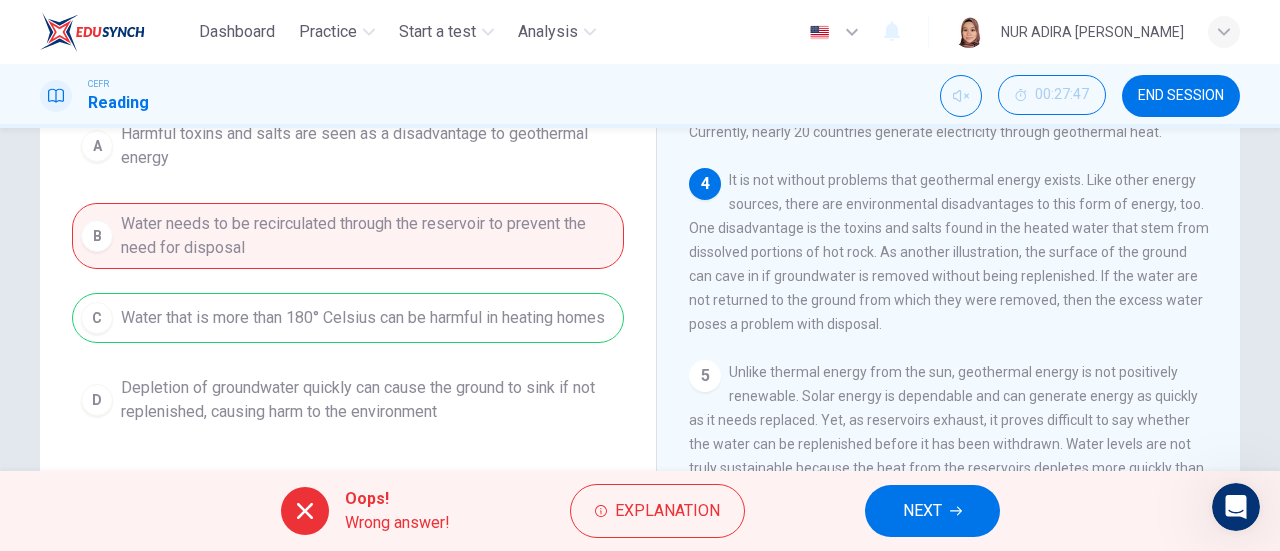 click on "Oops! Wrong answer! Explanation NEXT" at bounding box center (640, 511) 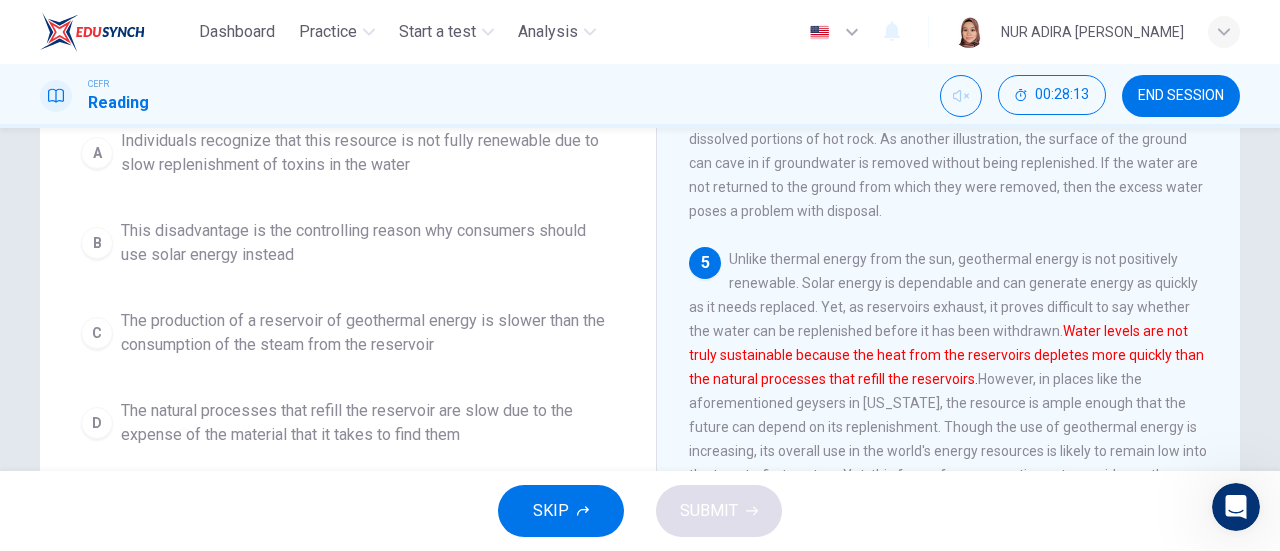 scroll, scrollTop: 349, scrollLeft: 0, axis: vertical 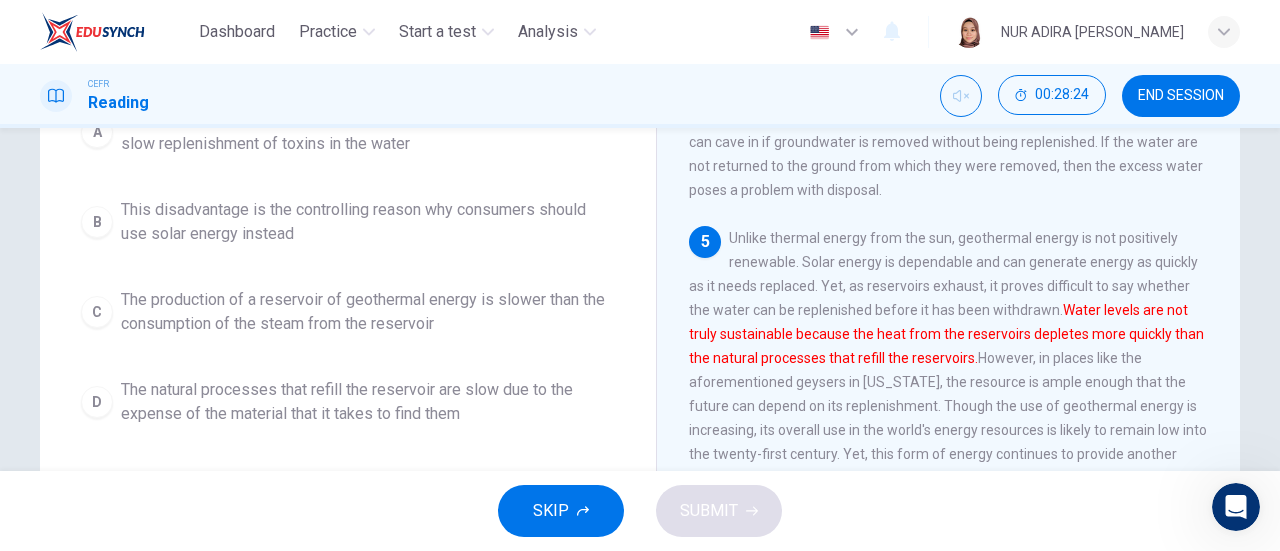click on "C The production of a reservoir of geothermal energy is slower than the consumption of the steam from the reservoir" at bounding box center (348, 312) 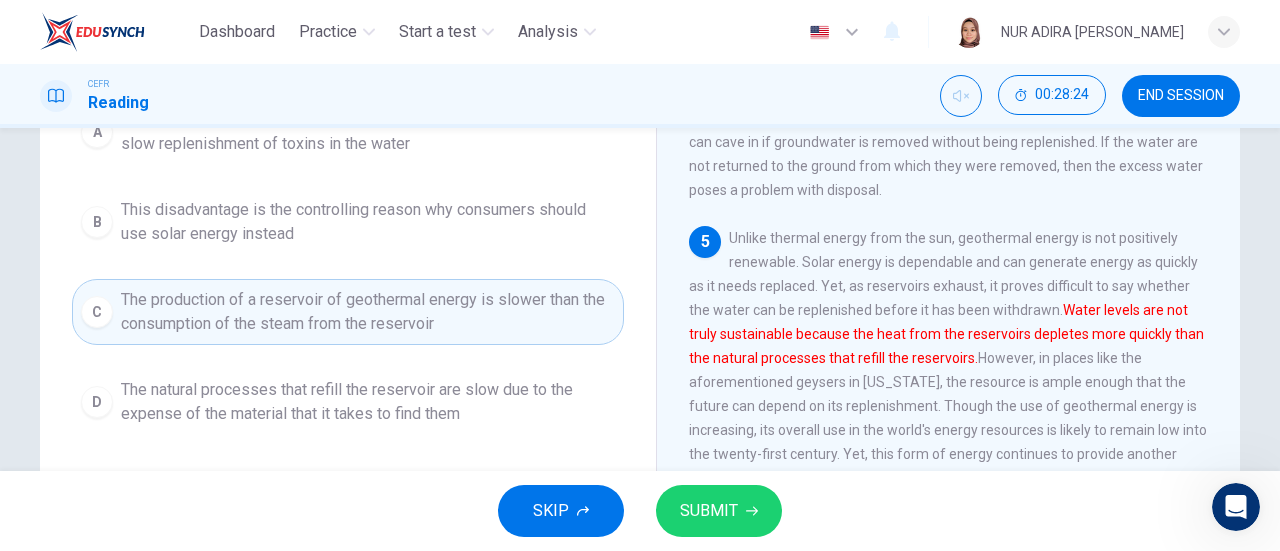 scroll, scrollTop: 267, scrollLeft: 0, axis: vertical 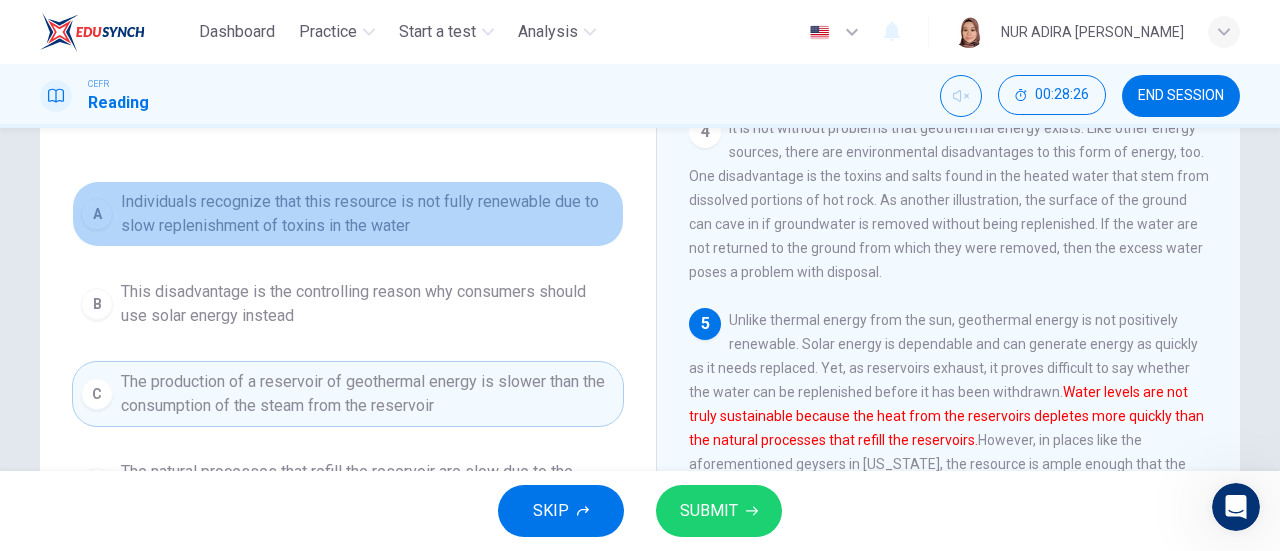 click on "Individuals recognize that this resource is not fully renewable due to slow replenishment of toxins in the water" at bounding box center [368, 214] 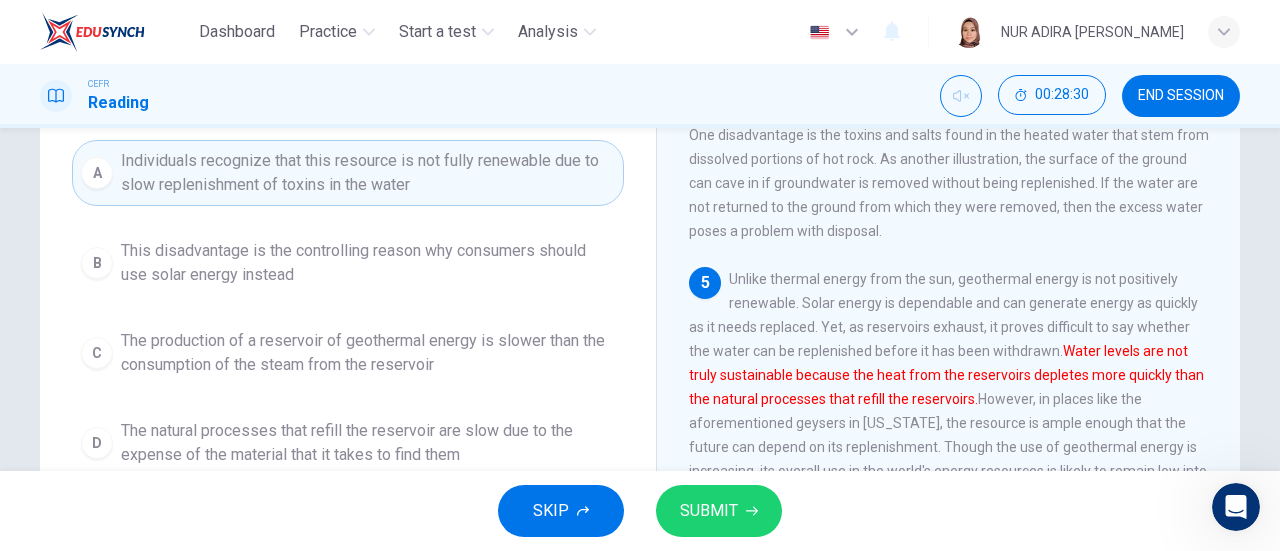 scroll, scrollTop: 309, scrollLeft: 0, axis: vertical 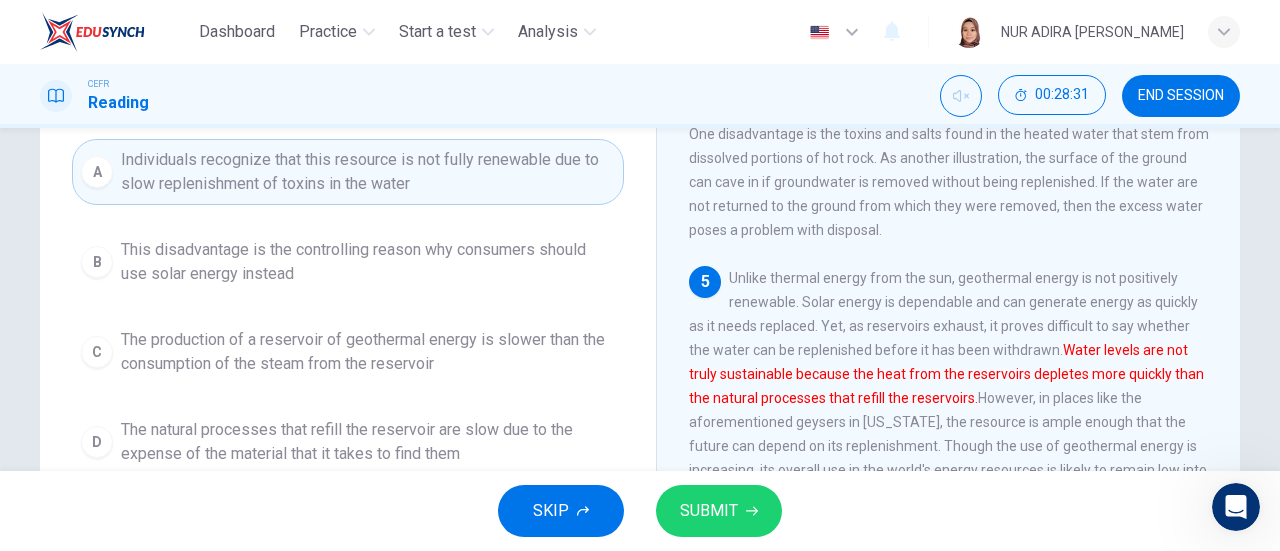 click on "A Individuals recognize that this resource is not fully renewable due to slow replenishment of toxins in the water B This disadvantage is the controlling reason why consumers should use solar energy instead C The production of a reservoir of geothermal energy is slower than the consumption of the steam from the reservoir D The natural processes that refill the reservoir are slow due to the expense of the material that it takes to find them" at bounding box center (348, 307) 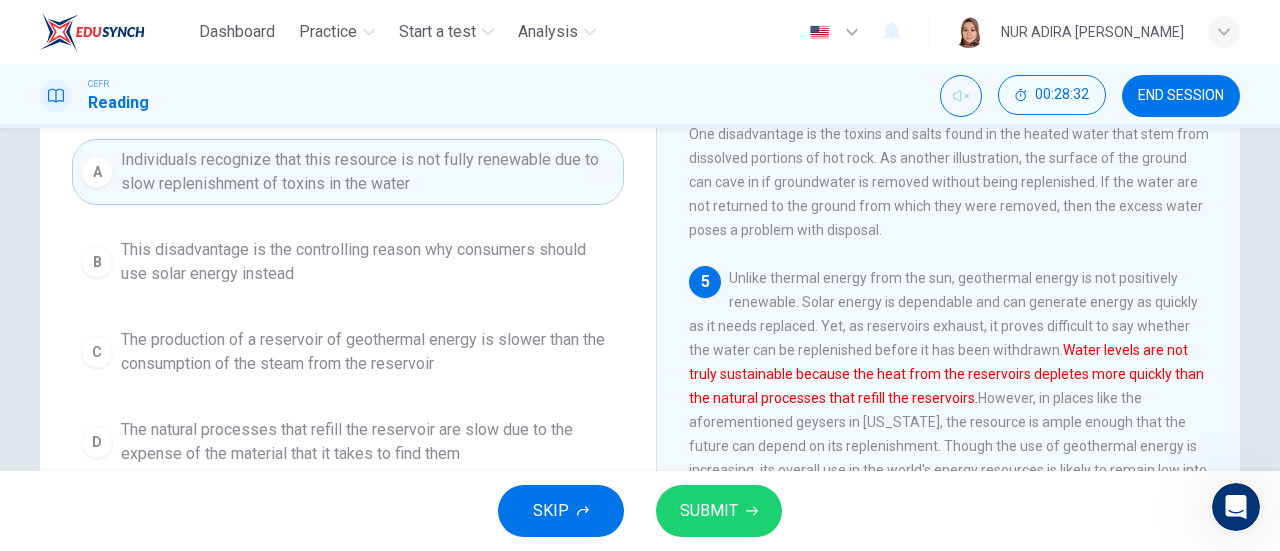 click on "The natural processes that refill the reservoir are slow due to the expense of the material that it takes to find them" at bounding box center [368, 442] 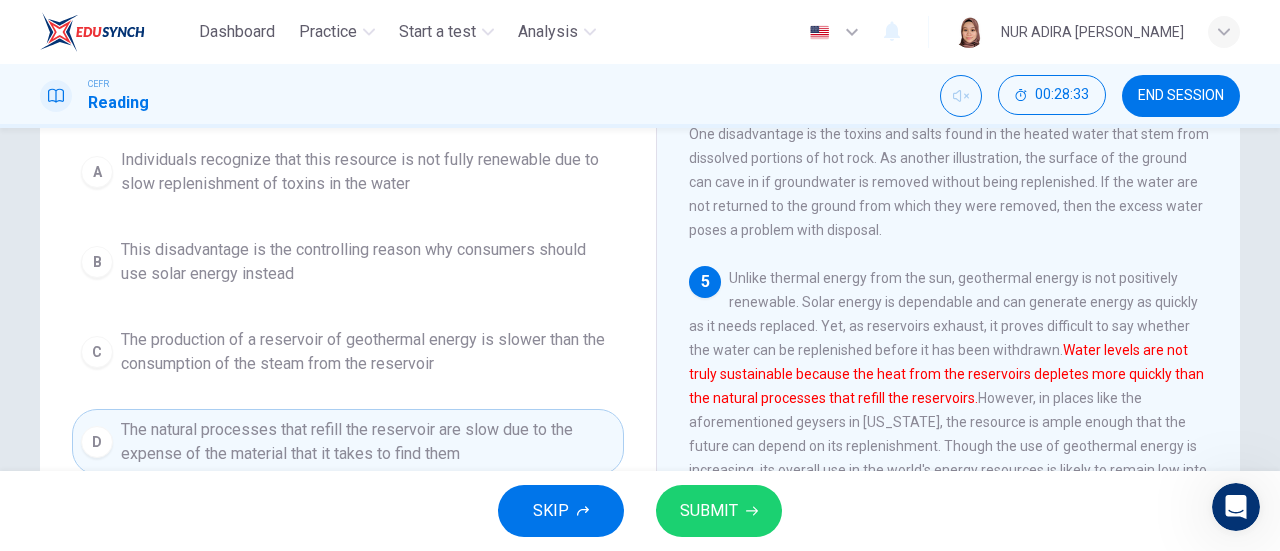 click on "SUBMIT" at bounding box center (719, 511) 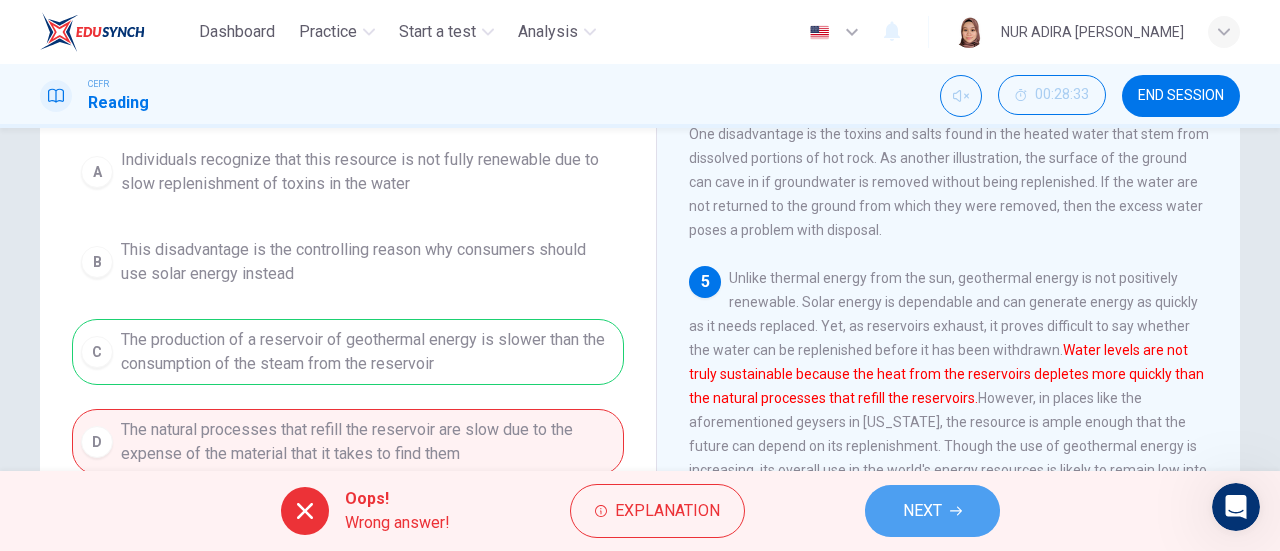 click on "NEXT" at bounding box center [932, 511] 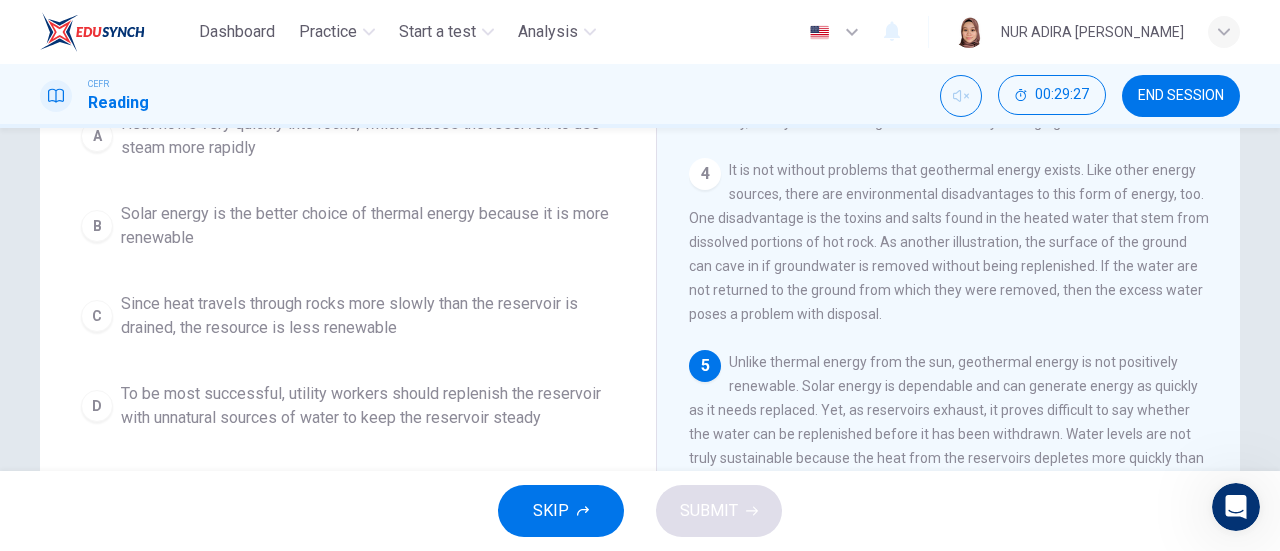 scroll, scrollTop: 247, scrollLeft: 0, axis: vertical 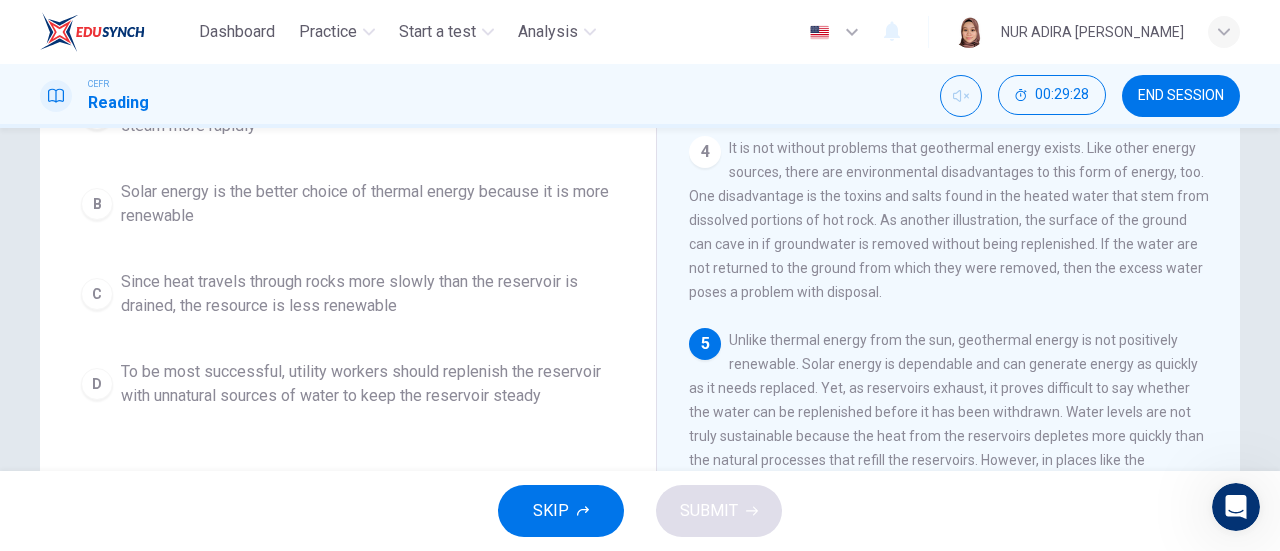 click on "Solar energy is the better choice of thermal energy because it is more renewable" at bounding box center [368, 204] 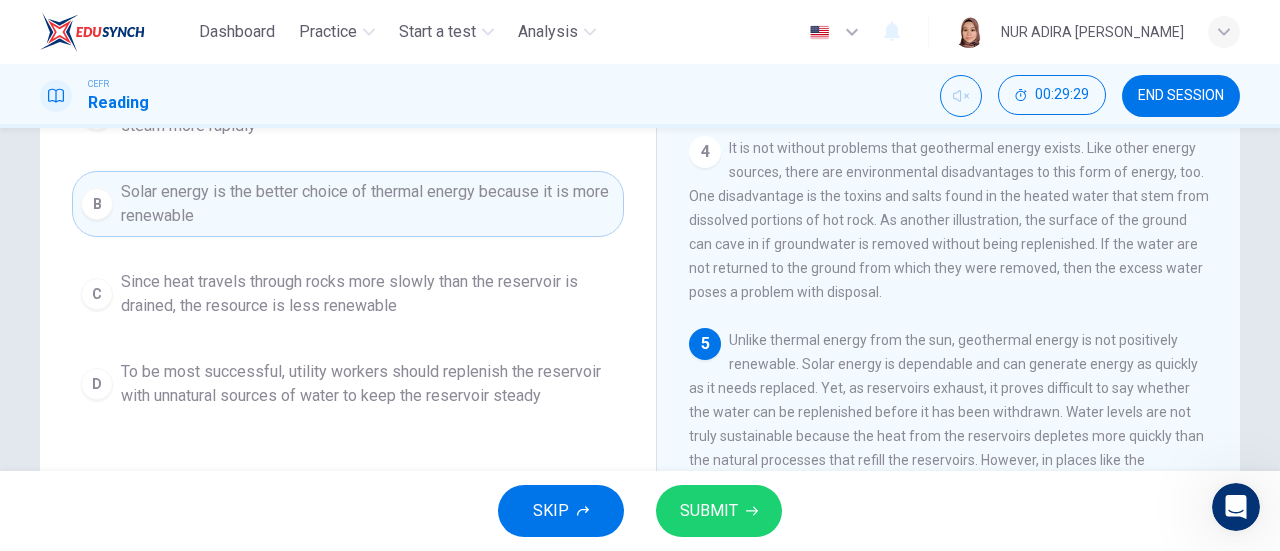 click on "SUBMIT" at bounding box center [719, 511] 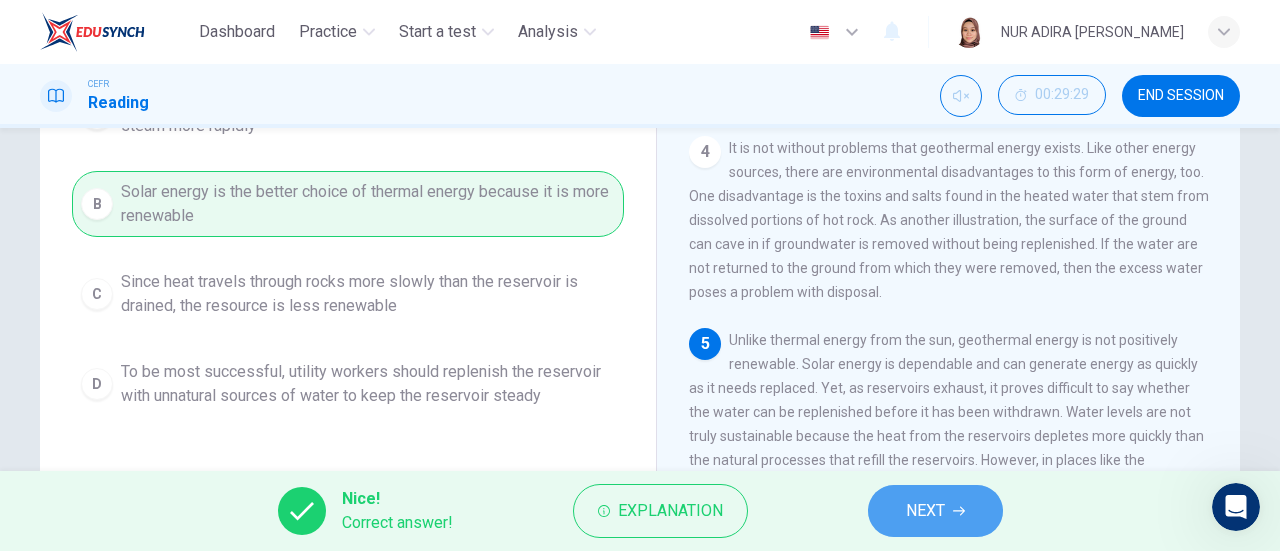 click on "NEXT" at bounding box center [925, 511] 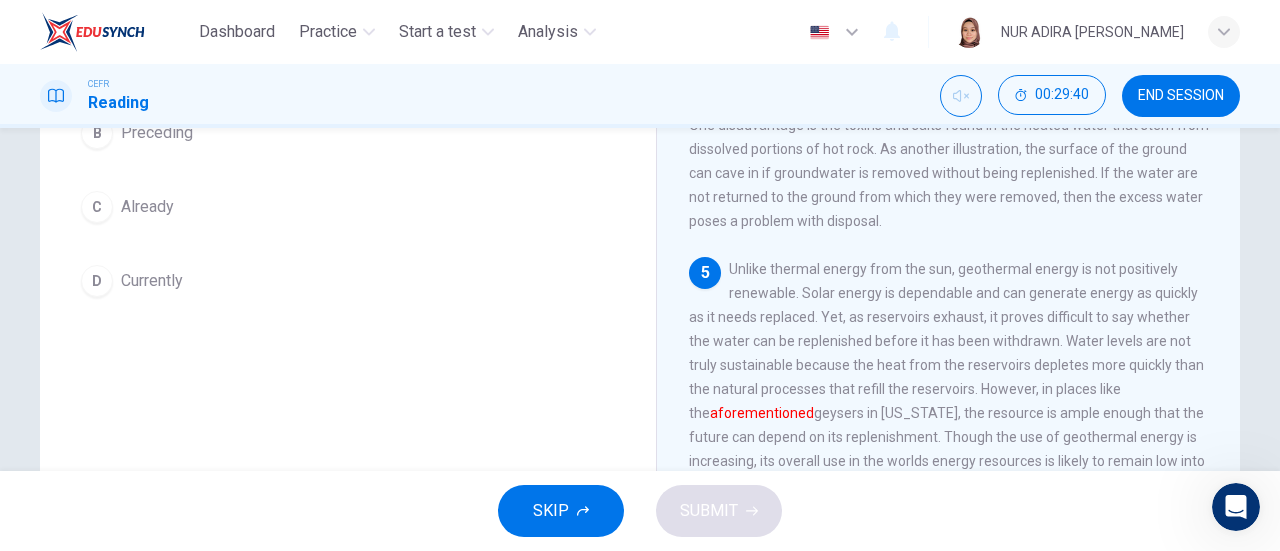 scroll, scrollTop: 319, scrollLeft: 0, axis: vertical 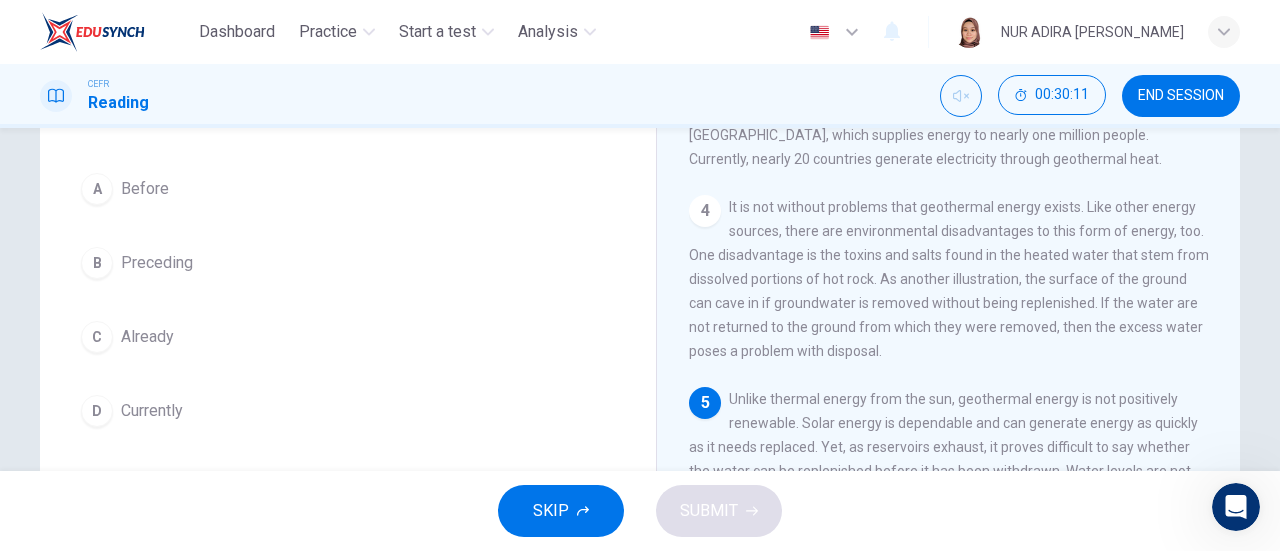 click on "B Preceding" at bounding box center (348, 263) 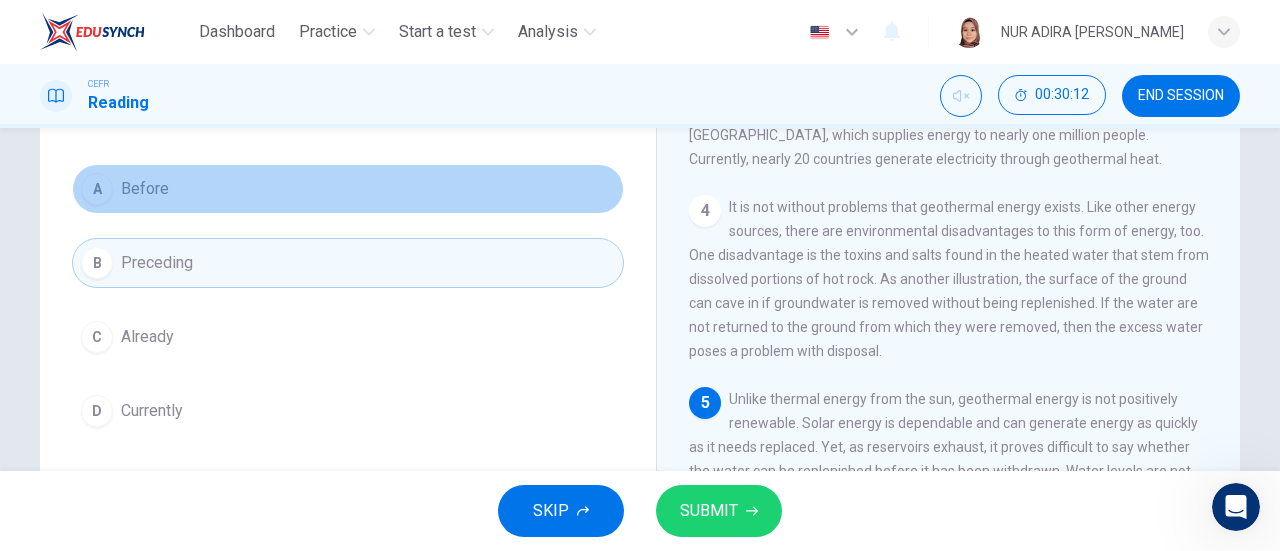 click on "A Before" at bounding box center [348, 189] 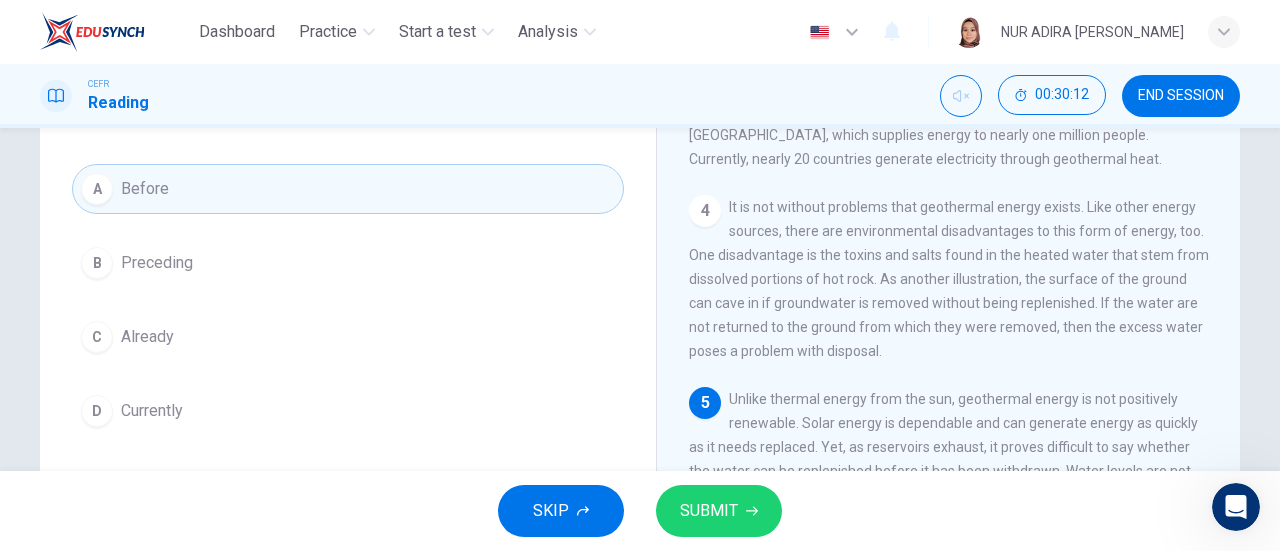 click on "SUBMIT" at bounding box center [709, 511] 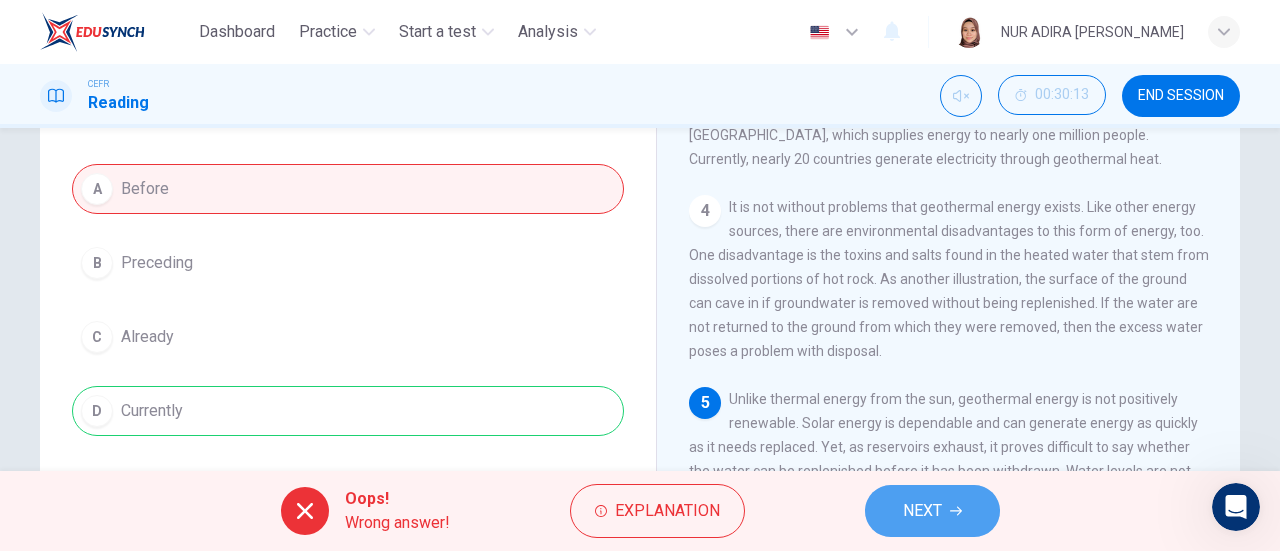 click on "NEXT" at bounding box center (922, 511) 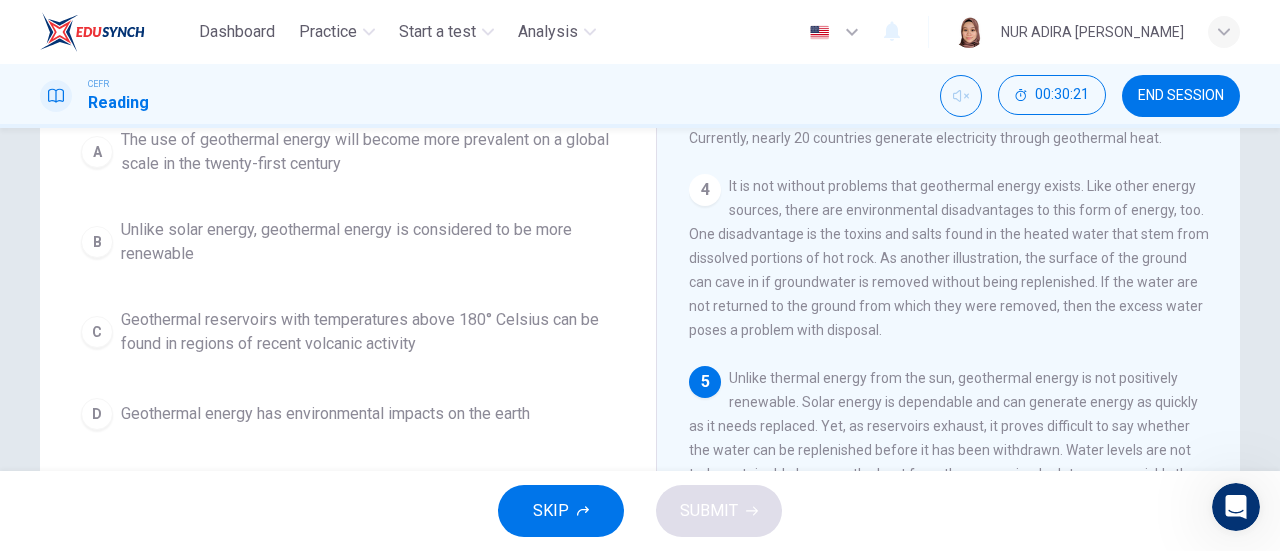 scroll, scrollTop: 210, scrollLeft: 0, axis: vertical 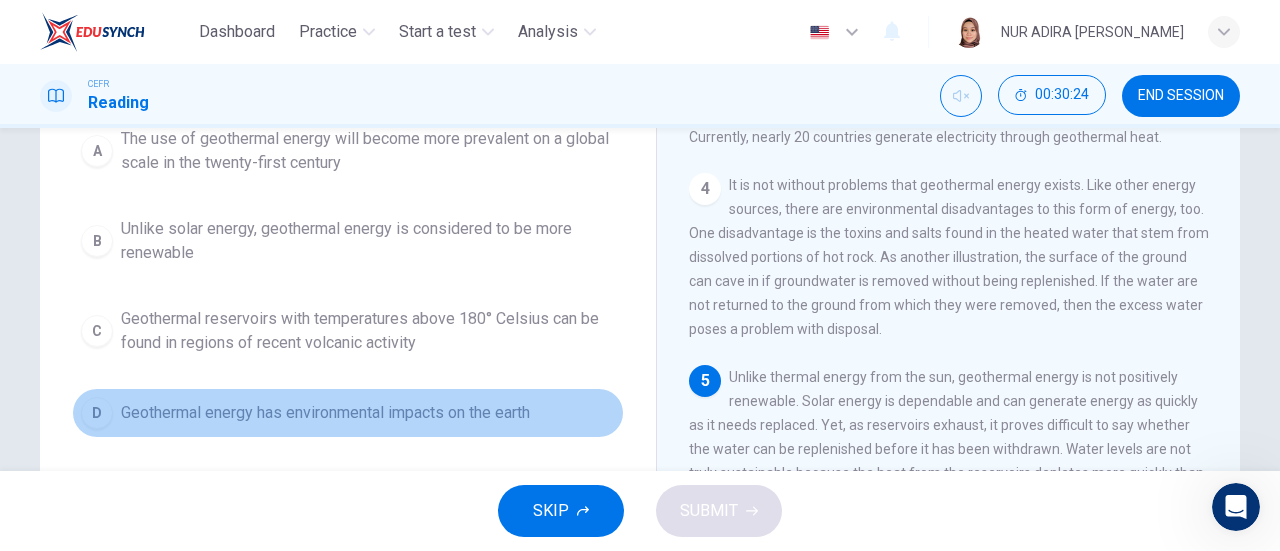 click on "Geothermal energy has environmental impacts on the earth" at bounding box center [325, 413] 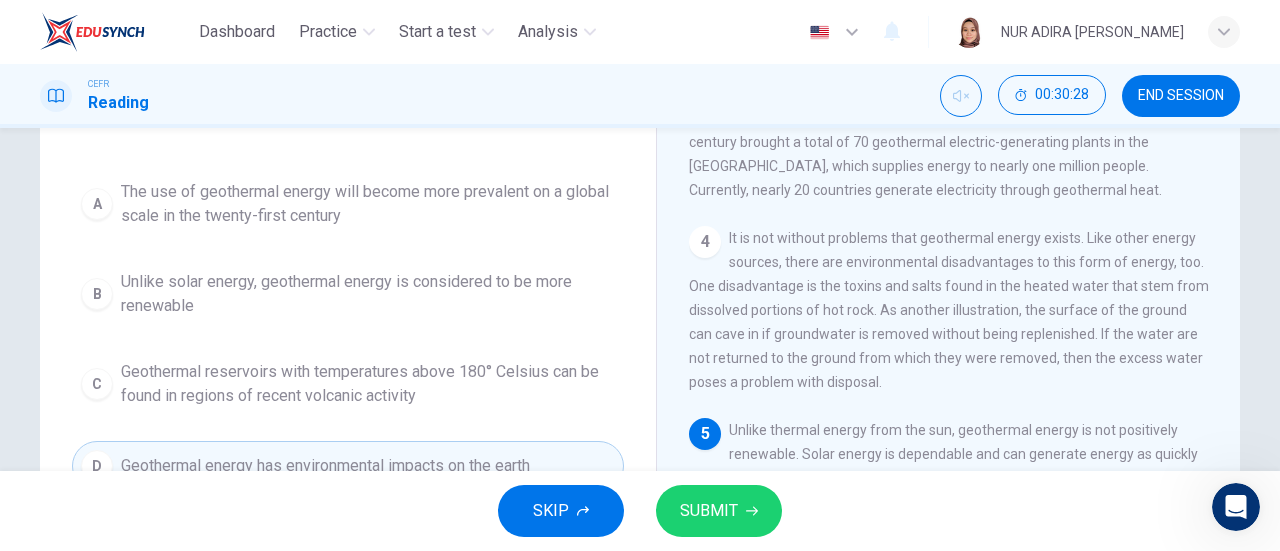 scroll, scrollTop: 158, scrollLeft: 0, axis: vertical 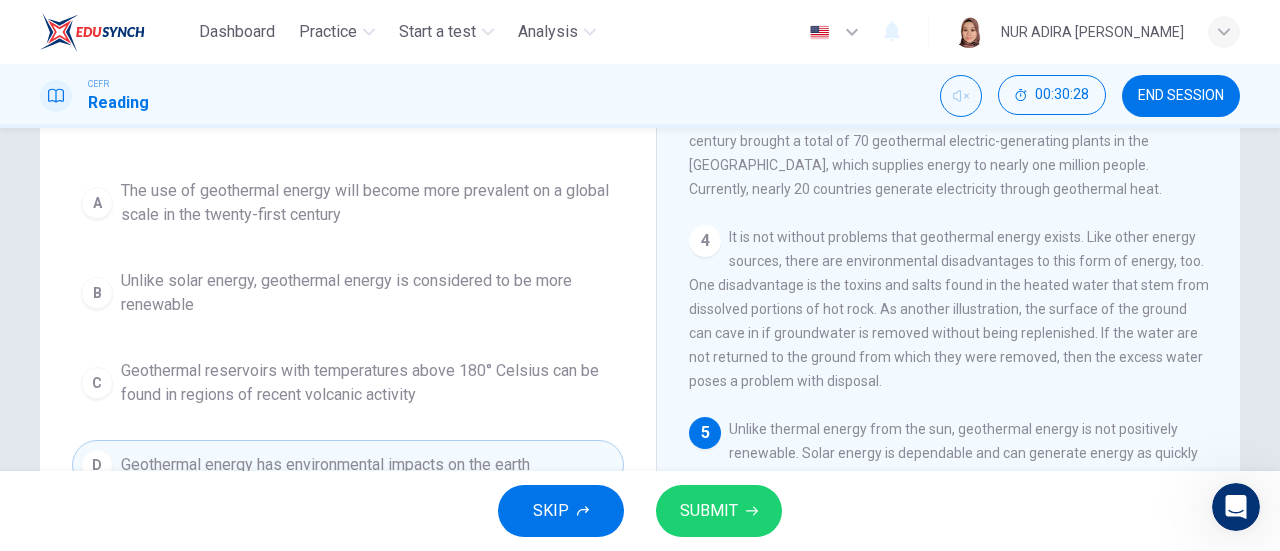 click on "Unlike solar energy, geothermal energy is considered to be more renewable" at bounding box center [368, 293] 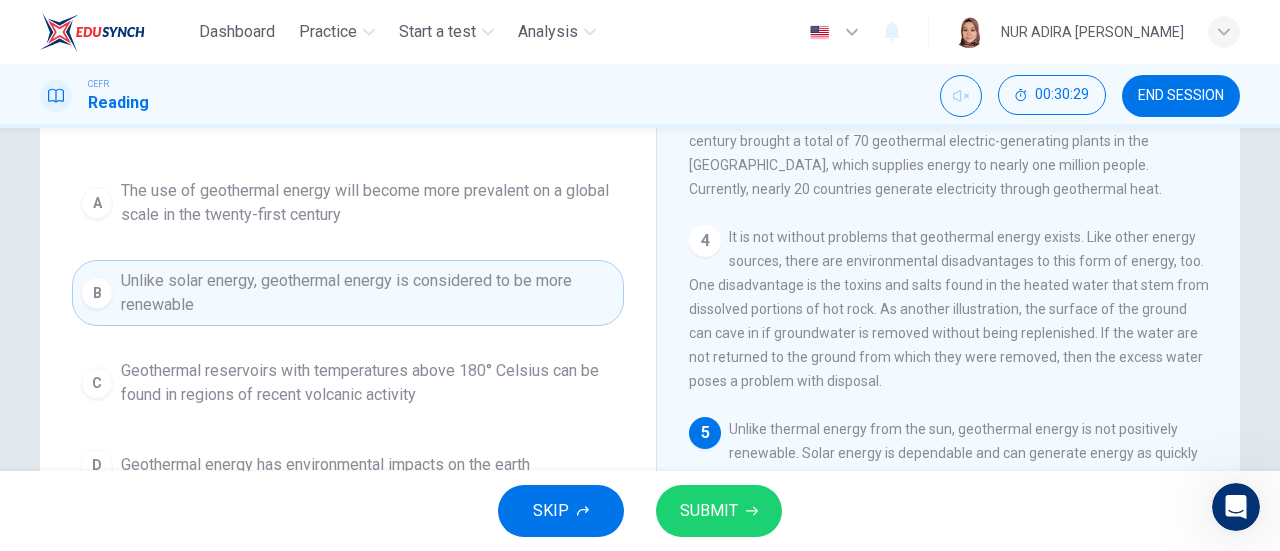 click on "SUBMIT" at bounding box center [709, 511] 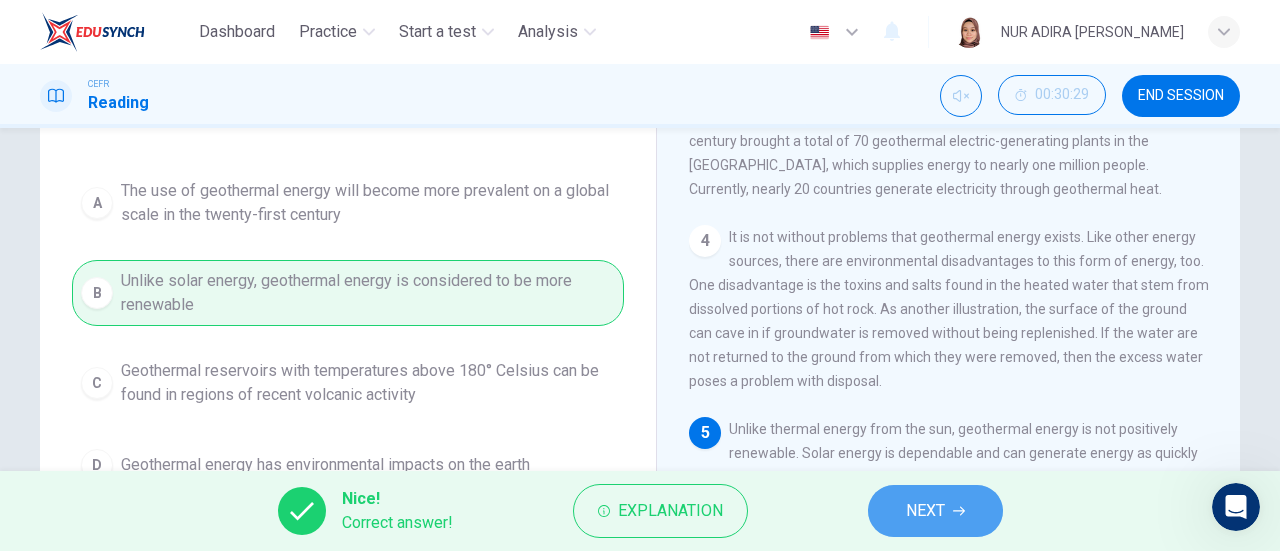 click on "NEXT" at bounding box center (925, 511) 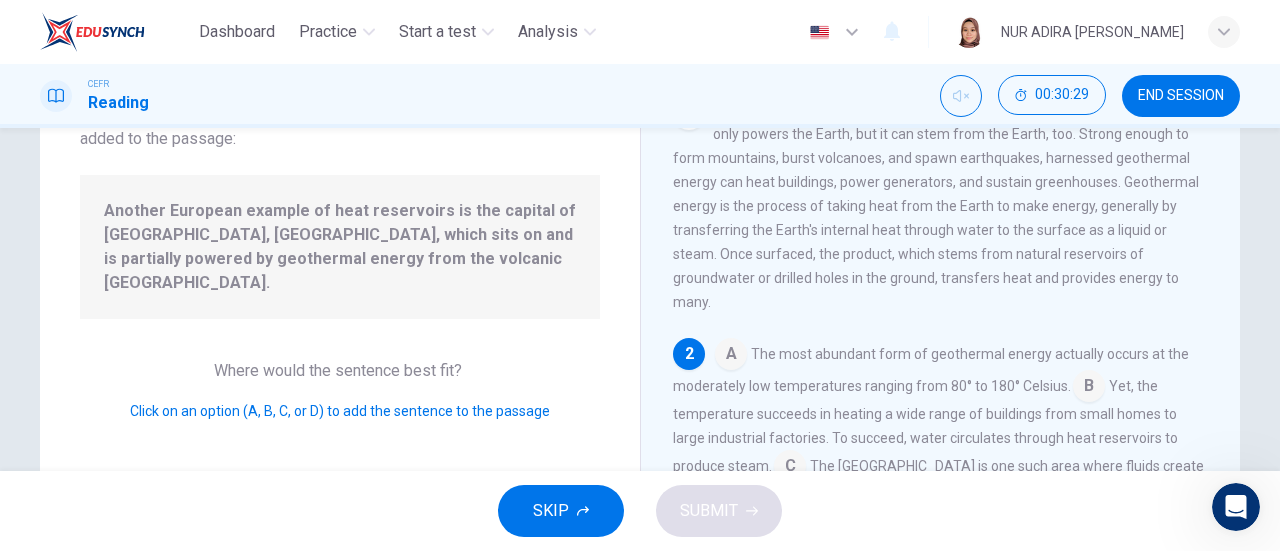 scroll, scrollTop: 143, scrollLeft: 0, axis: vertical 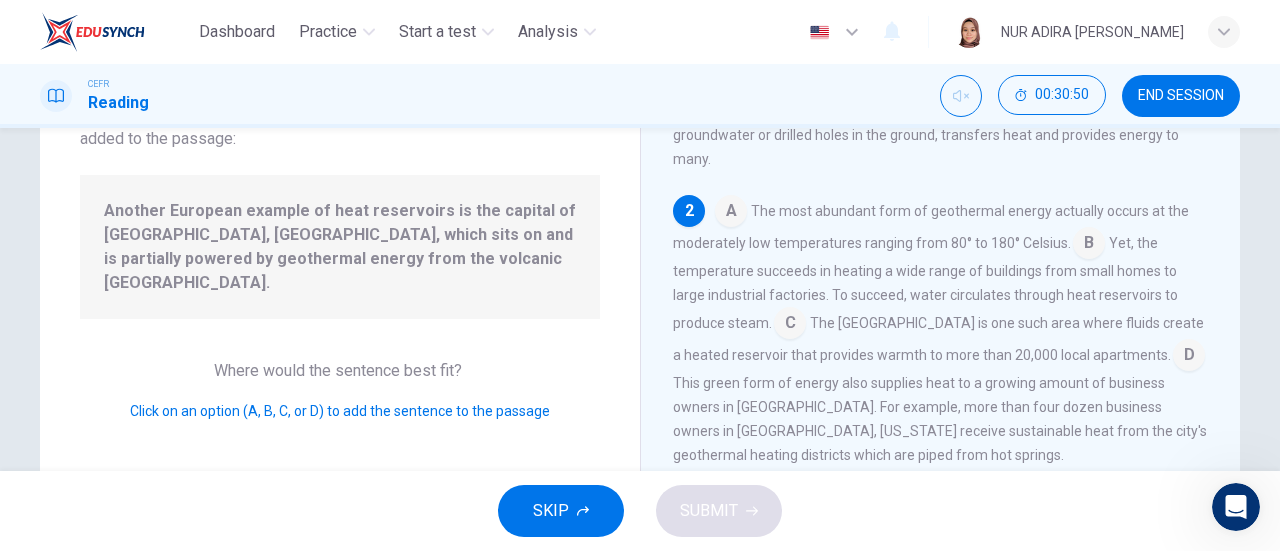 click at bounding box center (1189, 357) 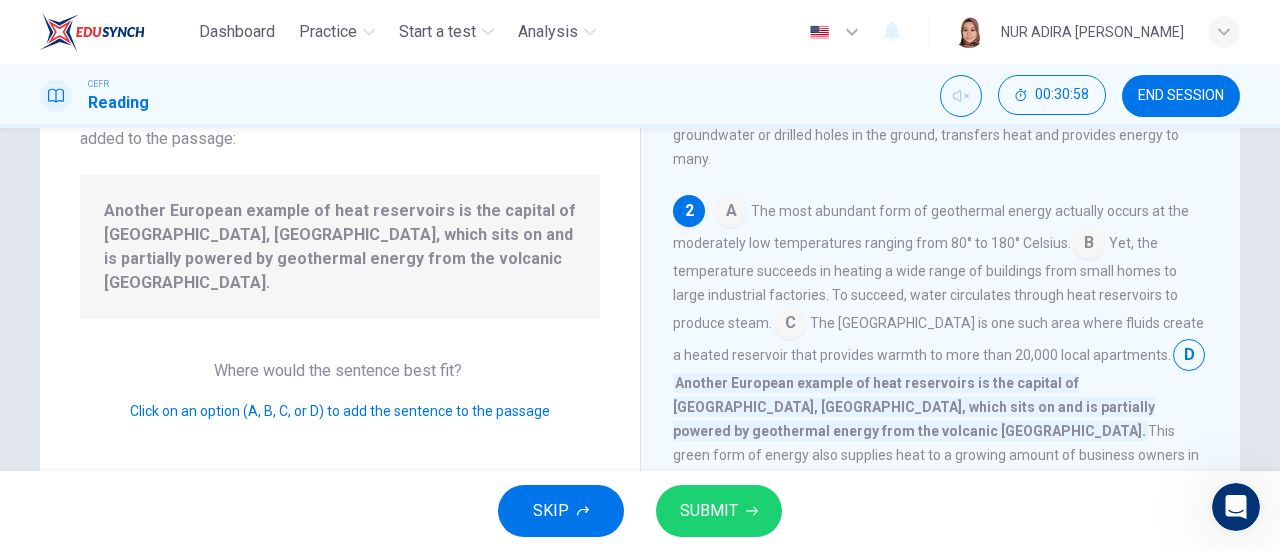click on "SUBMIT" at bounding box center (709, 511) 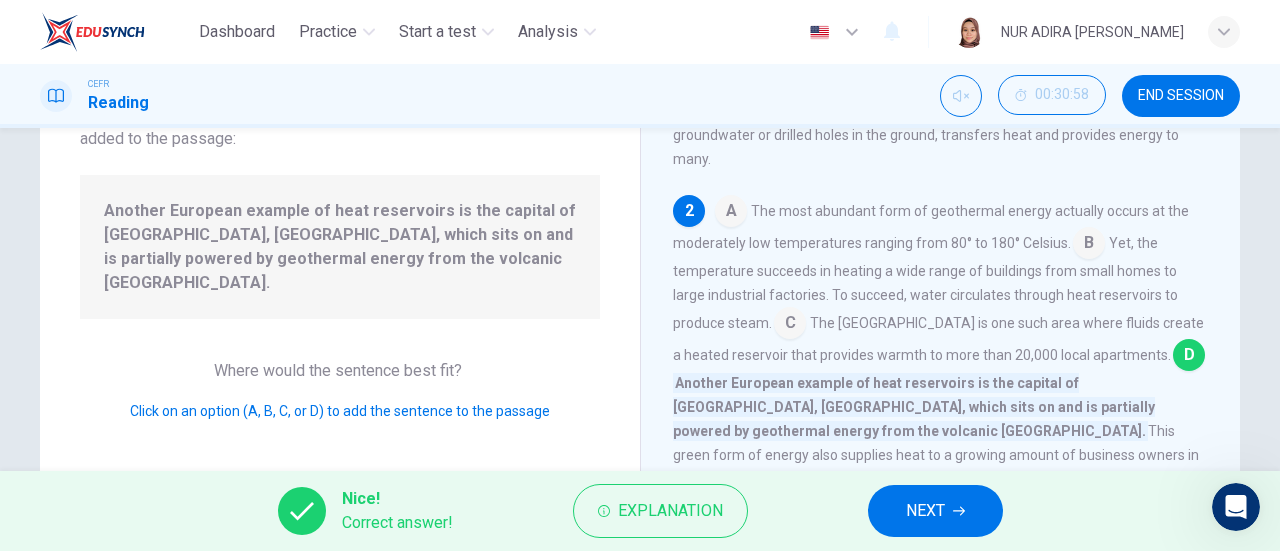 click on "Nice! Correct answer! Explanation NEXT" at bounding box center [640, 511] 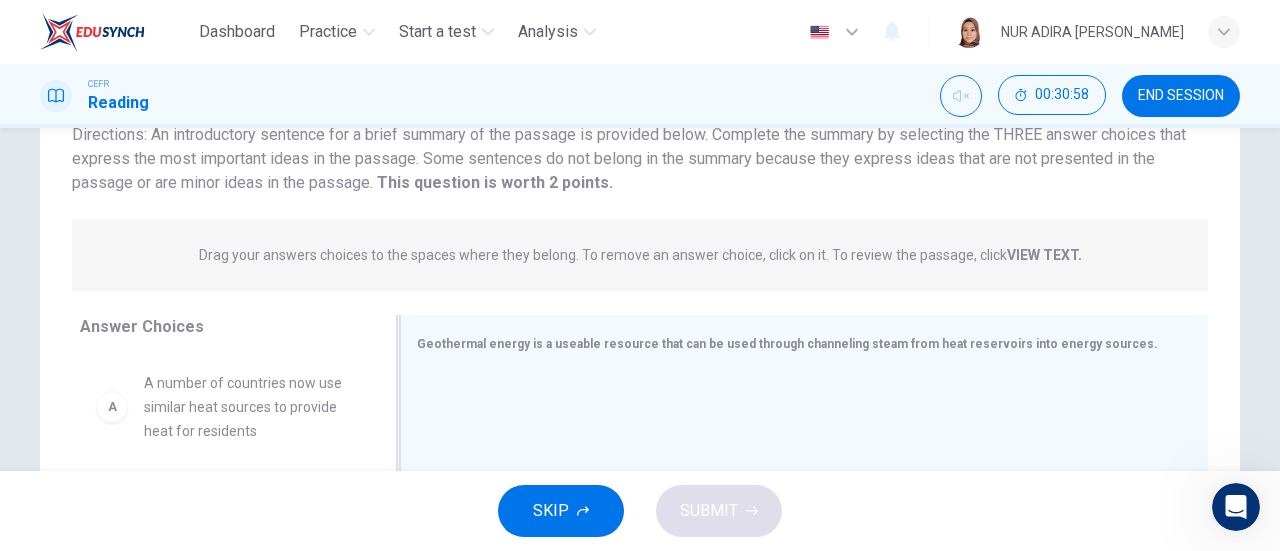 scroll, scrollTop: 331, scrollLeft: 0, axis: vertical 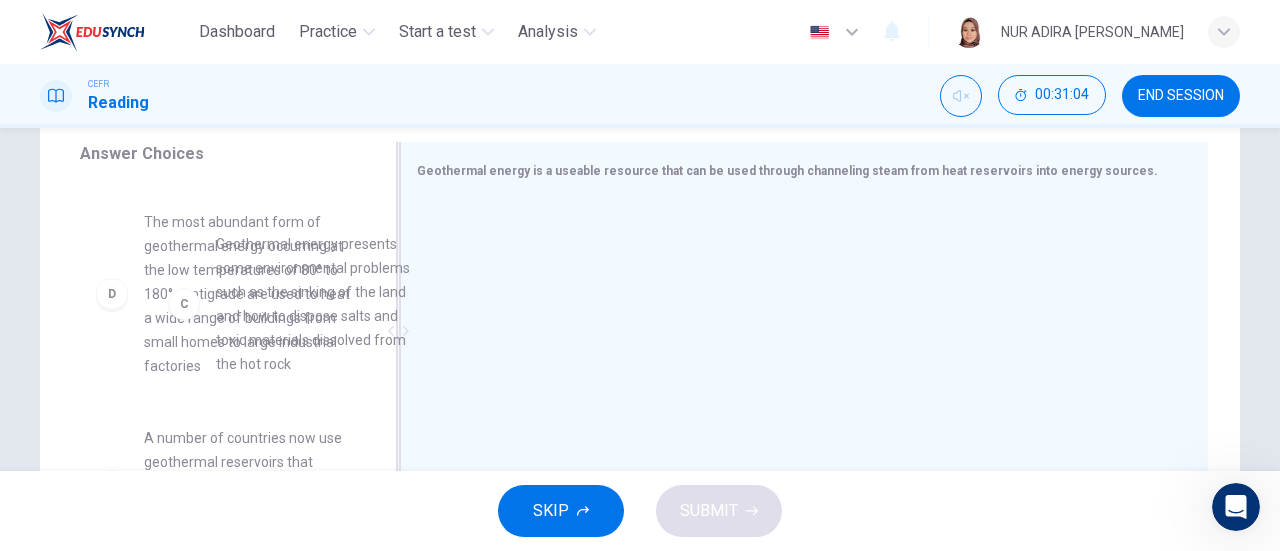 drag, startPoint x: 274, startPoint y: 316, endPoint x: 666, endPoint y: 259, distance: 396.12247 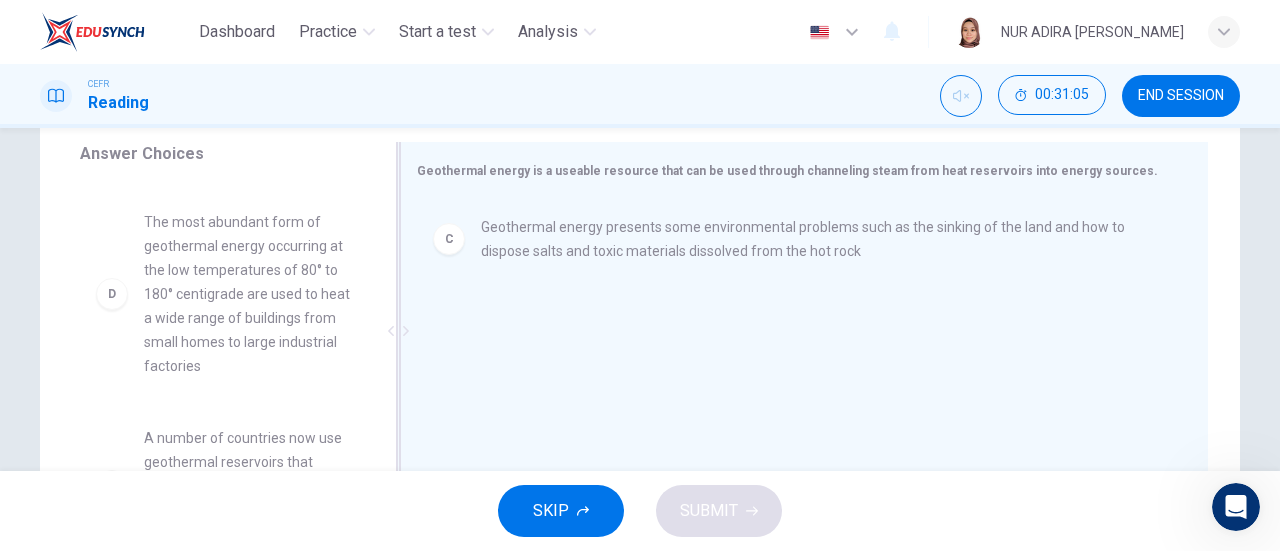 scroll, scrollTop: 388, scrollLeft: 0, axis: vertical 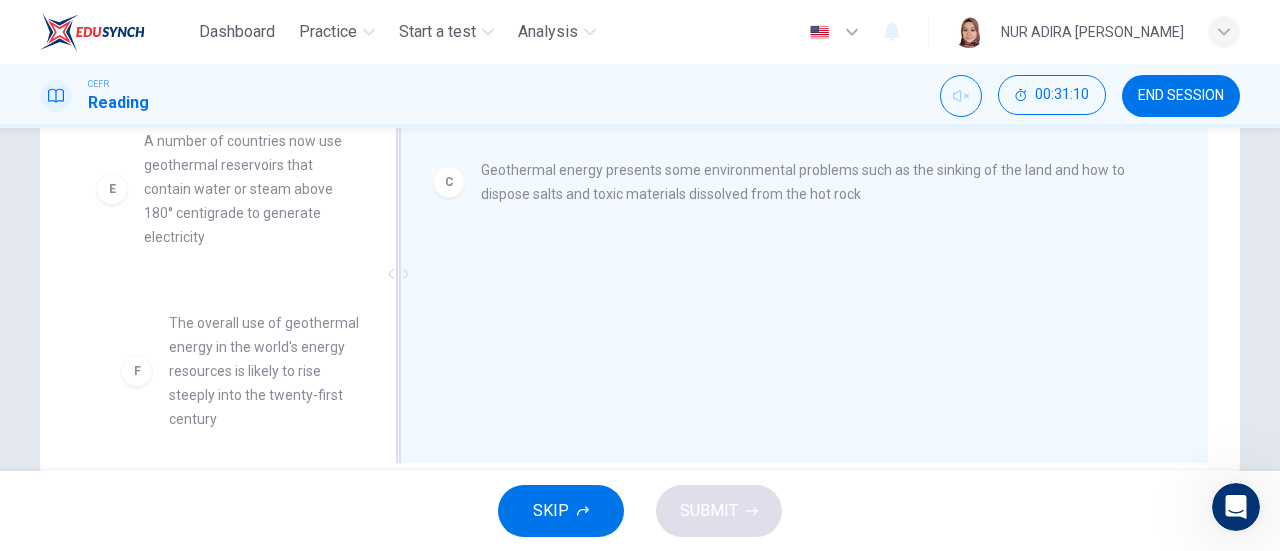 drag, startPoint x: 312, startPoint y: 361, endPoint x: 708, endPoint y: 308, distance: 399.53098 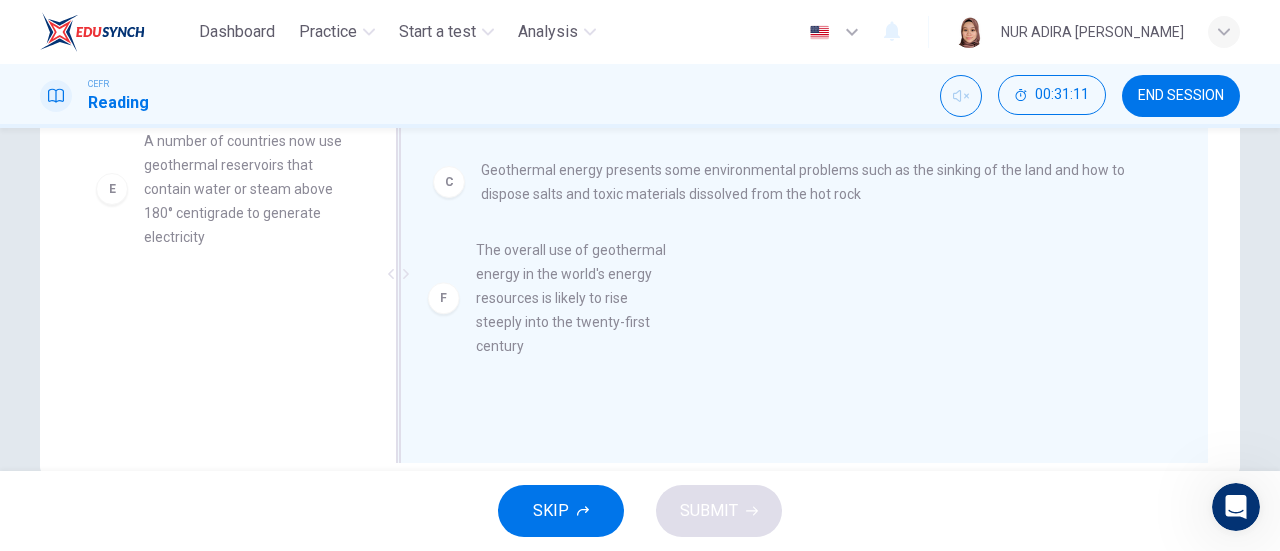 scroll, scrollTop: 315, scrollLeft: 0, axis: vertical 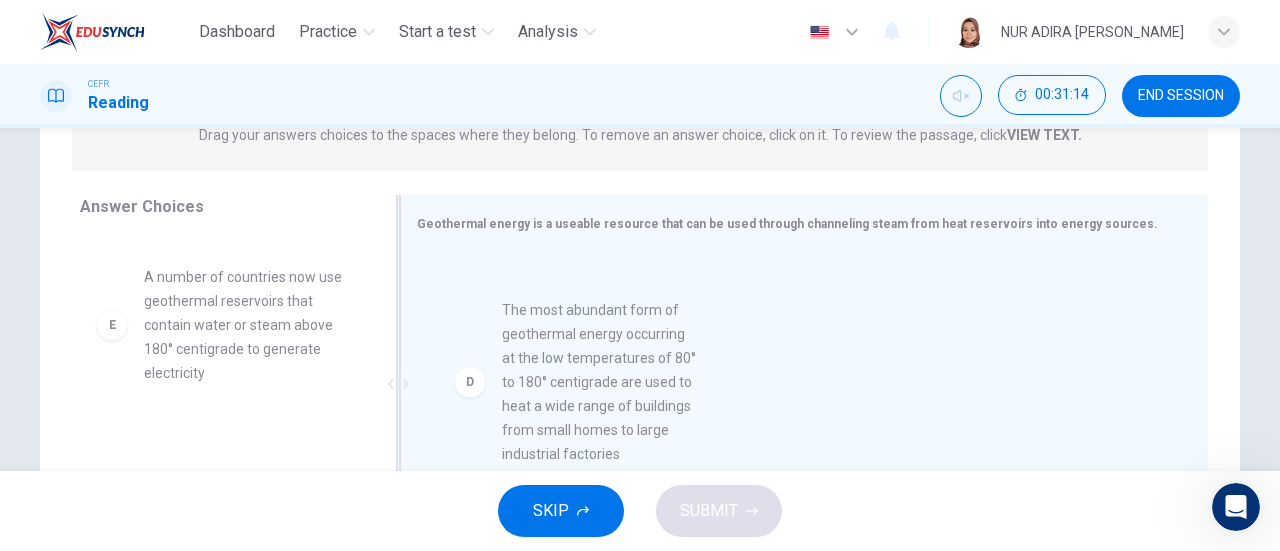 drag, startPoint x: 284, startPoint y: 344, endPoint x: 714, endPoint y: 369, distance: 430.72614 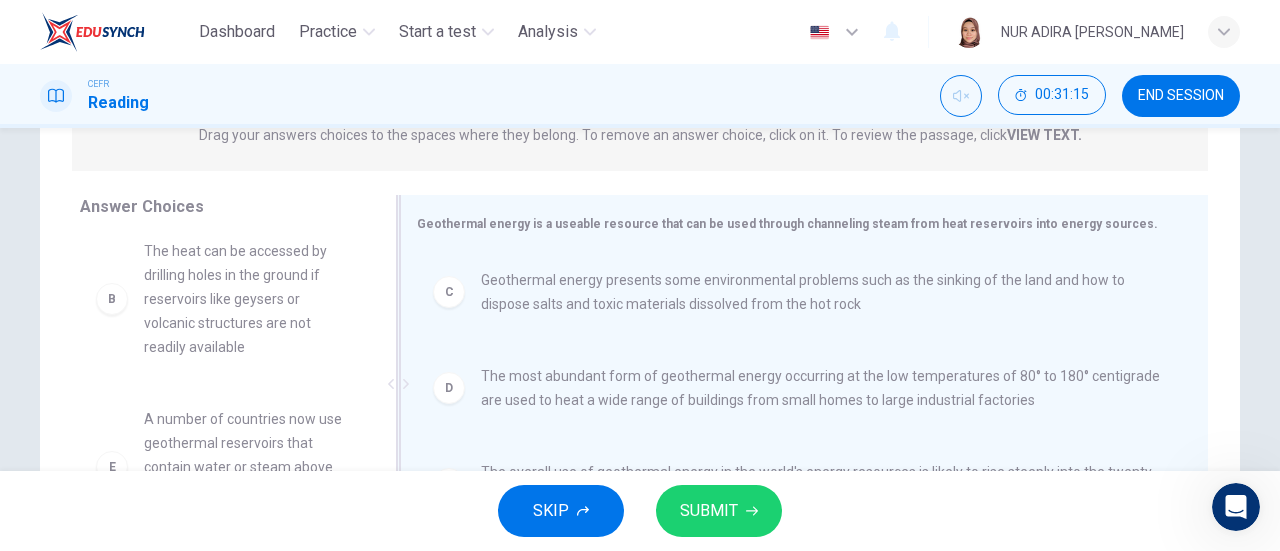 scroll, scrollTop: 132, scrollLeft: 0, axis: vertical 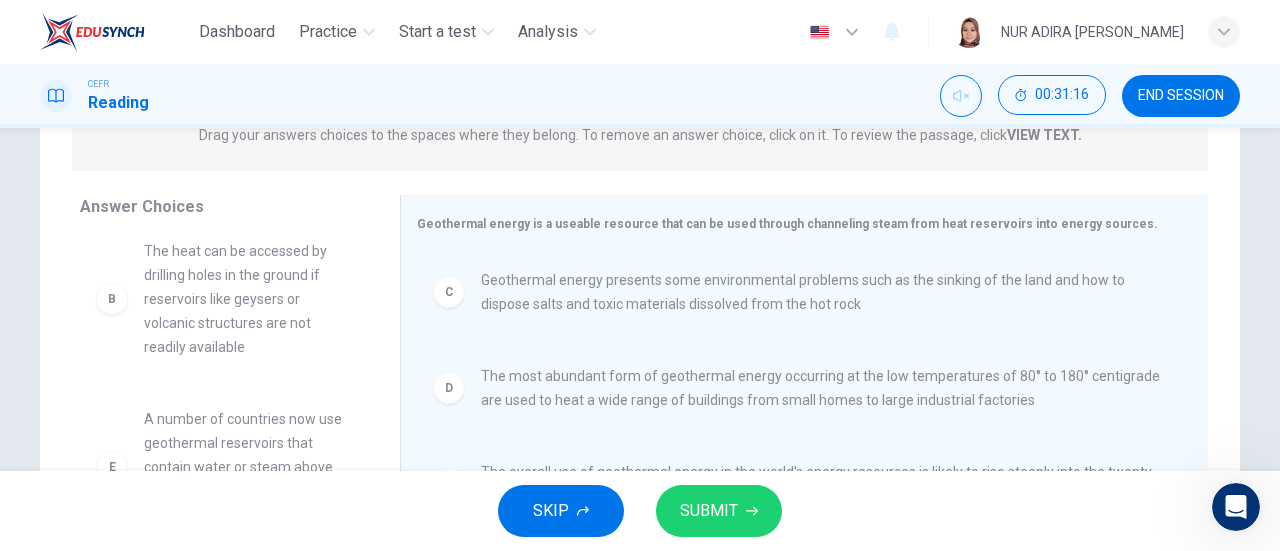 click on "SUBMIT" at bounding box center (719, 511) 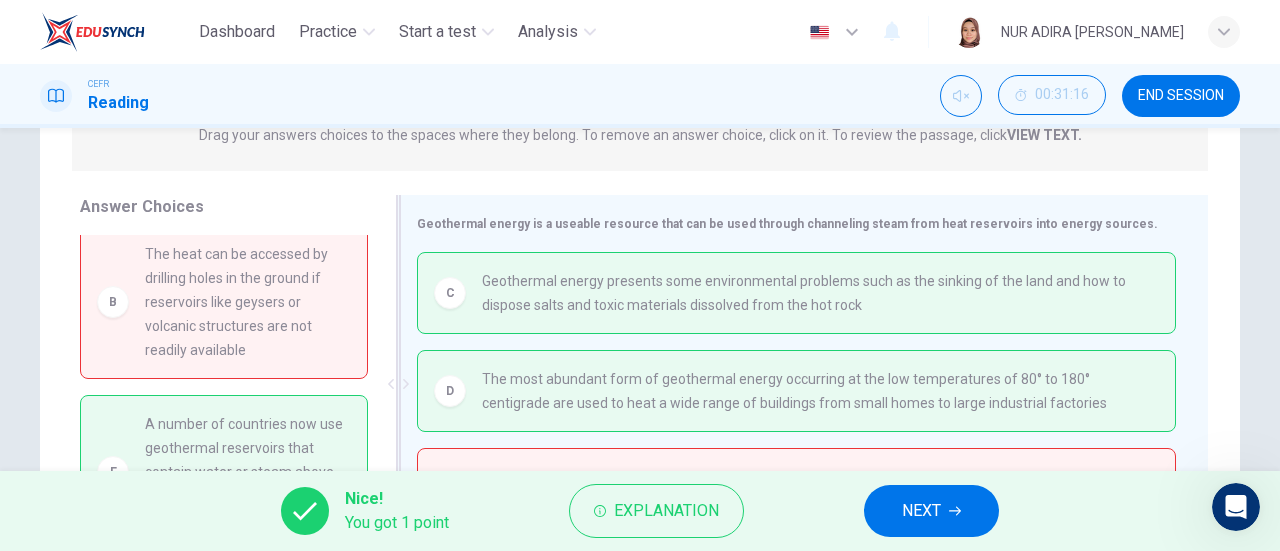 scroll, scrollTop: 8, scrollLeft: 0, axis: vertical 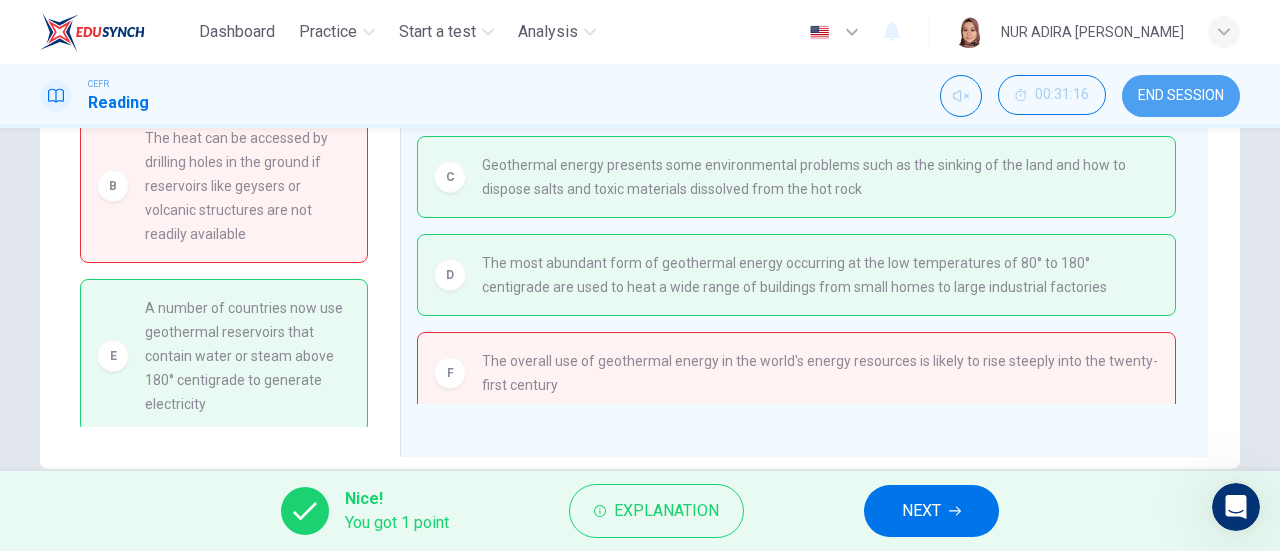 click on "END SESSION" at bounding box center [1181, 96] 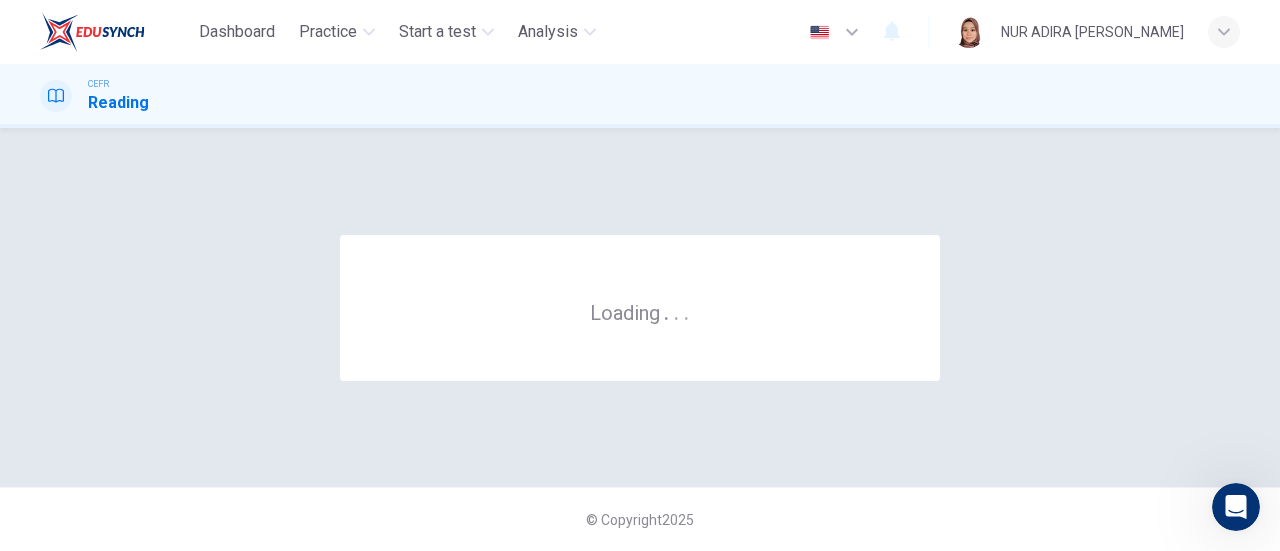 scroll, scrollTop: 0, scrollLeft: 0, axis: both 